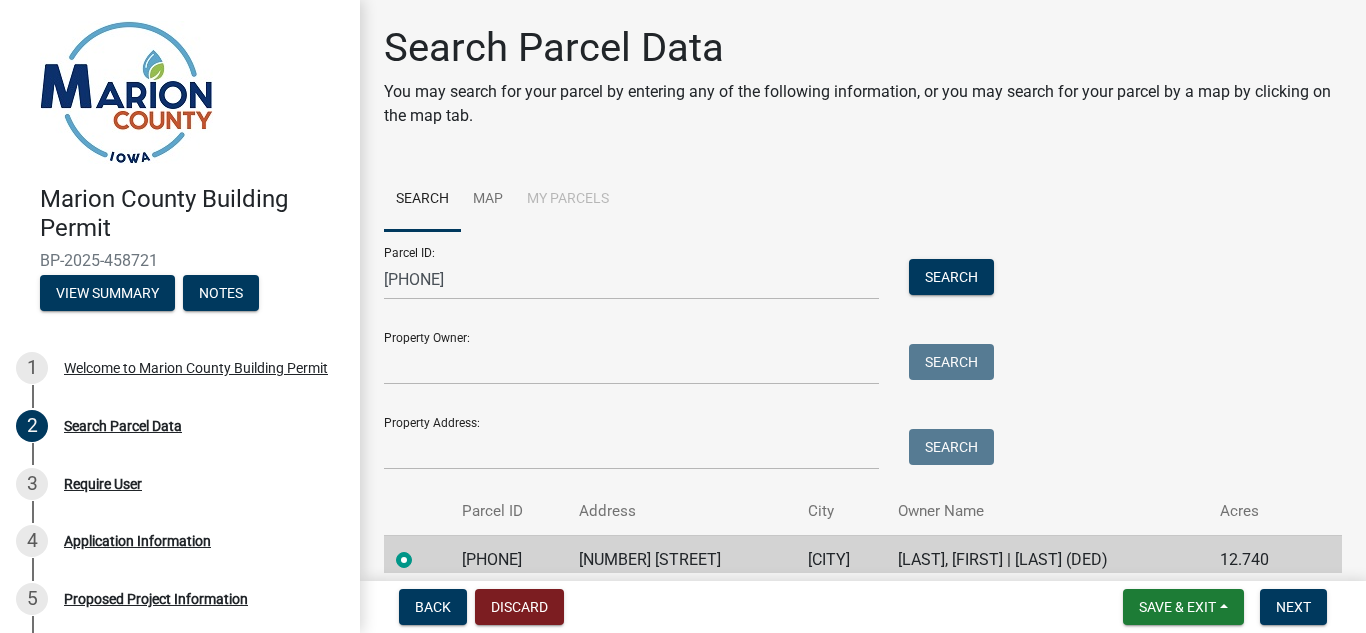 scroll, scrollTop: 0, scrollLeft: 0, axis: both 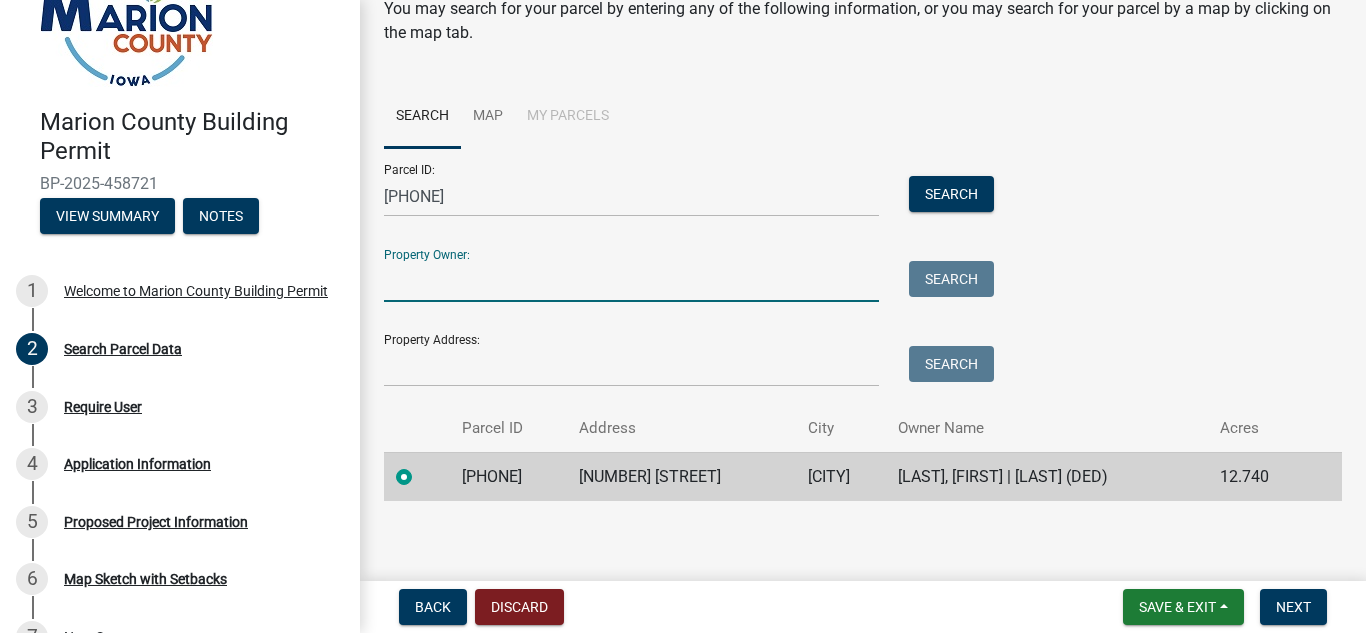 click on "Property Owner:" at bounding box center [631, 281] 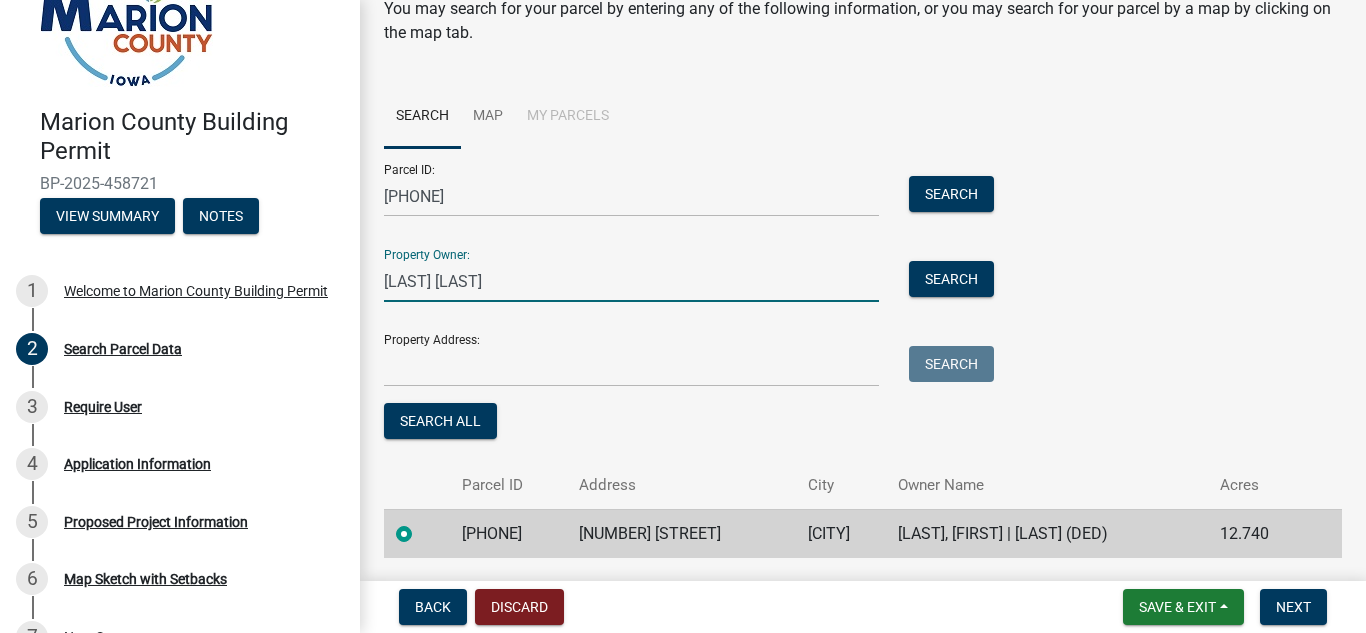 type on "[LAST] [LAST]" 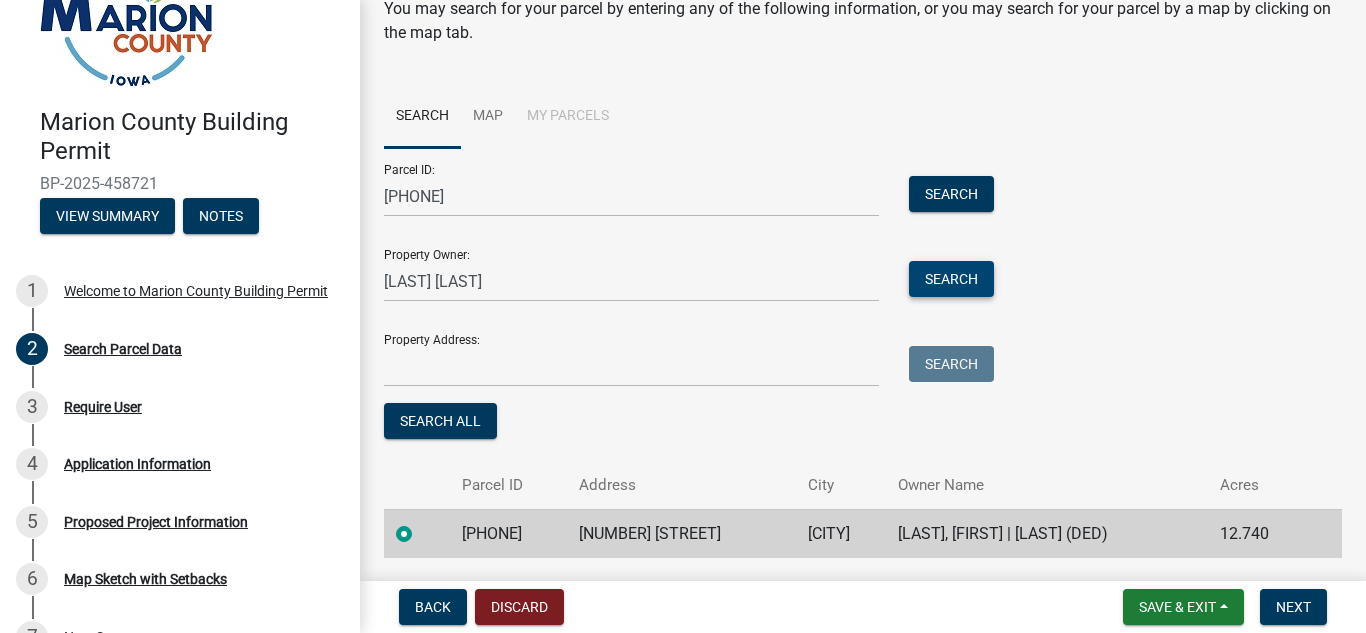 type 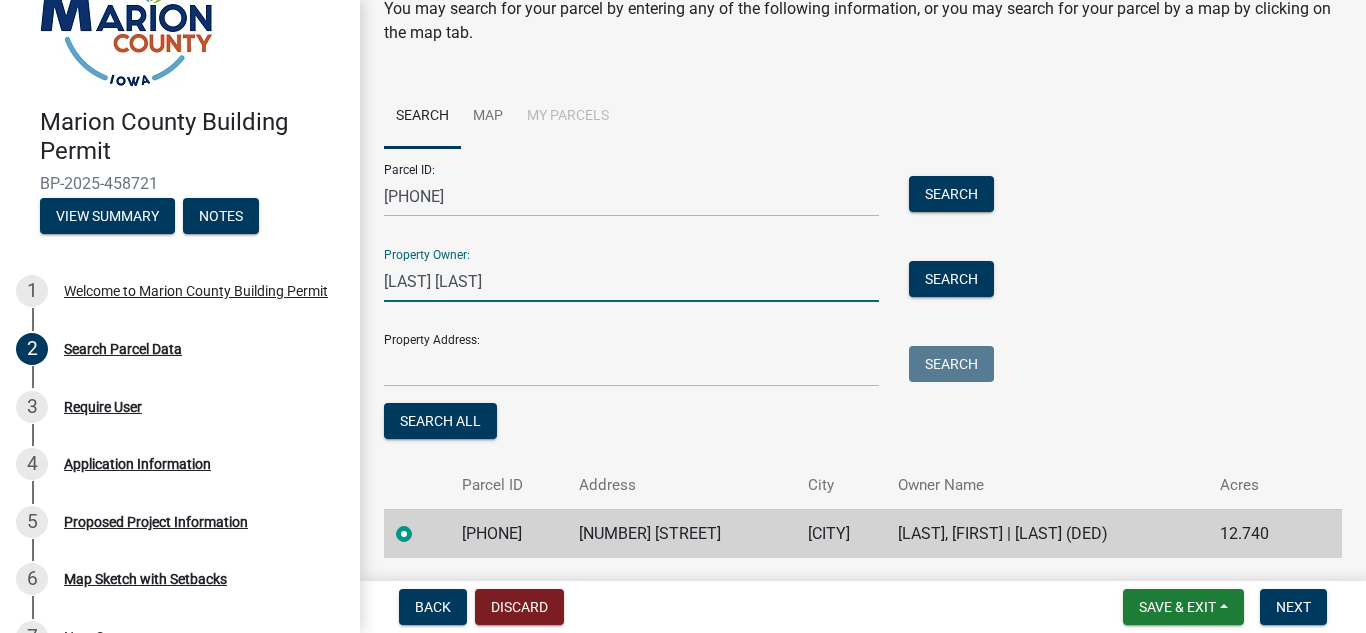 click on "[LAST] [LAST]" at bounding box center (631, 281) 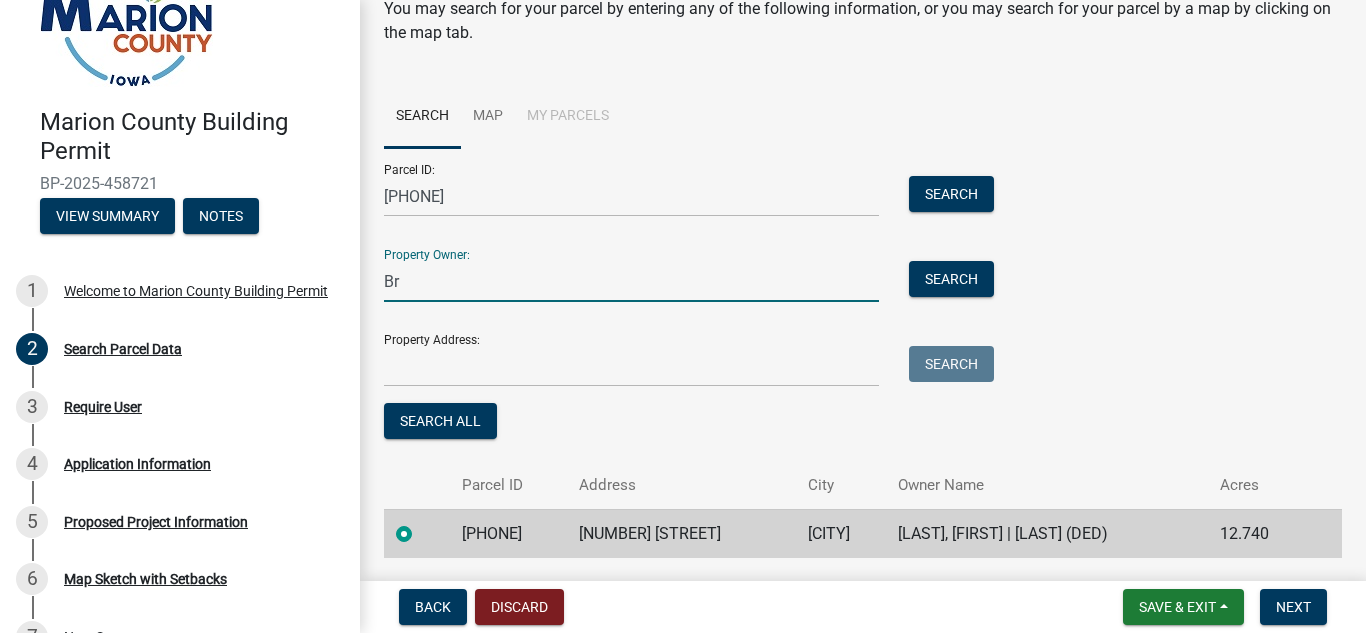 type on "B" 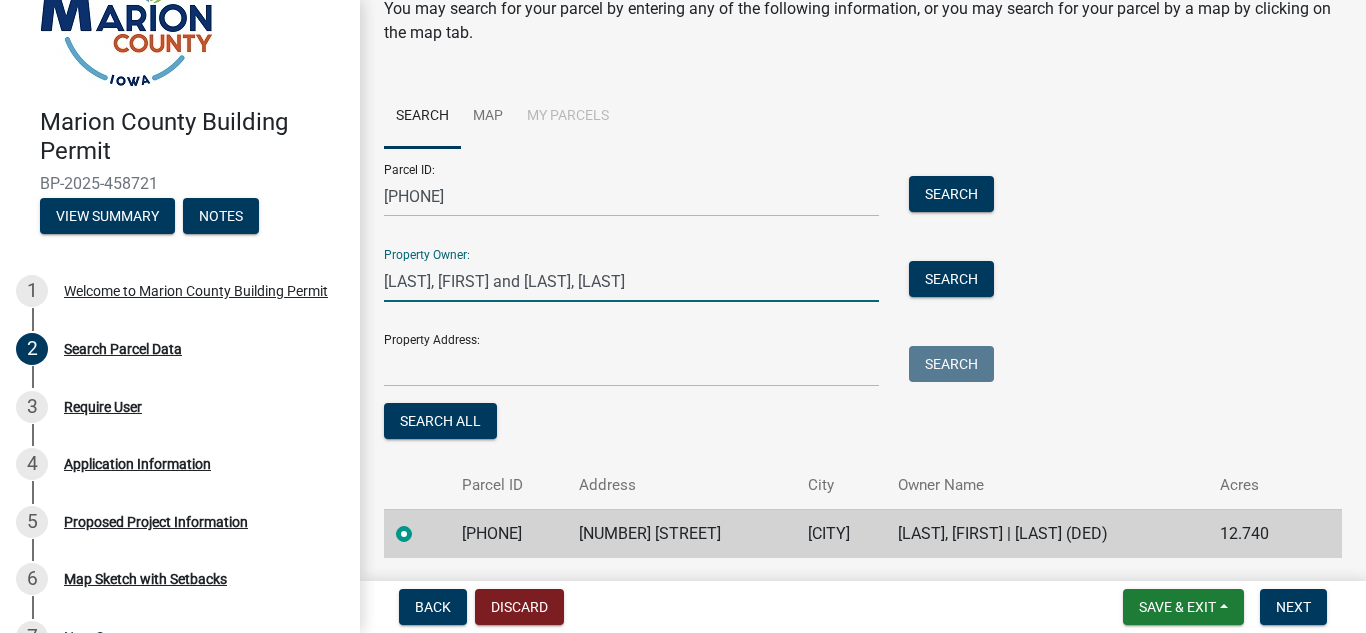 click on "[LAST], [FIRST] and [LAST], [LAST]" at bounding box center [631, 281] 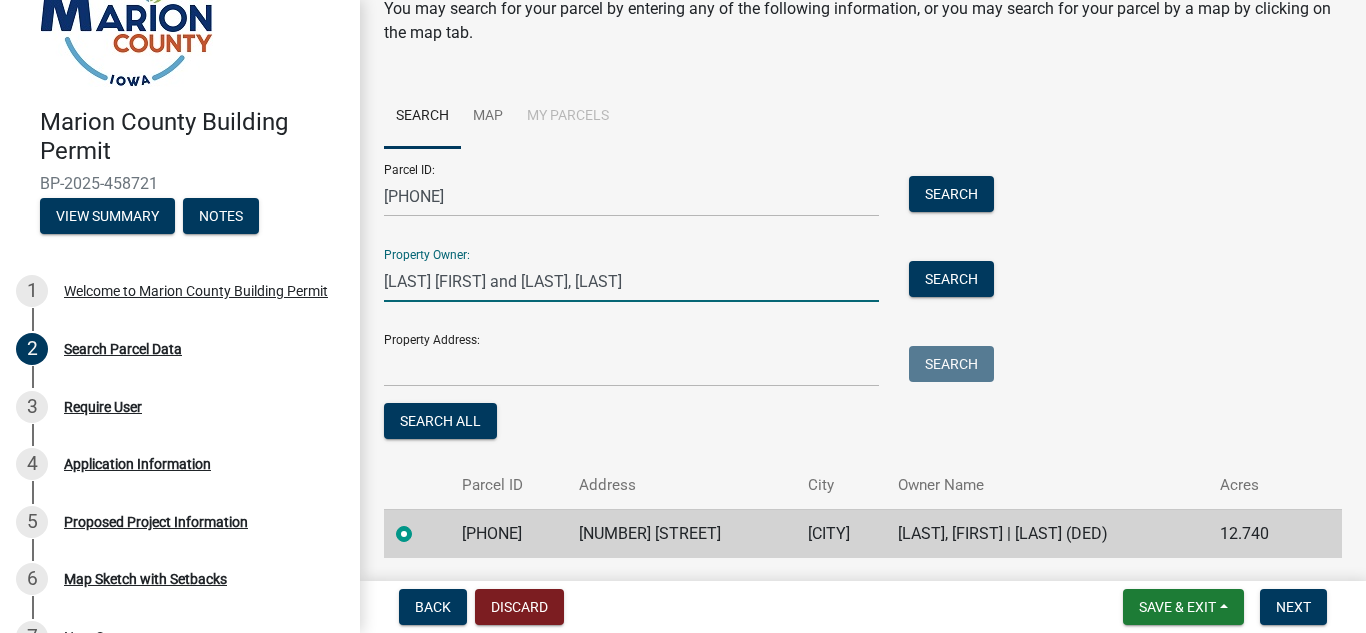 type on "[LAST] [FIRST] and [LAST], [LAST]" 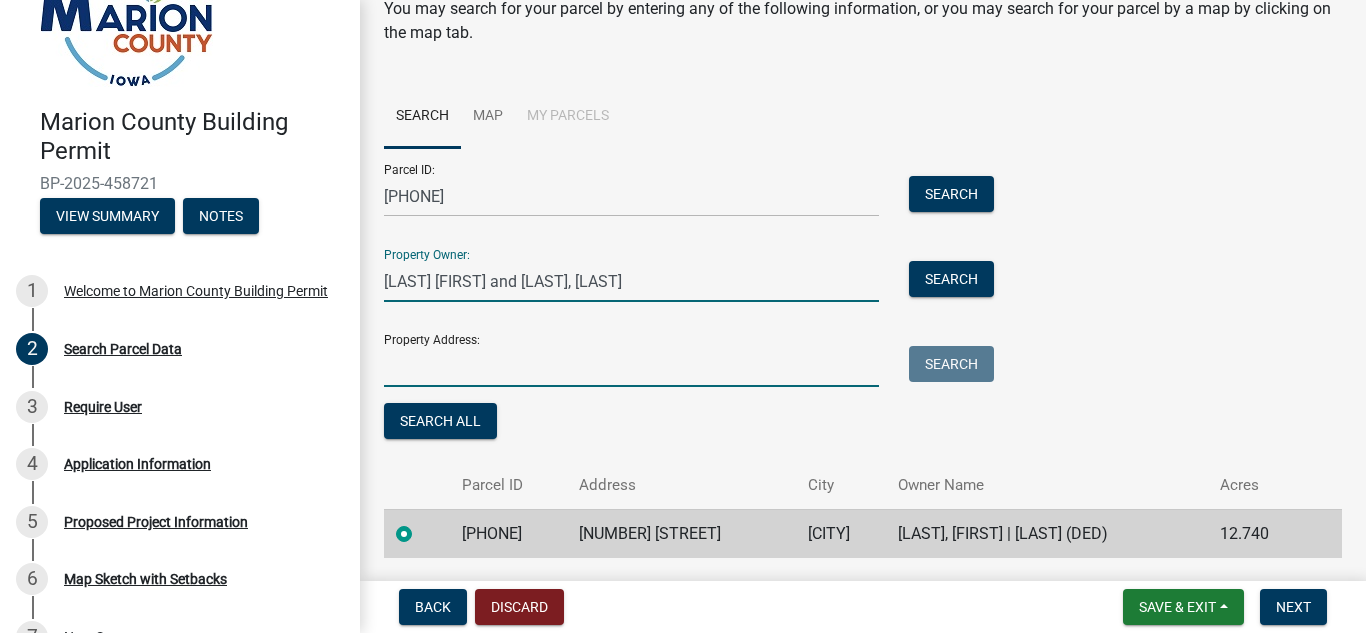 click on "Property Address:" at bounding box center [631, 366] 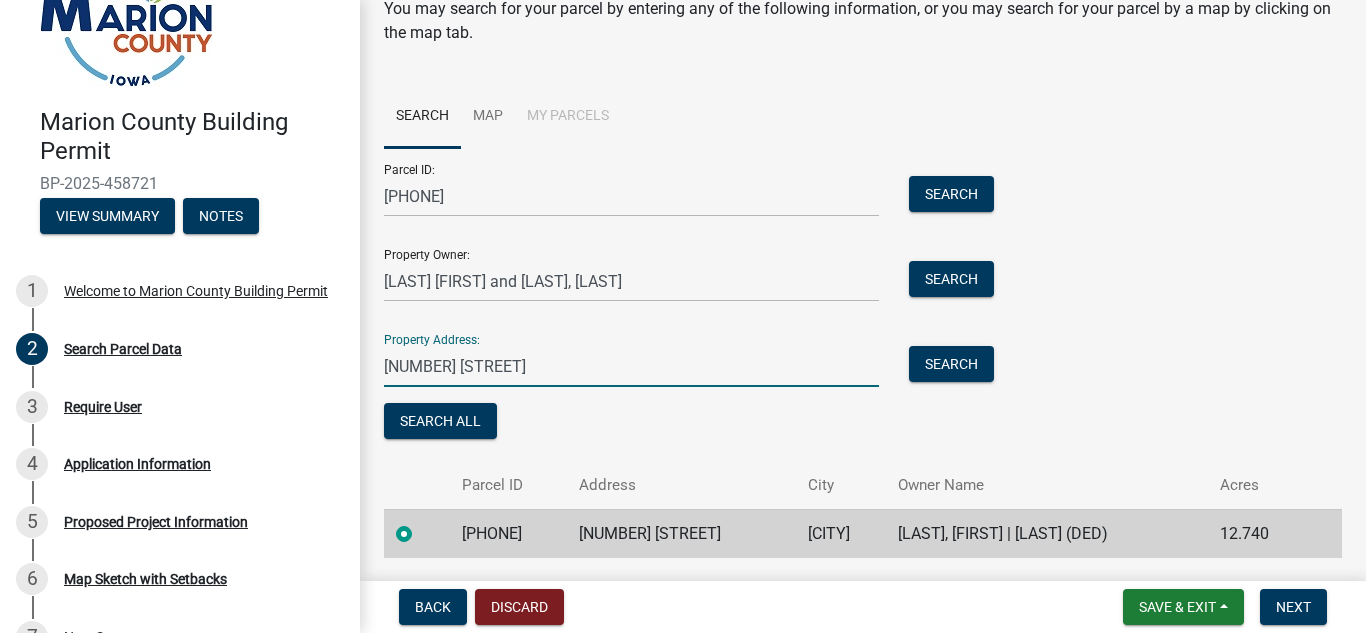 type on "[NUMBER] [STREET]" 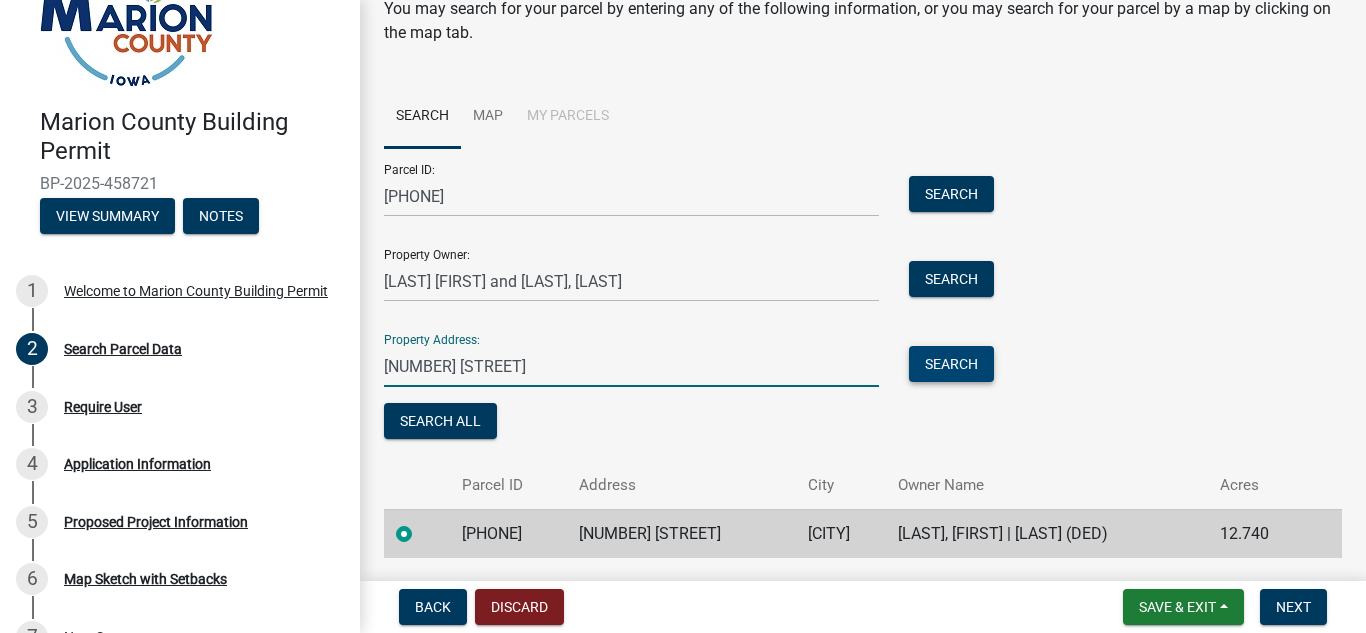 type 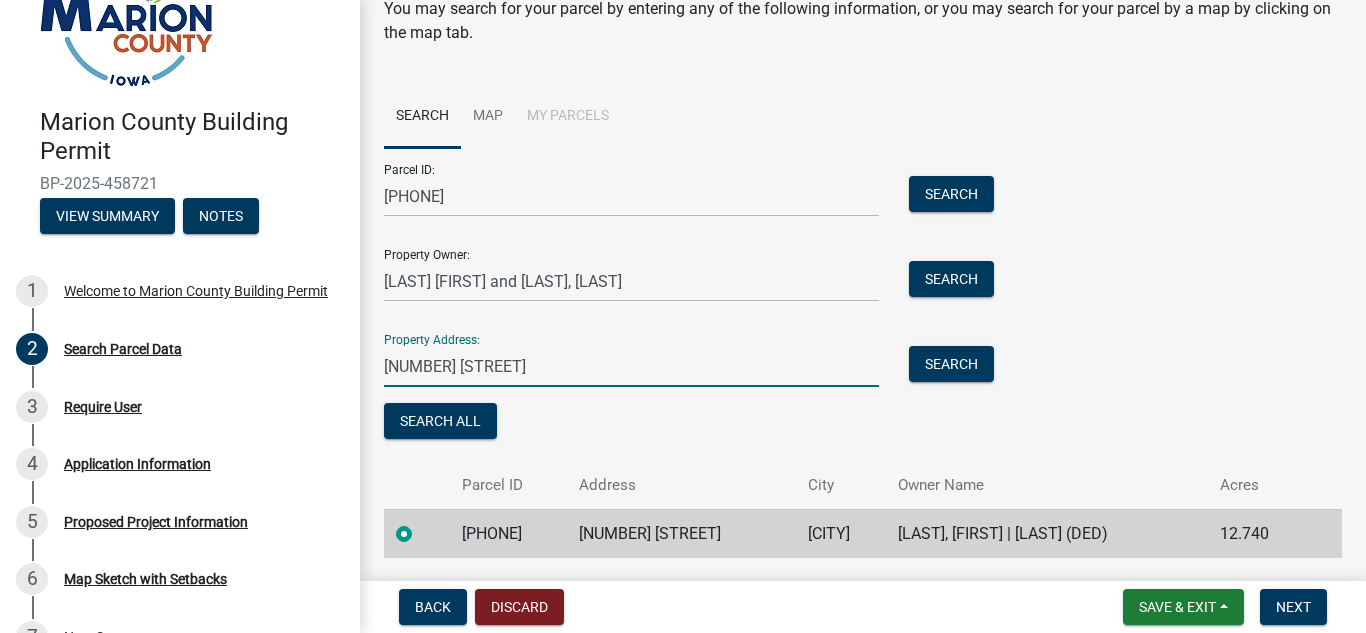 click on "[NUMBER] [STREET]" at bounding box center (631, 366) 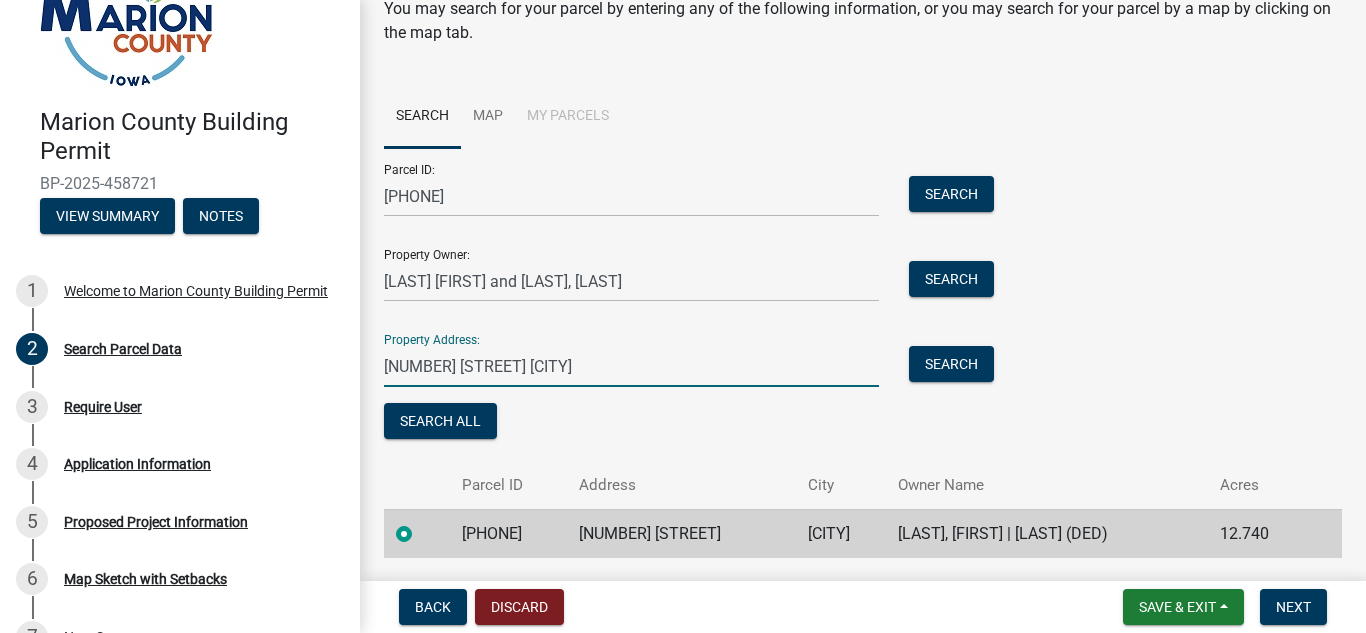 drag, startPoint x: 524, startPoint y: 370, endPoint x: 1016, endPoint y: 555, distance: 525.632 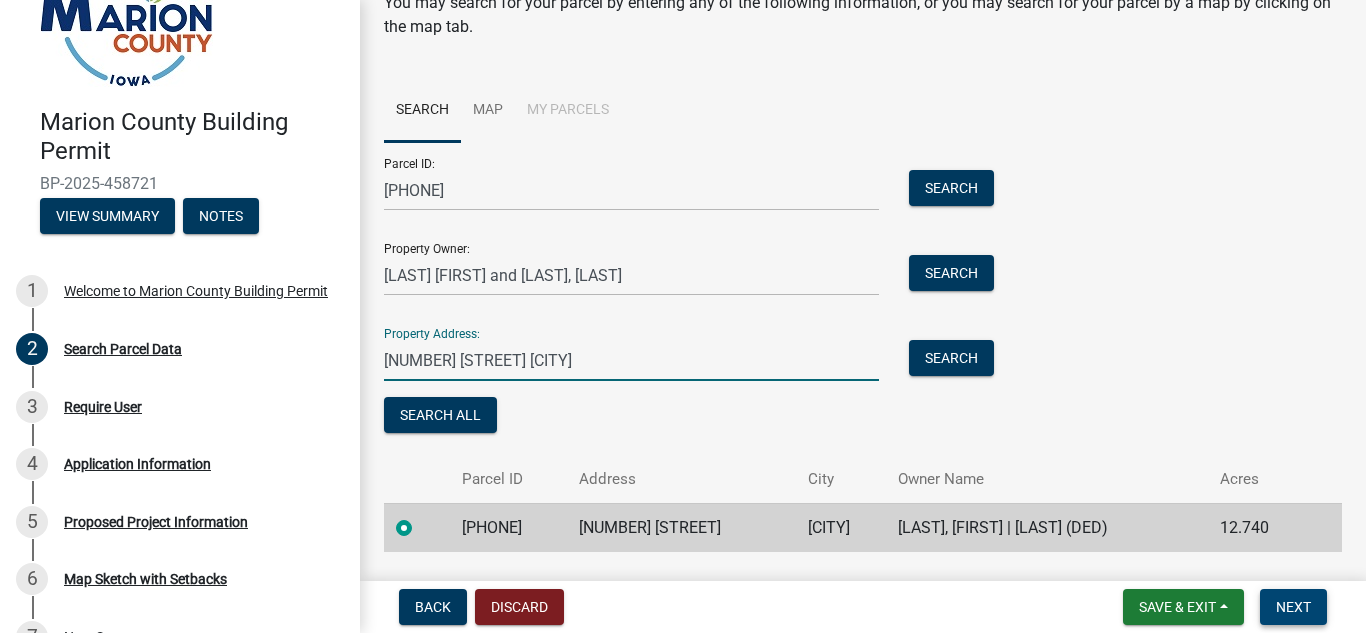 type on "[NUMBER] [STREET] [CITY]" 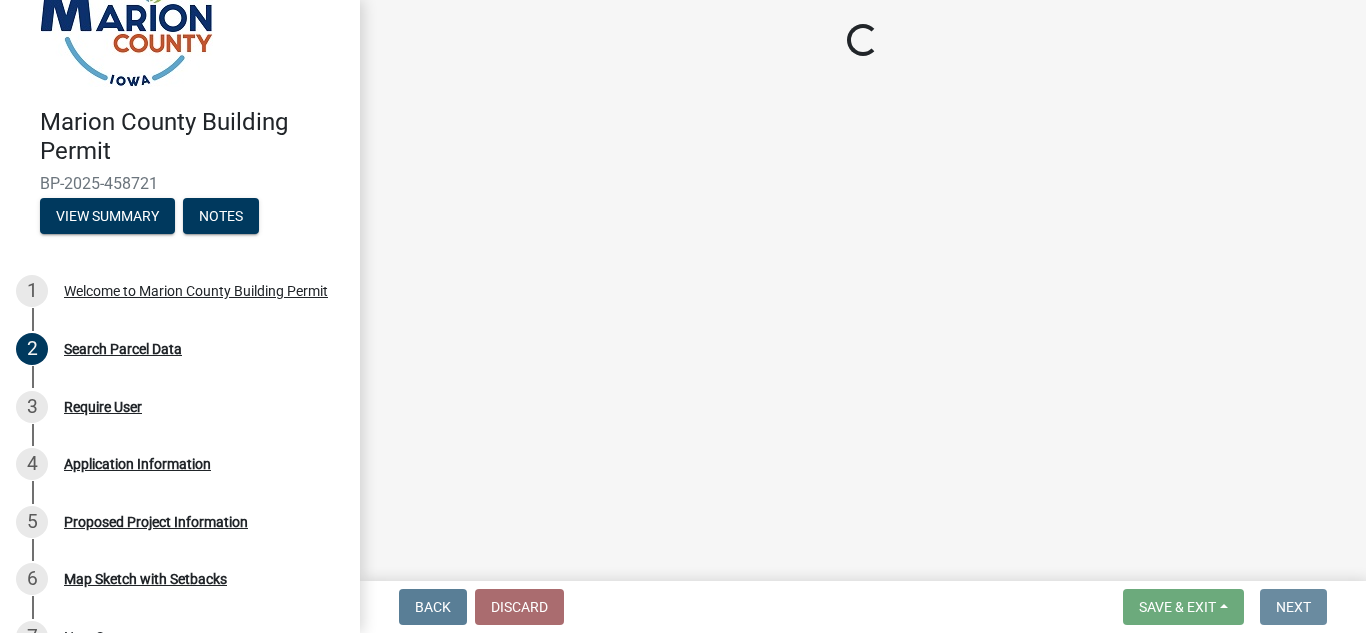 scroll, scrollTop: 0, scrollLeft: 0, axis: both 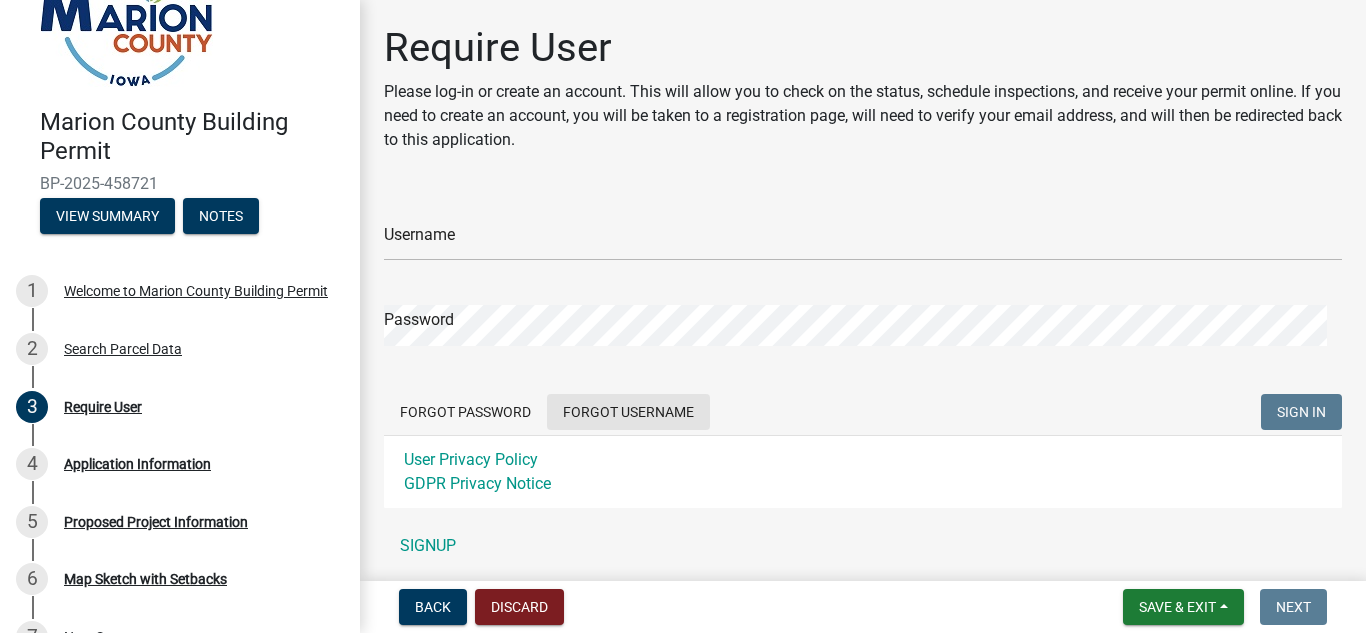 click on "Forgot Username" 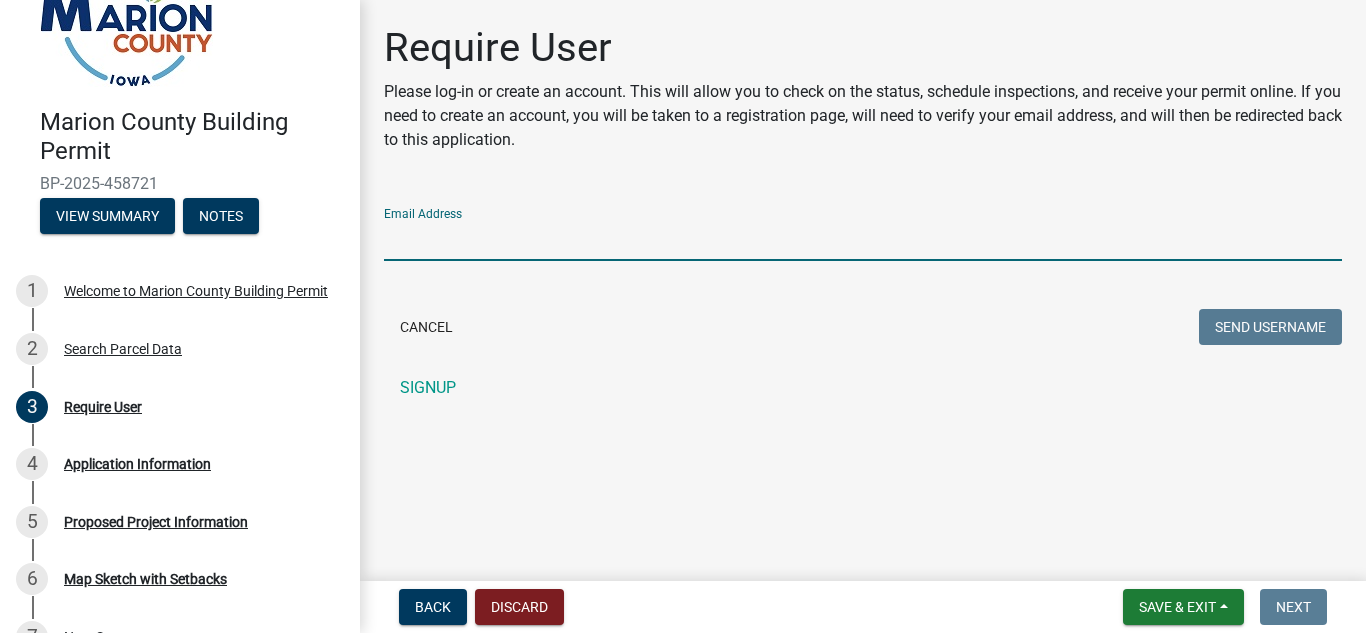 click on "Email Address" at bounding box center [863, 240] 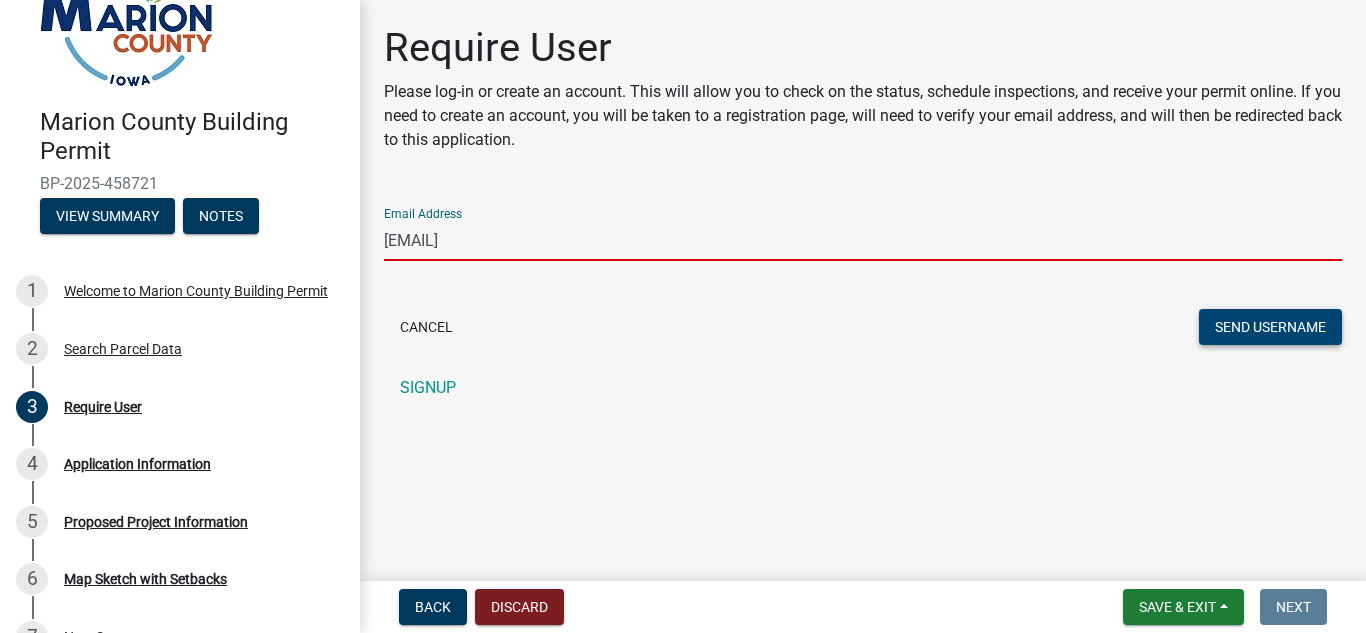 click on "Send Username" 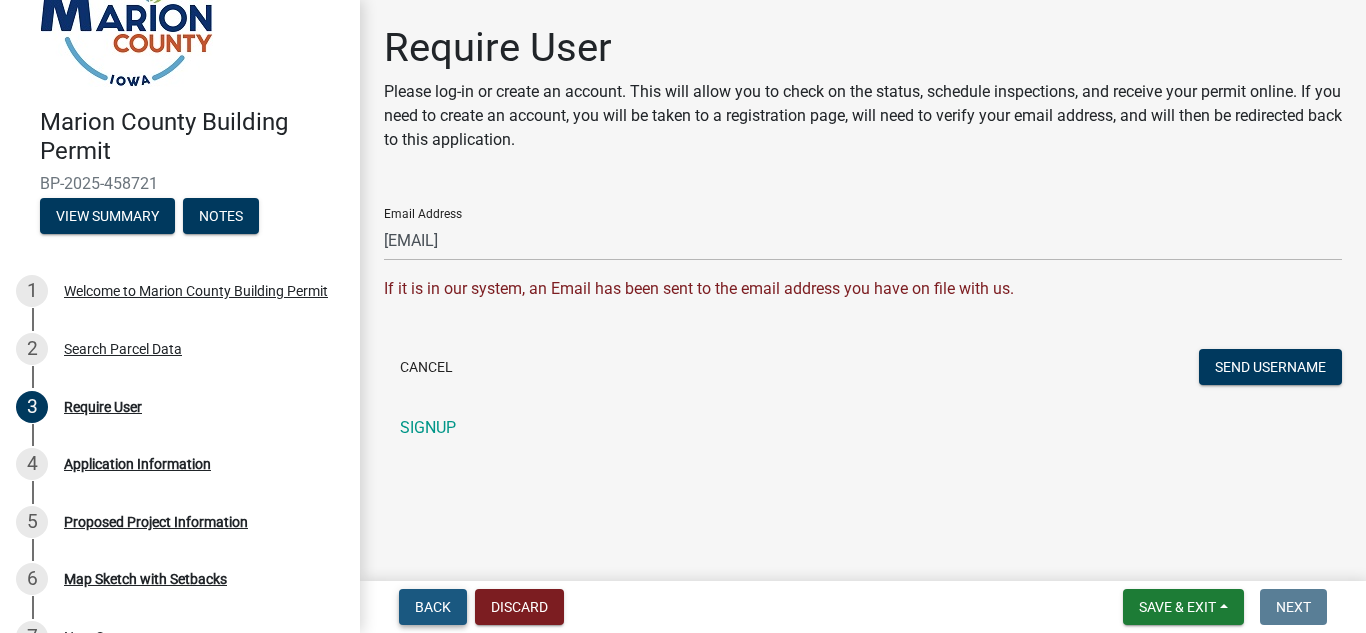 click on "Back" at bounding box center (433, 607) 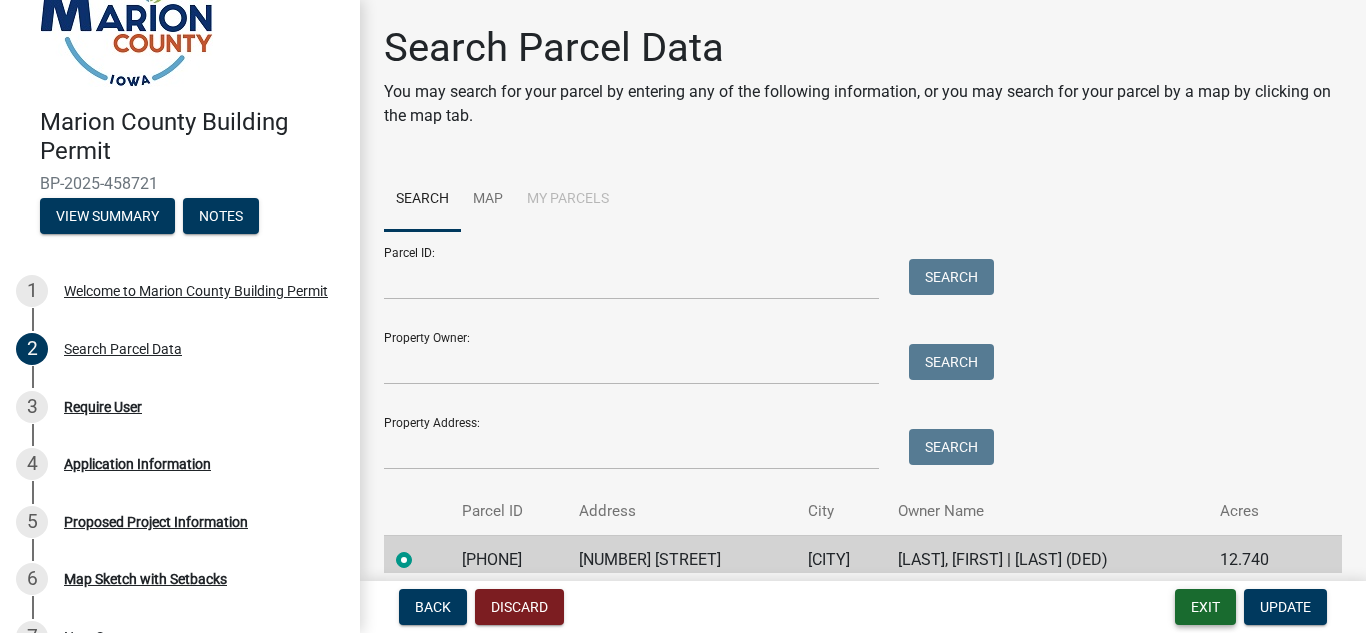 click on "Exit" at bounding box center [1205, 607] 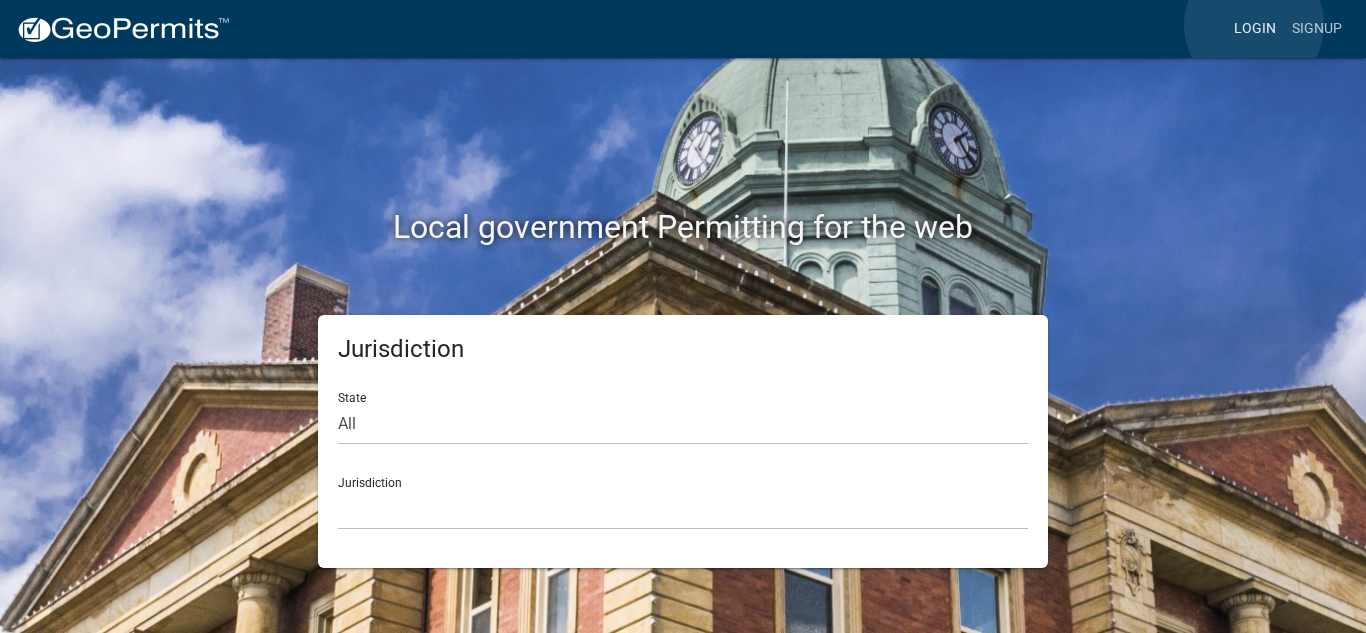 click on "Login" at bounding box center [1255, 29] 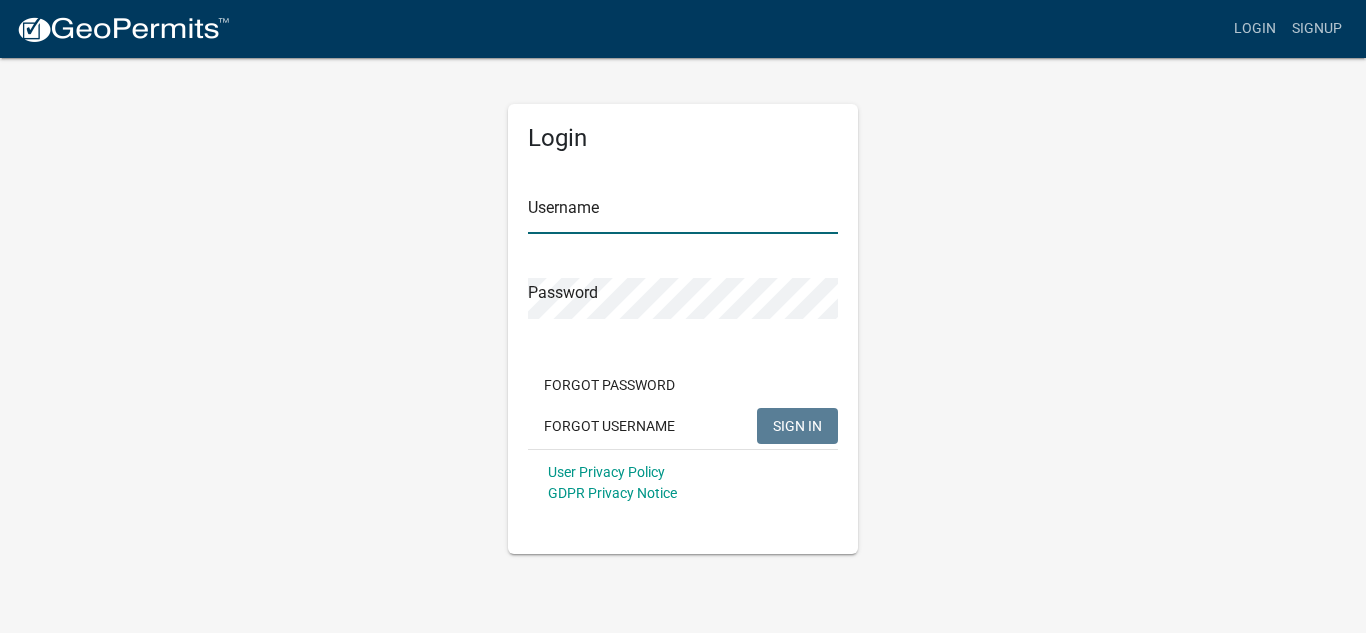click on "Username" at bounding box center (683, 213) 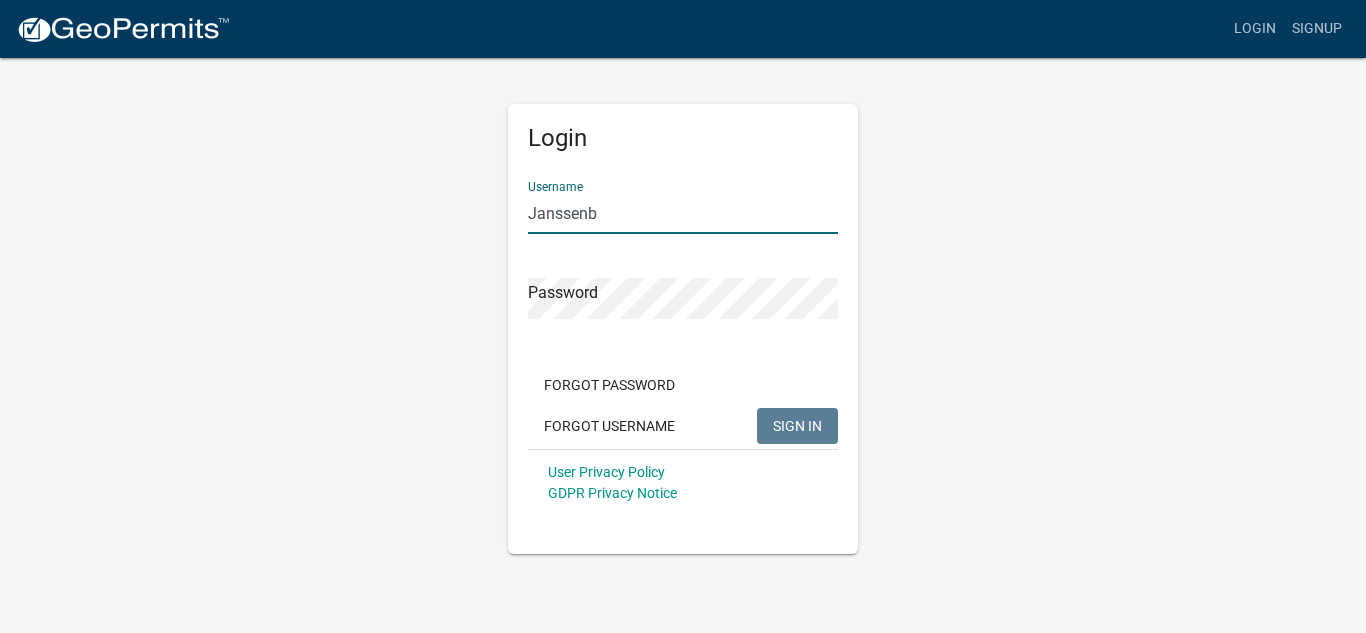 type on "Janssenb" 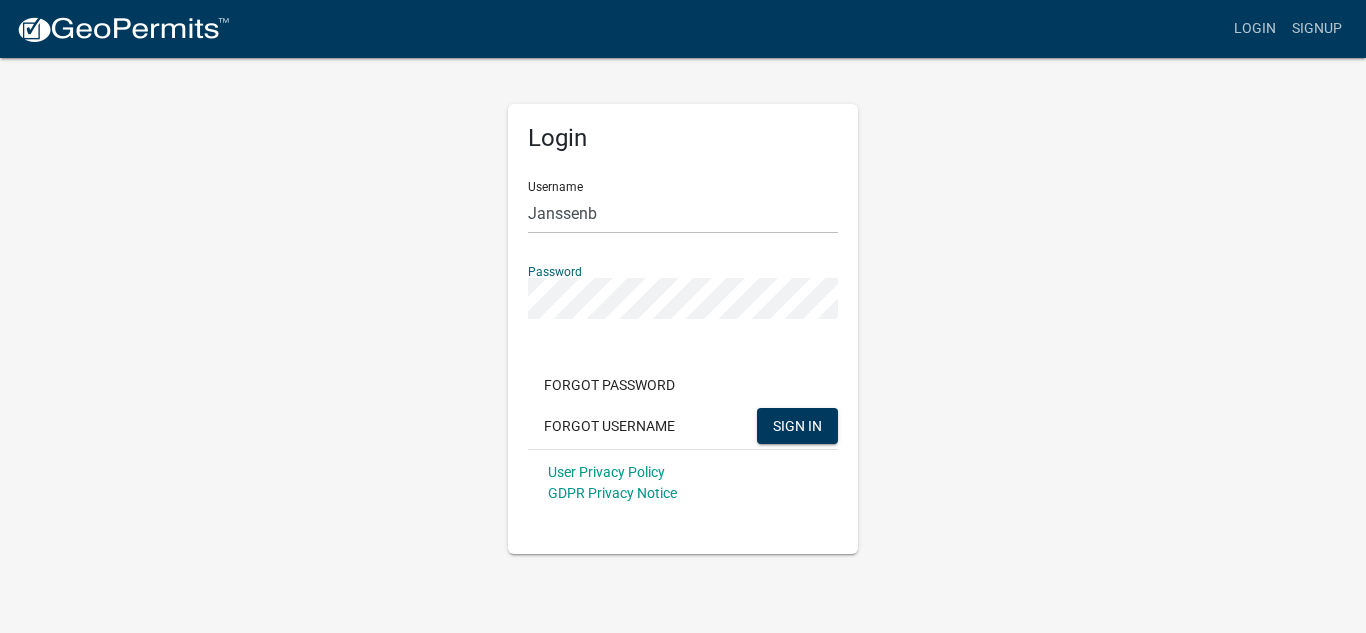 click on "SIGN IN" 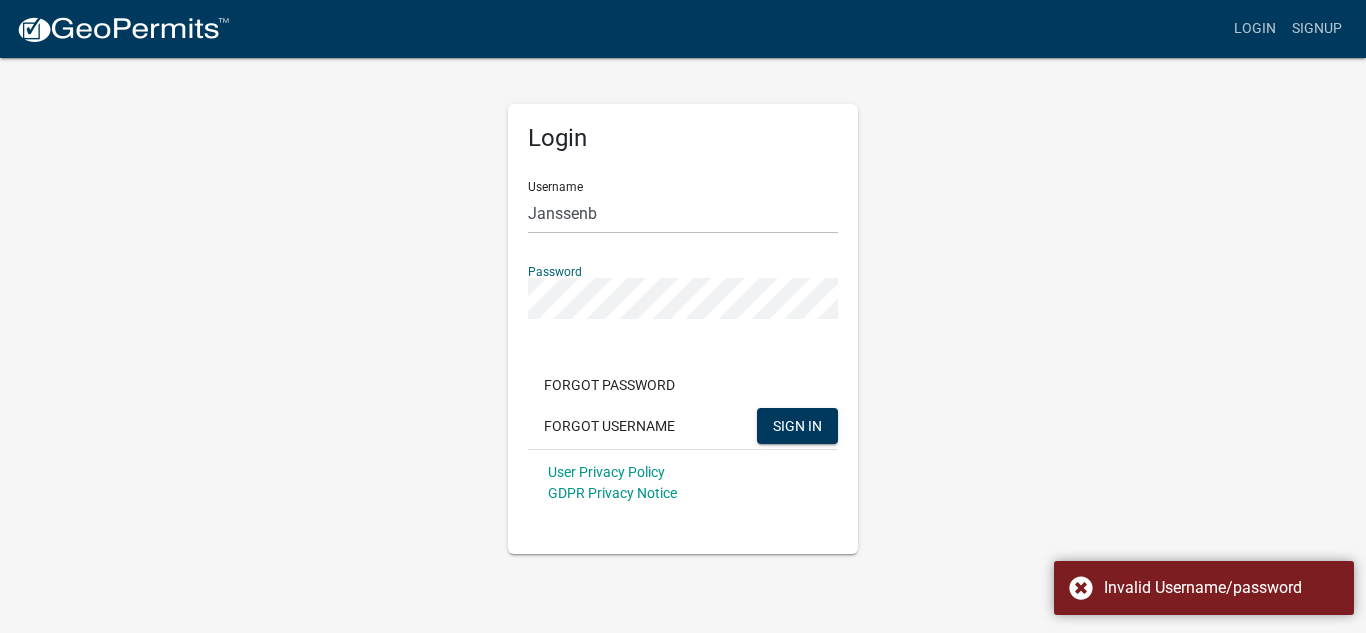 click on "SIGN IN" 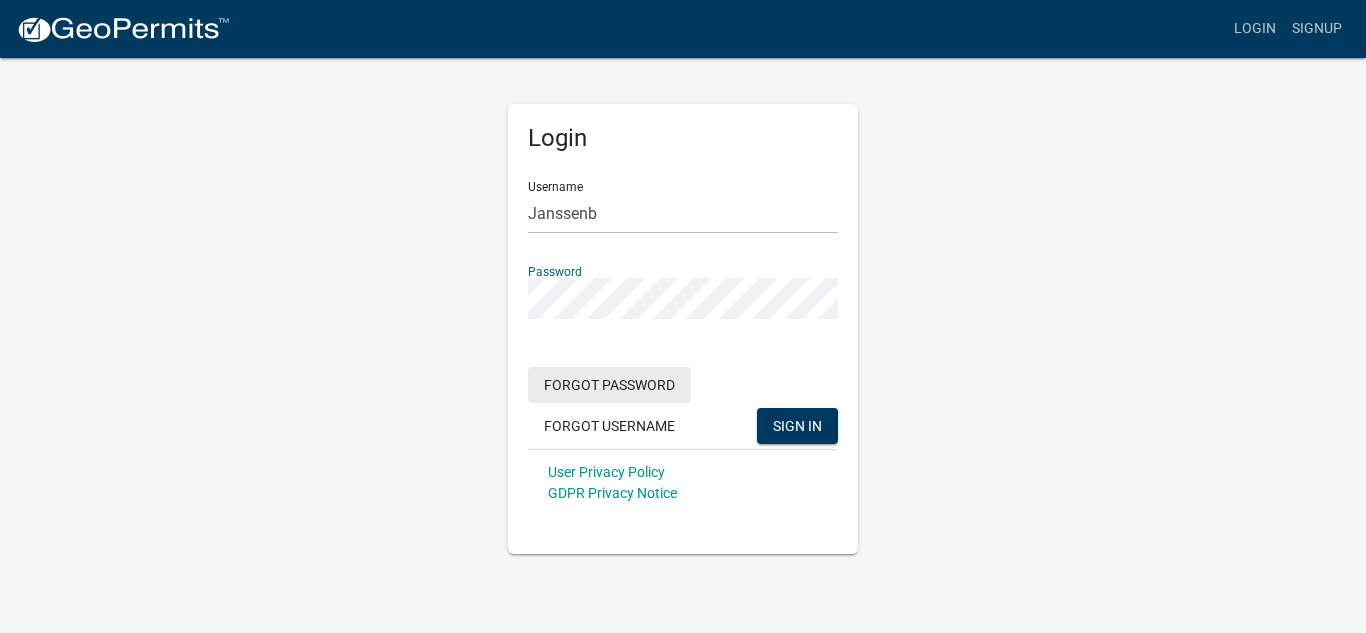 click on "Forgot Password" 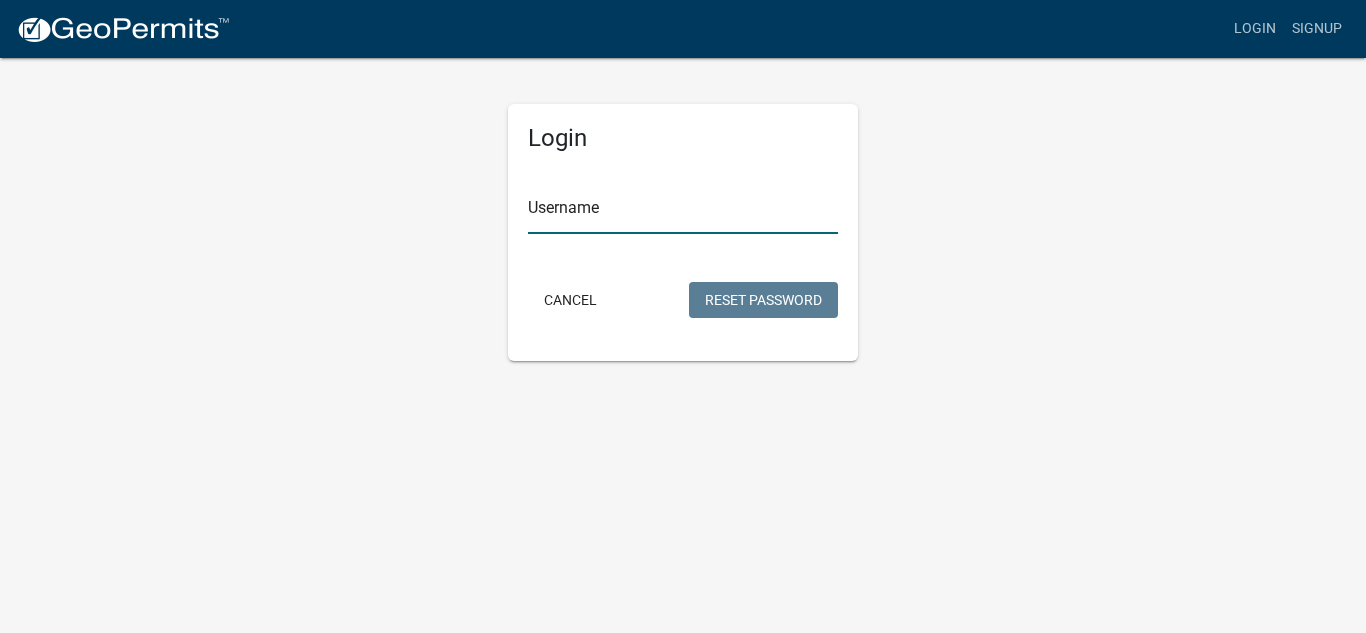 click on "Username" at bounding box center [683, 213] 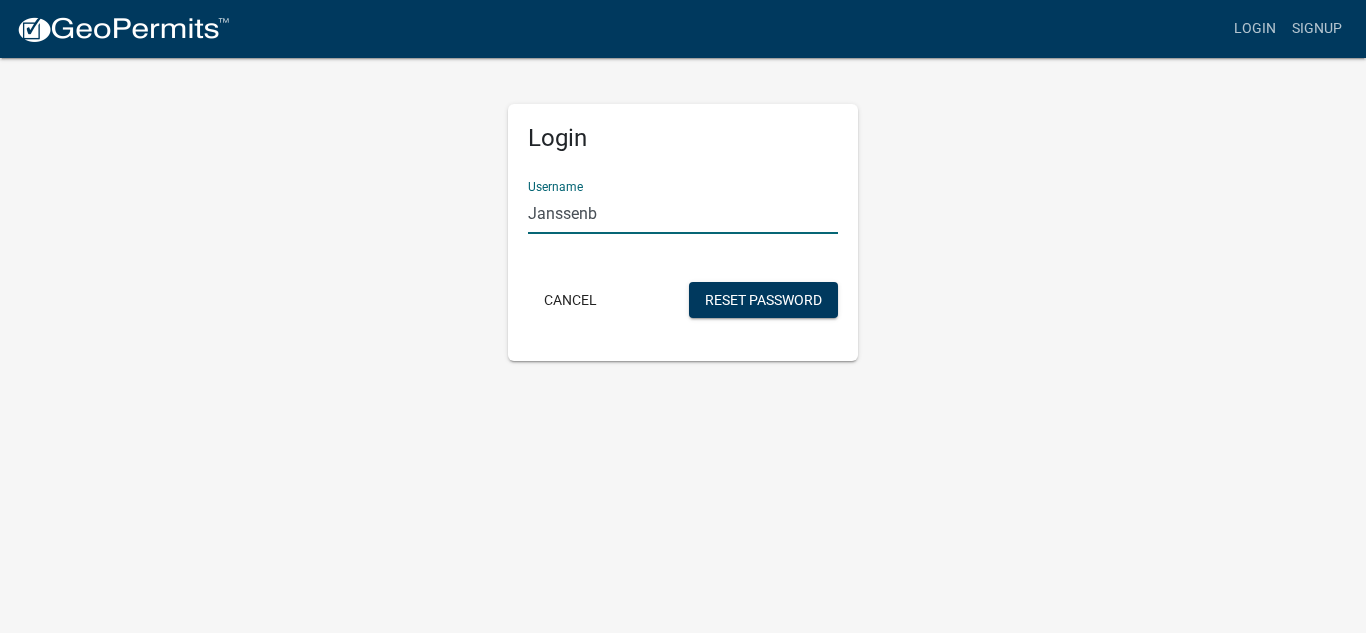 type on "Janssenb" 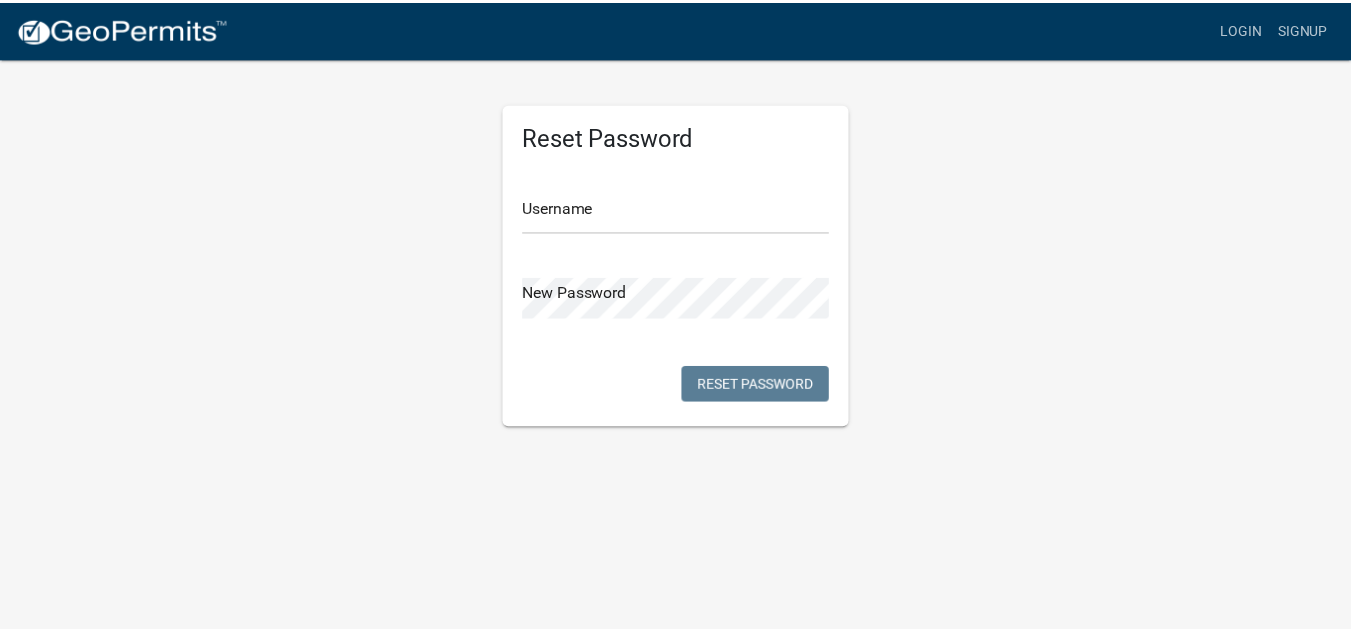 scroll, scrollTop: 0, scrollLeft: 0, axis: both 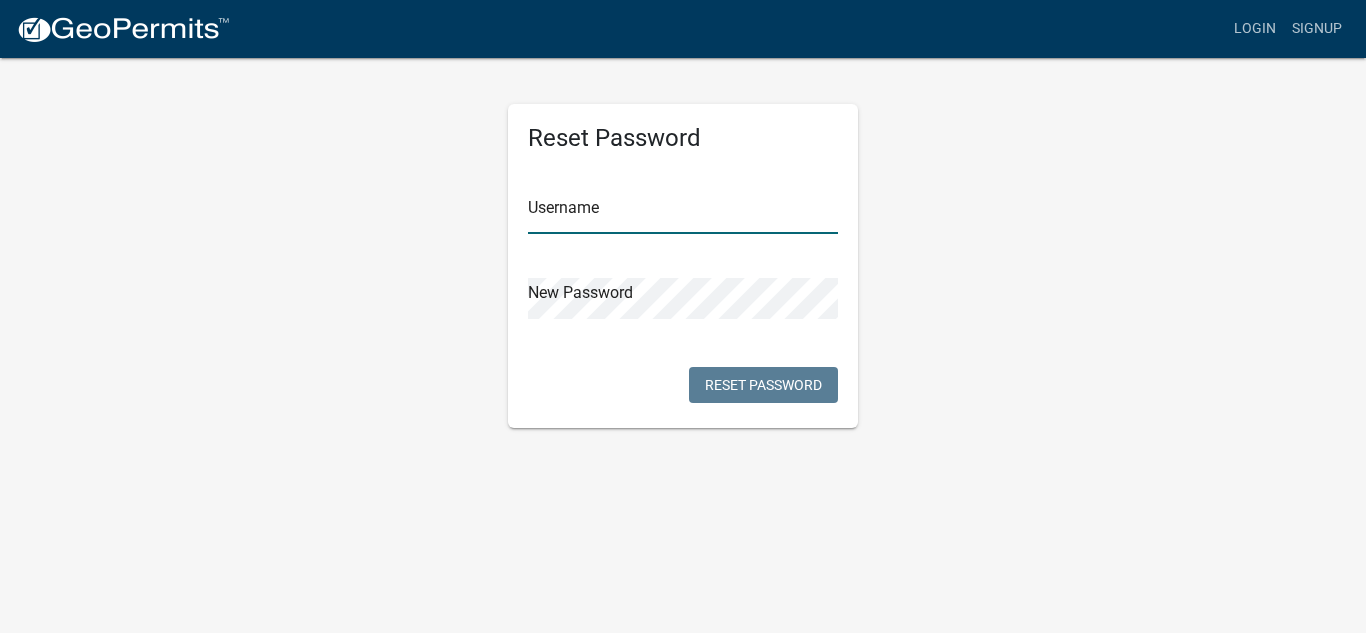 click at bounding box center (683, 213) 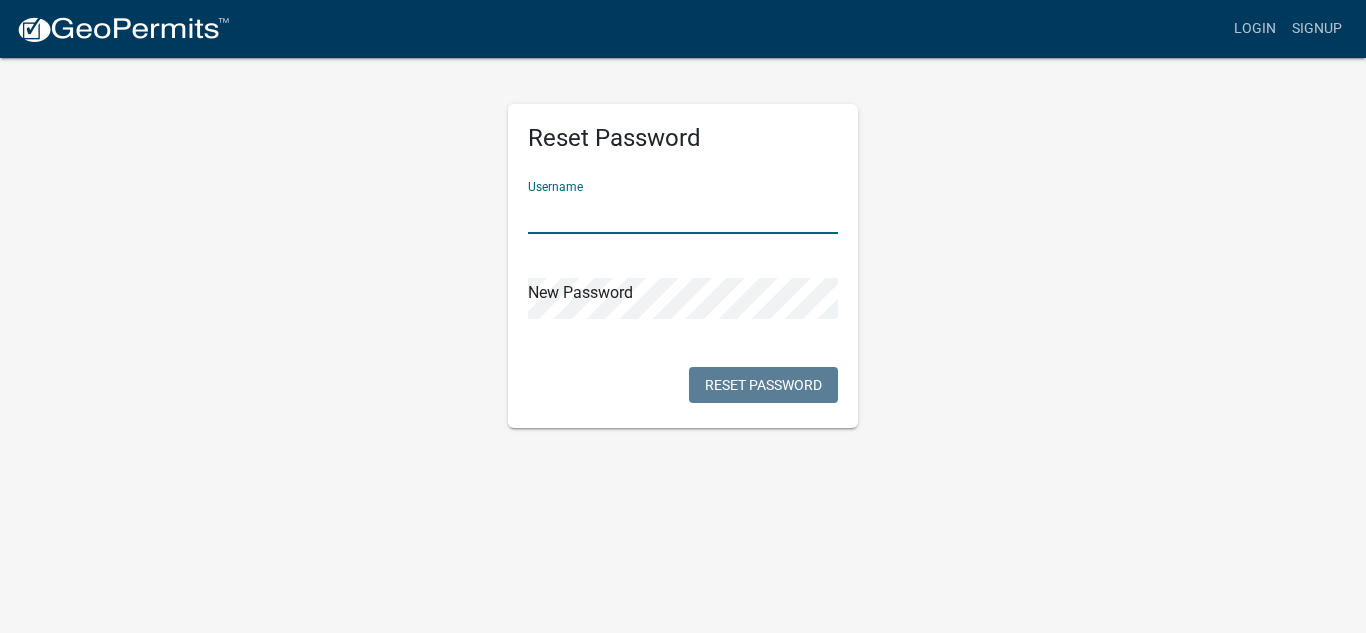click at bounding box center (683, 213) 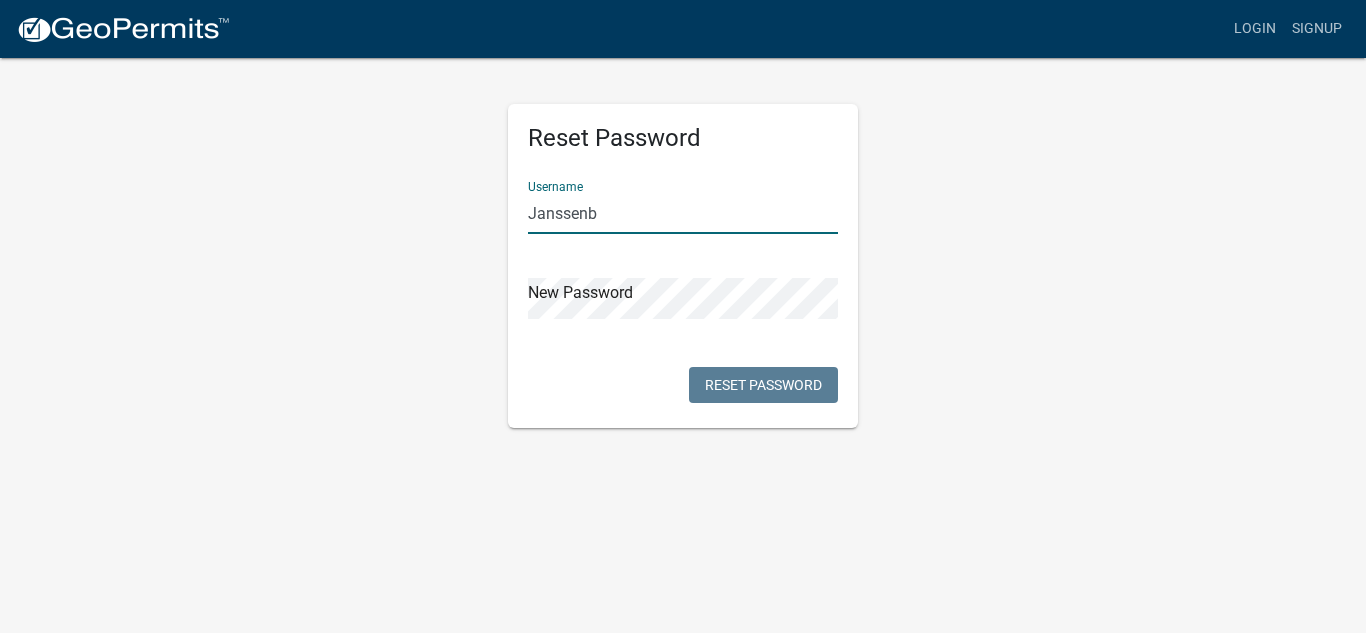 type on "Janssenb" 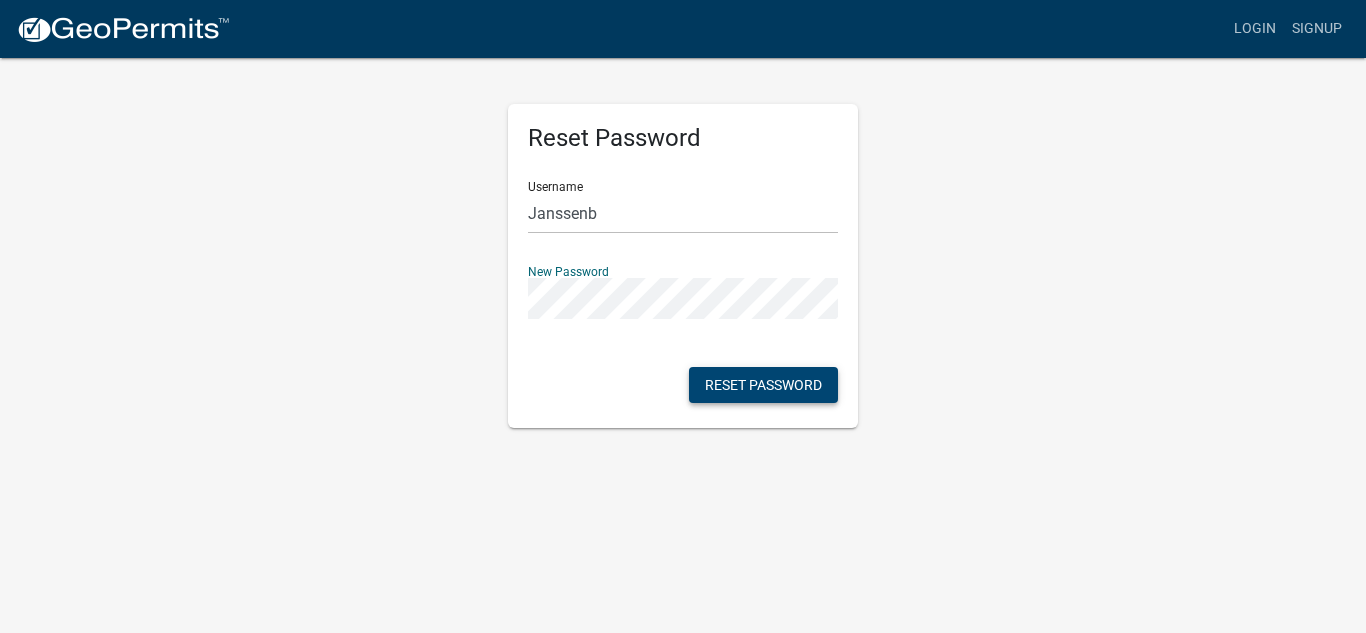 click on "Reset Password" 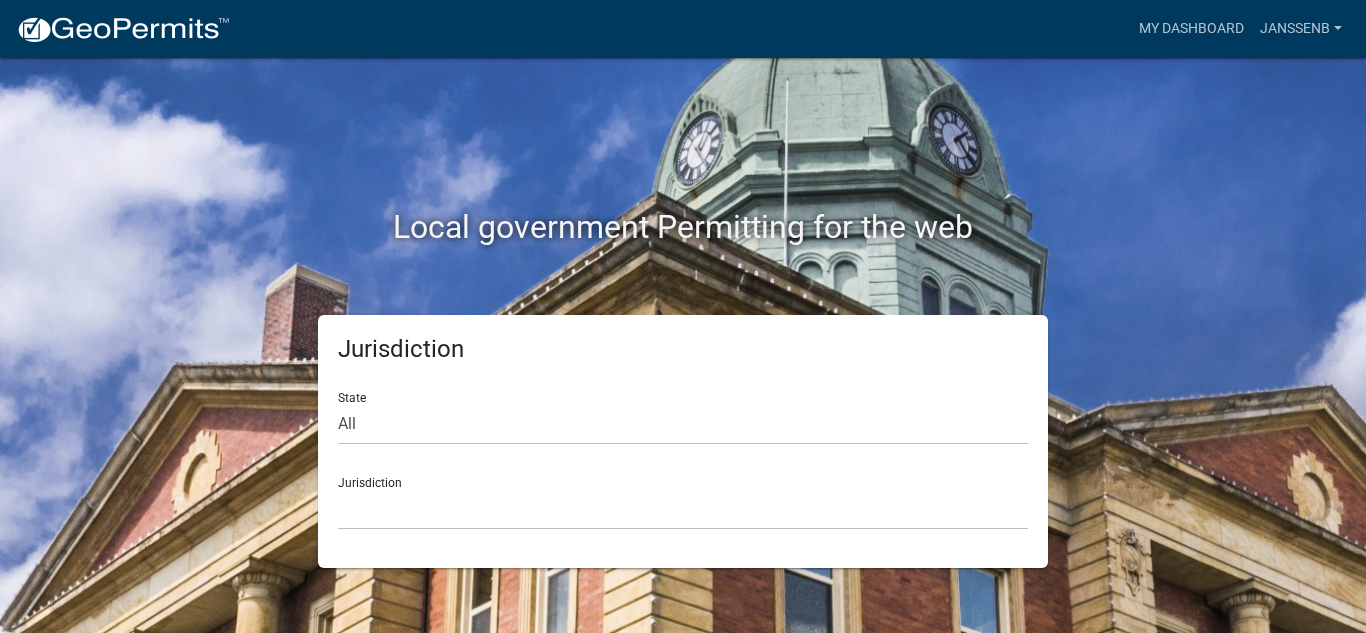 click on "Local government Permitting for the web" 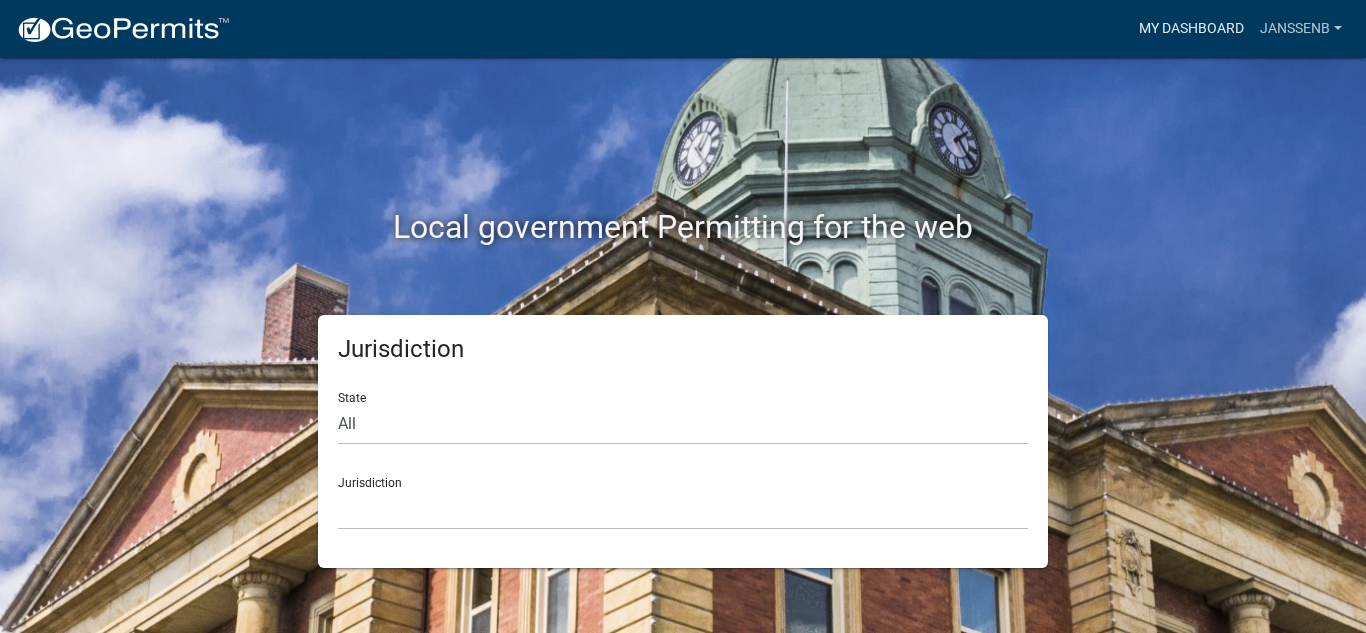 click on "My Dashboard" at bounding box center (1191, 29) 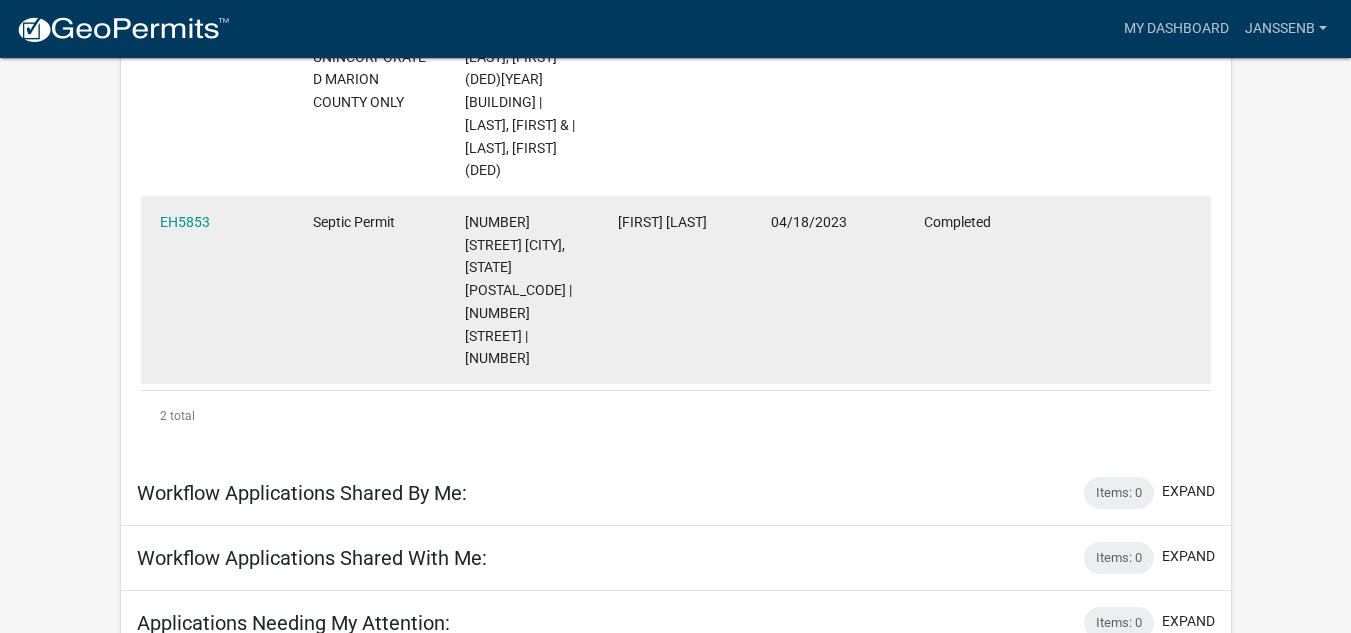 scroll, scrollTop: 531, scrollLeft: 0, axis: vertical 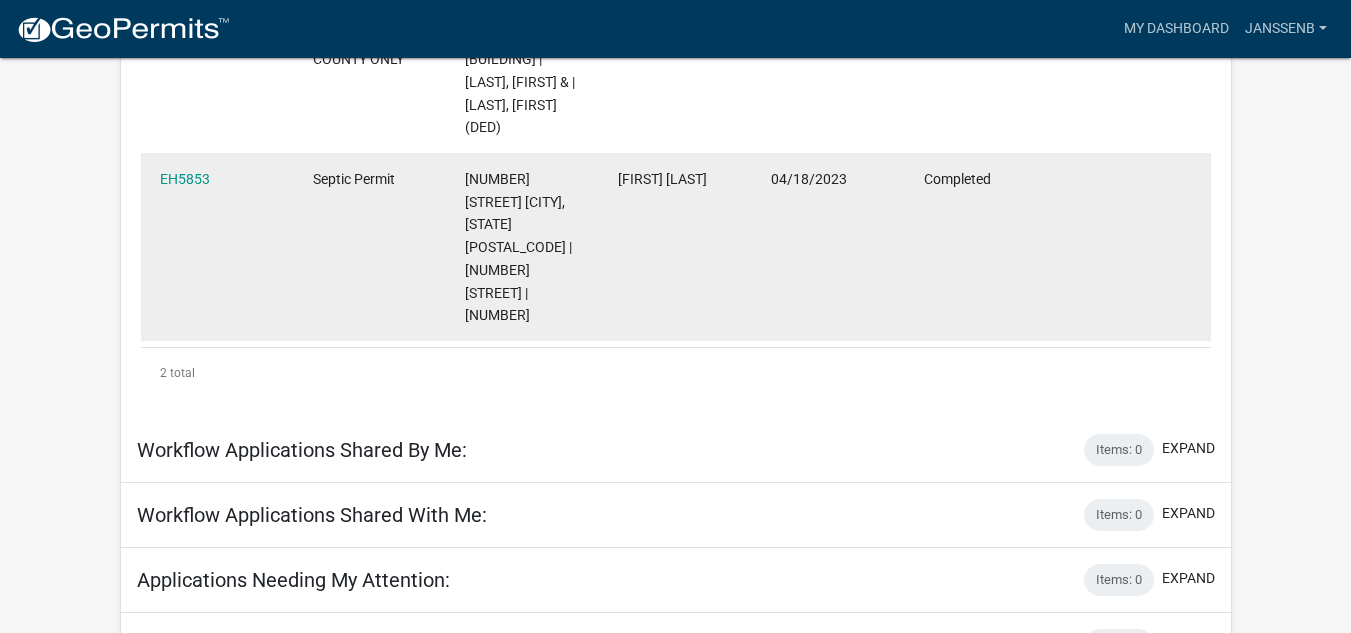 click on "Applications Needing My Attention:  Items: 0   expand" at bounding box center (676, 580) 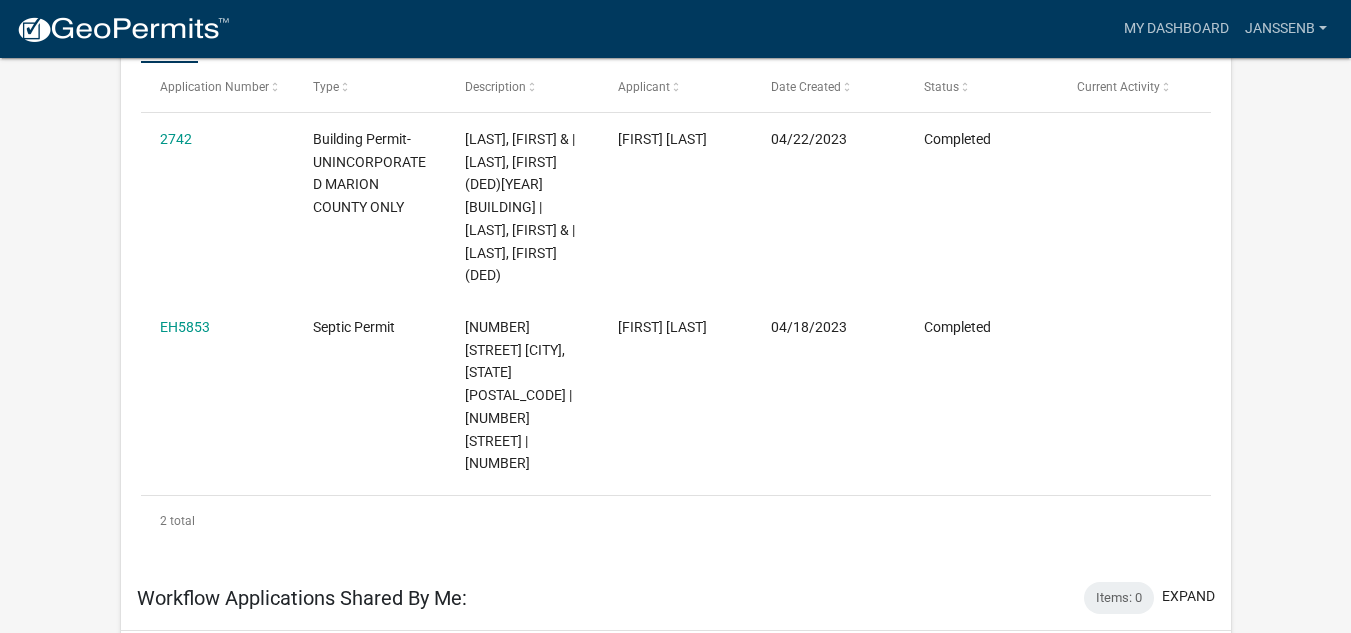 scroll, scrollTop: 377, scrollLeft: 0, axis: vertical 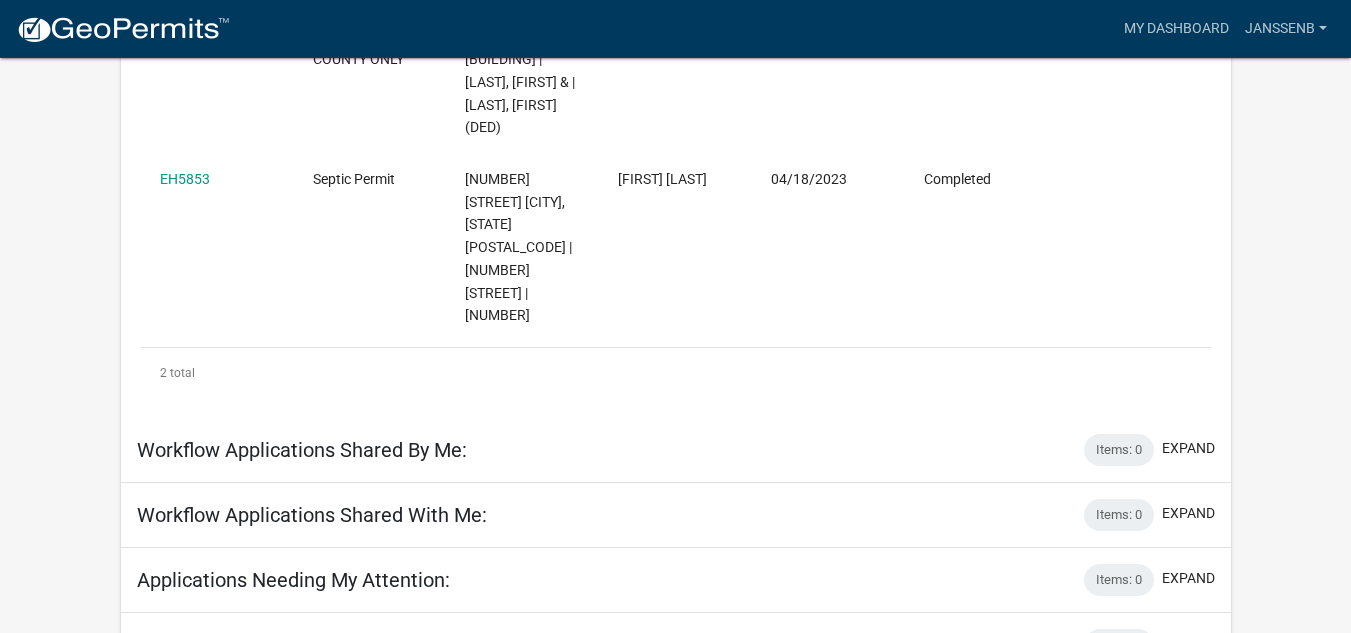 click on "2 total" 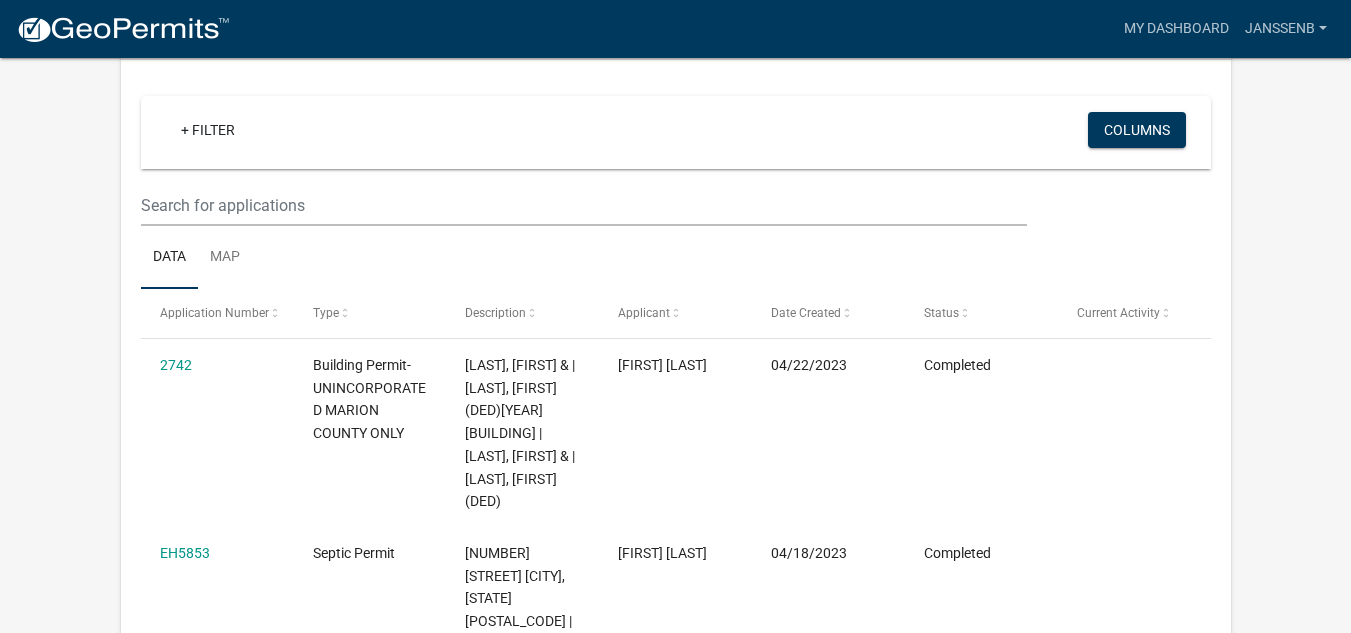 scroll, scrollTop: 0, scrollLeft: 0, axis: both 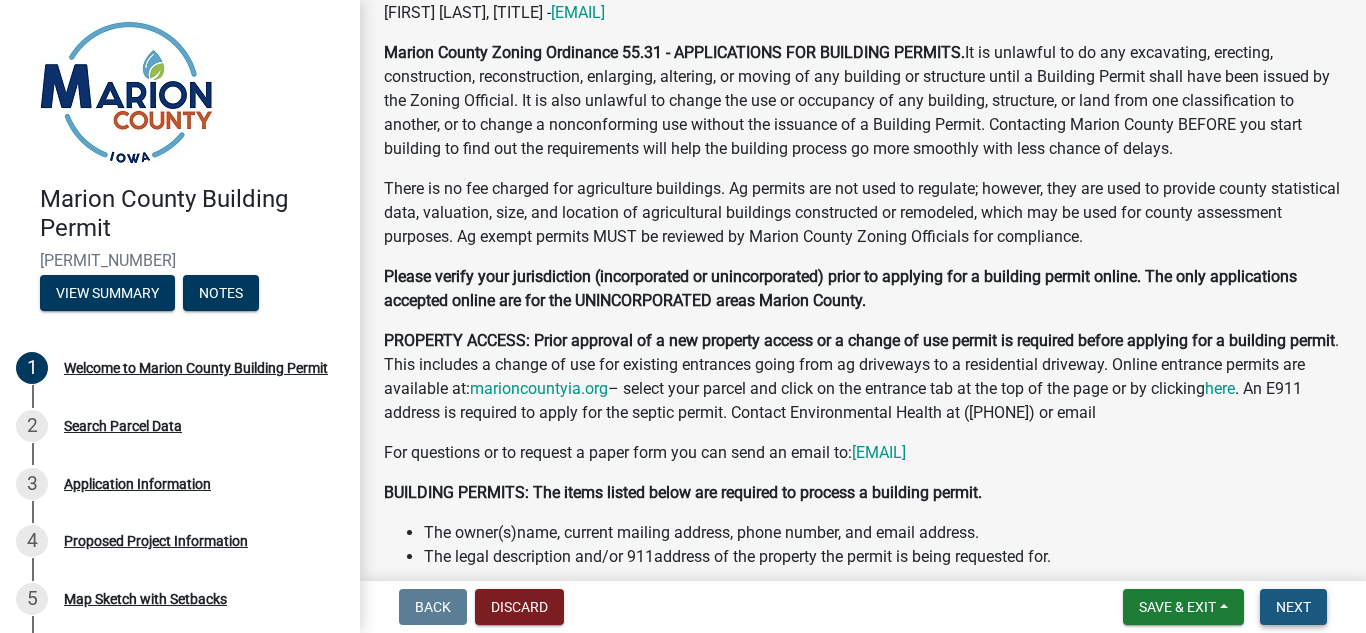 click on "Next" at bounding box center (1293, 607) 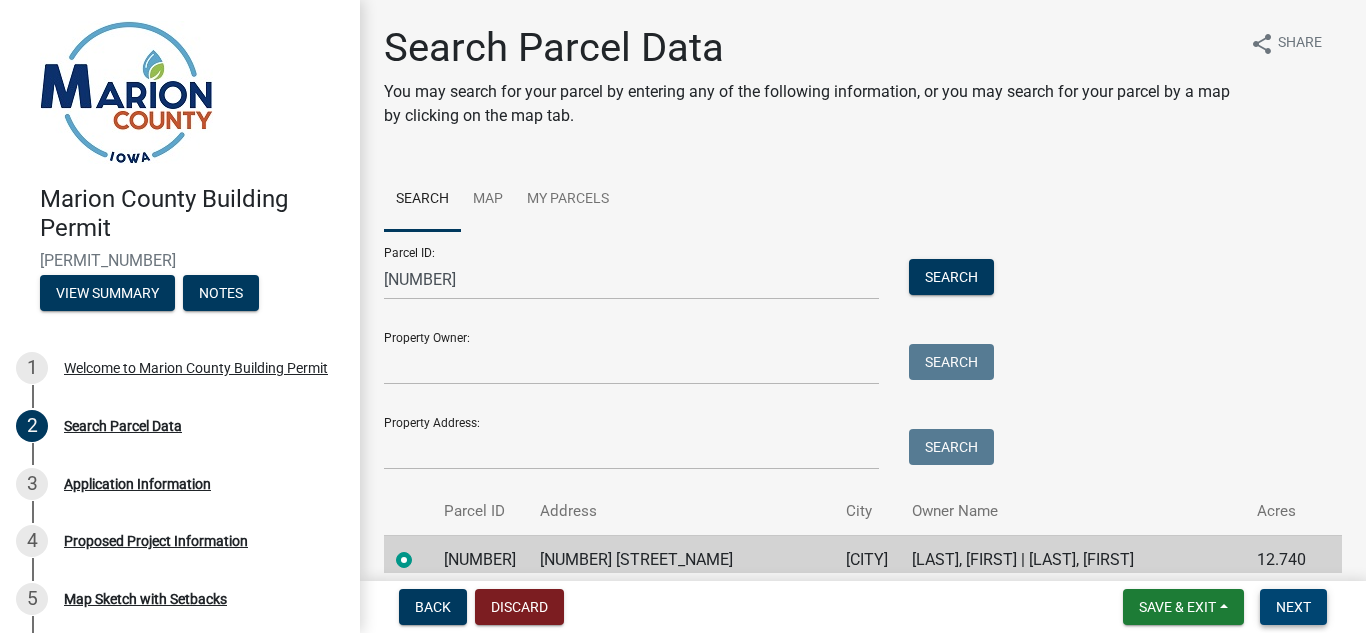 click on "Next" at bounding box center [1293, 607] 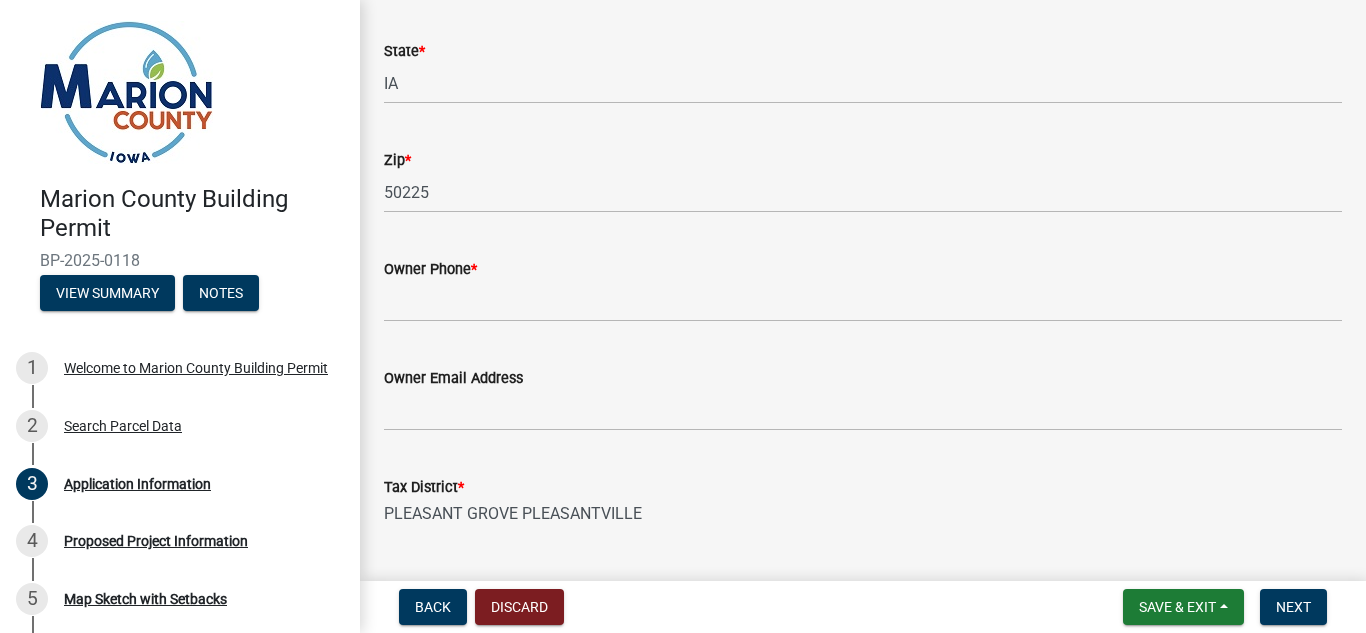 scroll, scrollTop: 1335, scrollLeft: 0, axis: vertical 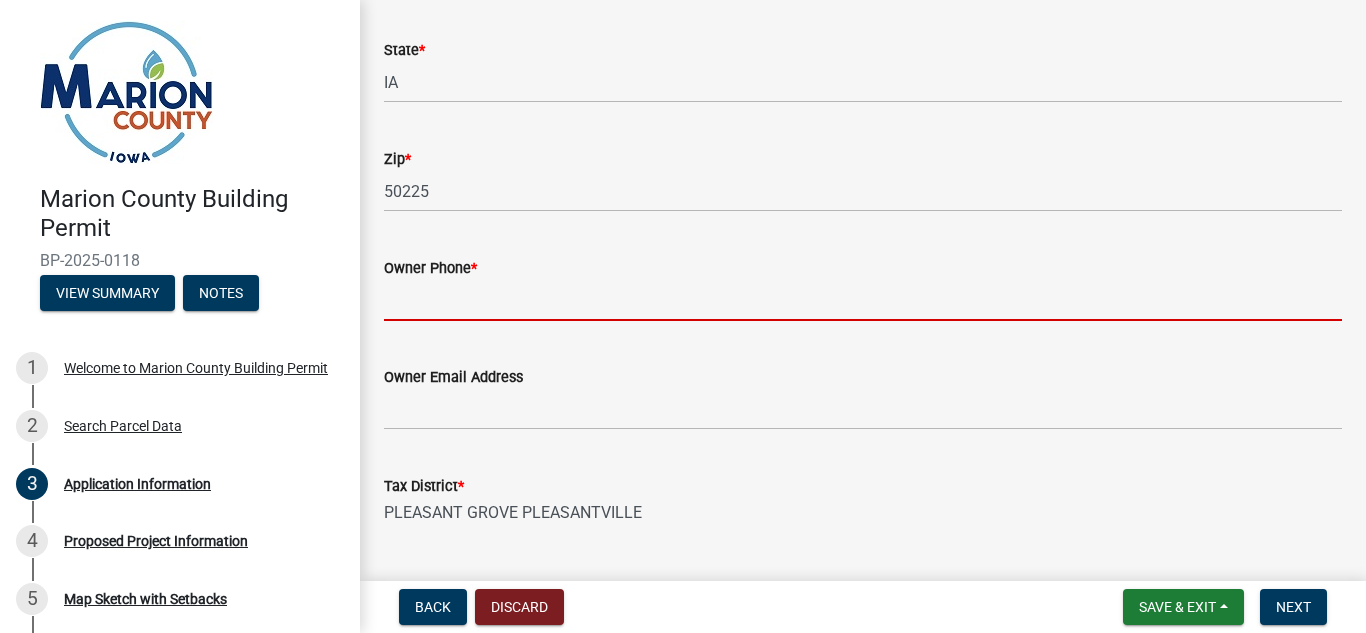 click on "Owner Phone  *" at bounding box center (863, 300) 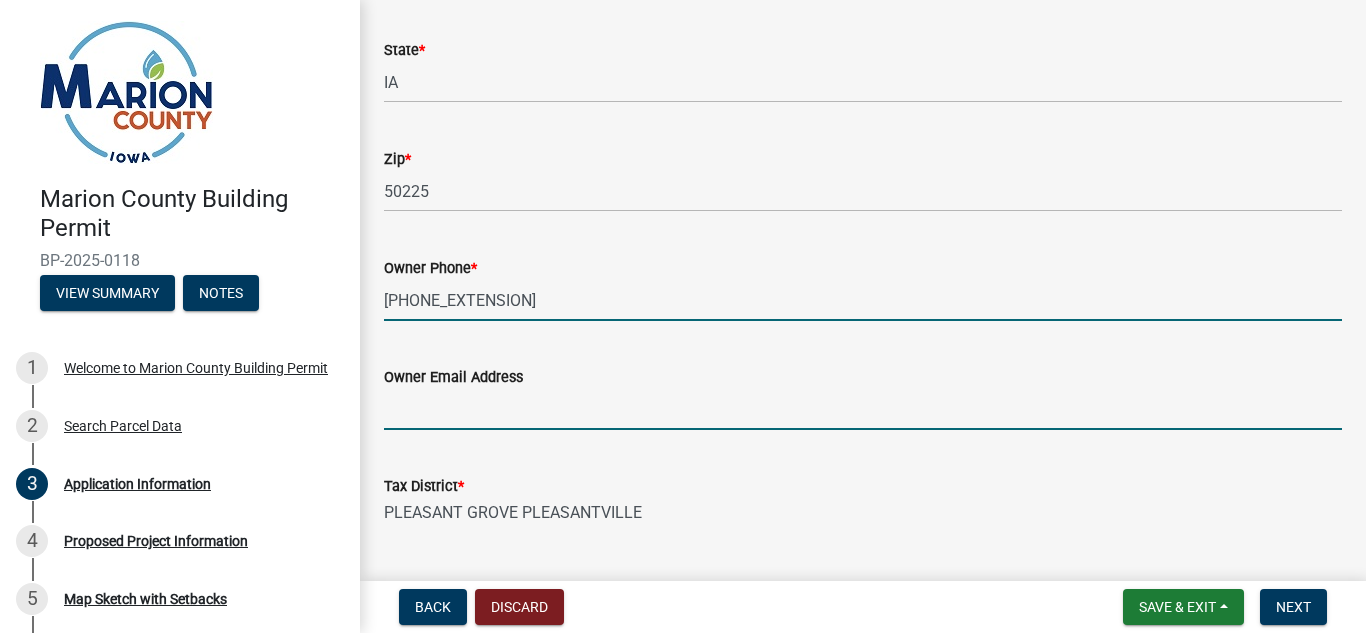 type on "[EMAIL]" 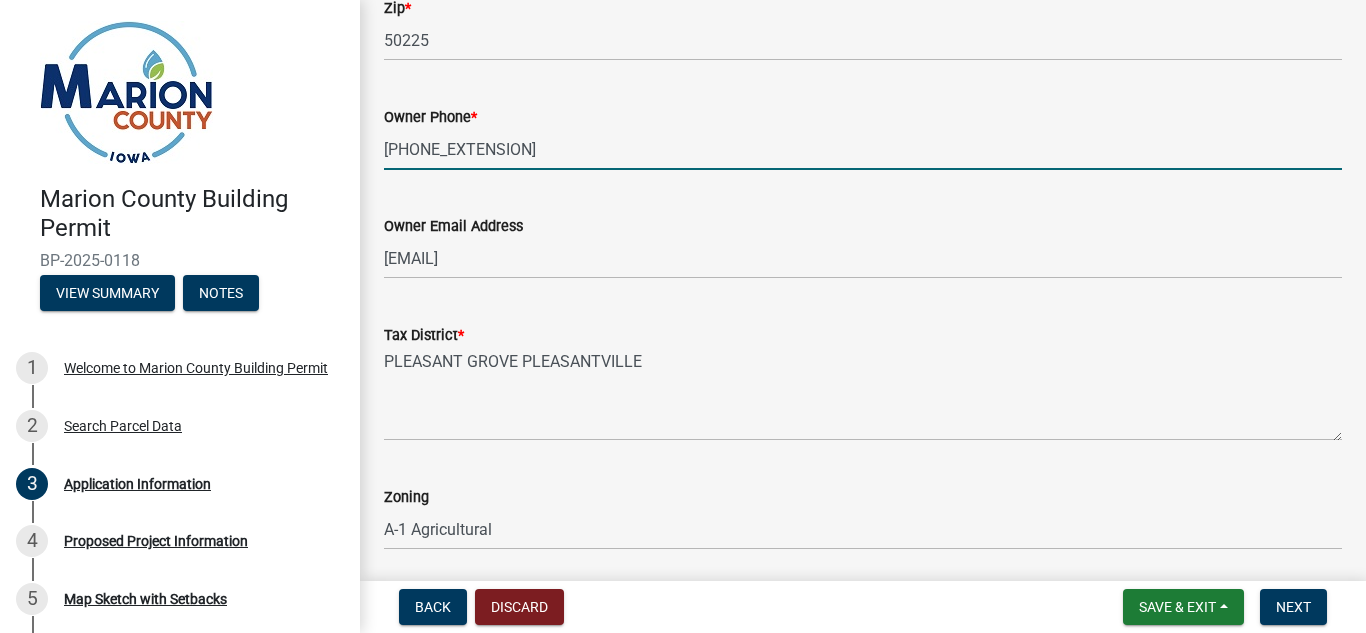 scroll, scrollTop: 1557, scrollLeft: 0, axis: vertical 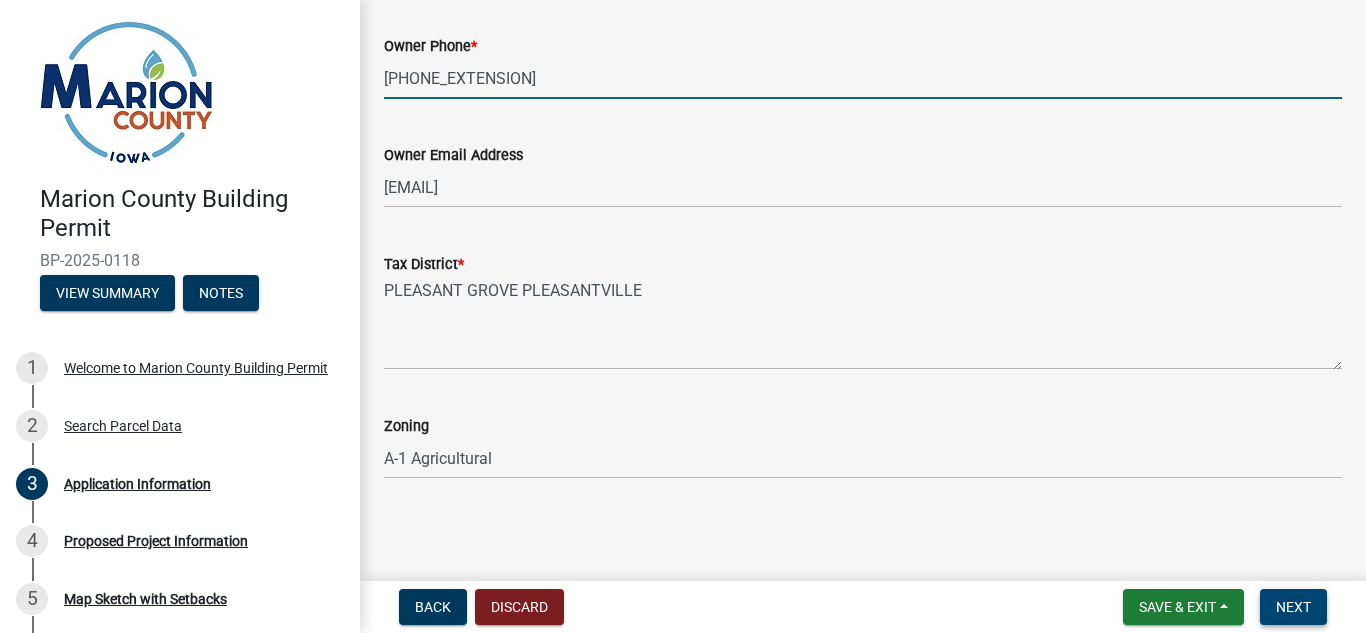 click on "Next" at bounding box center (1293, 607) 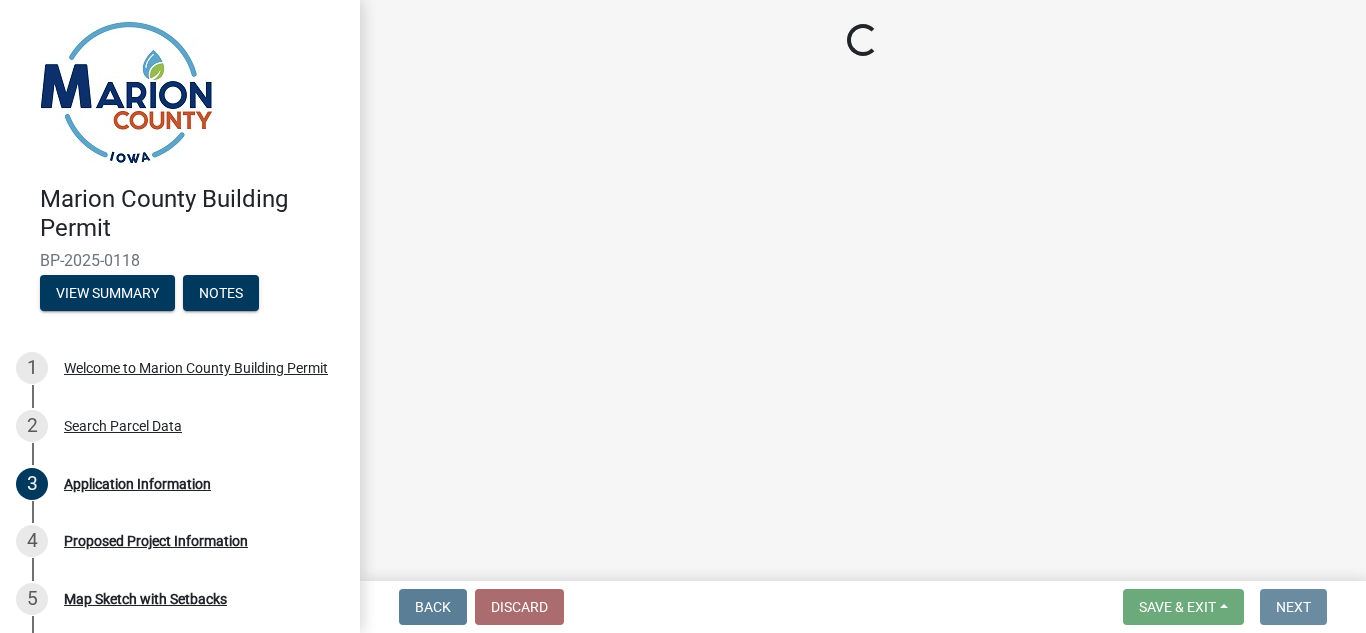 scroll, scrollTop: 0, scrollLeft: 0, axis: both 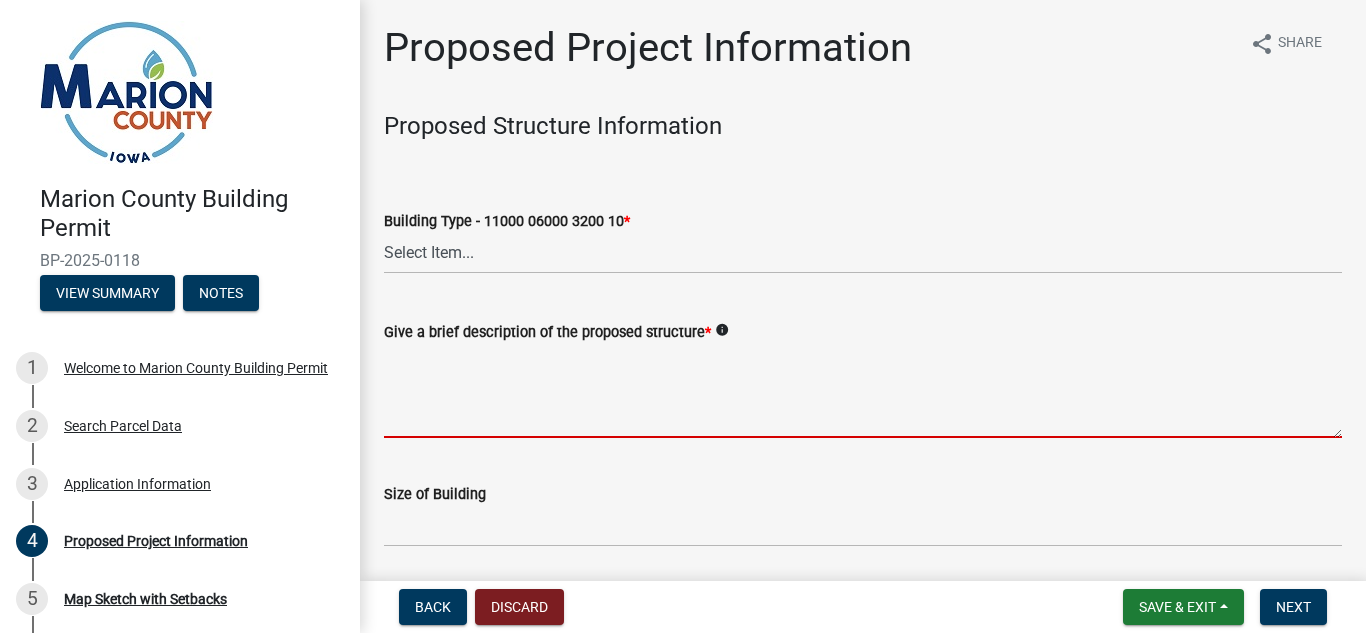 click on "Give a brief description of the proposed structure  *" at bounding box center (863, 391) 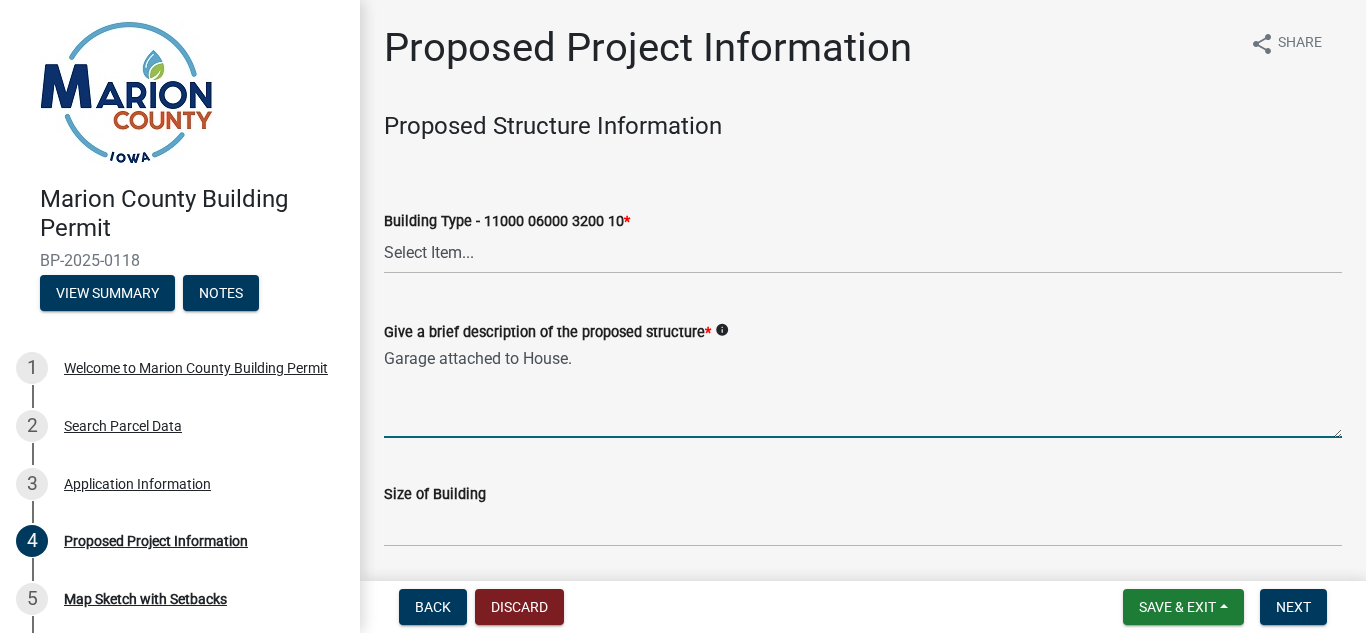 click on "Garage attached to House." at bounding box center (863, 391) 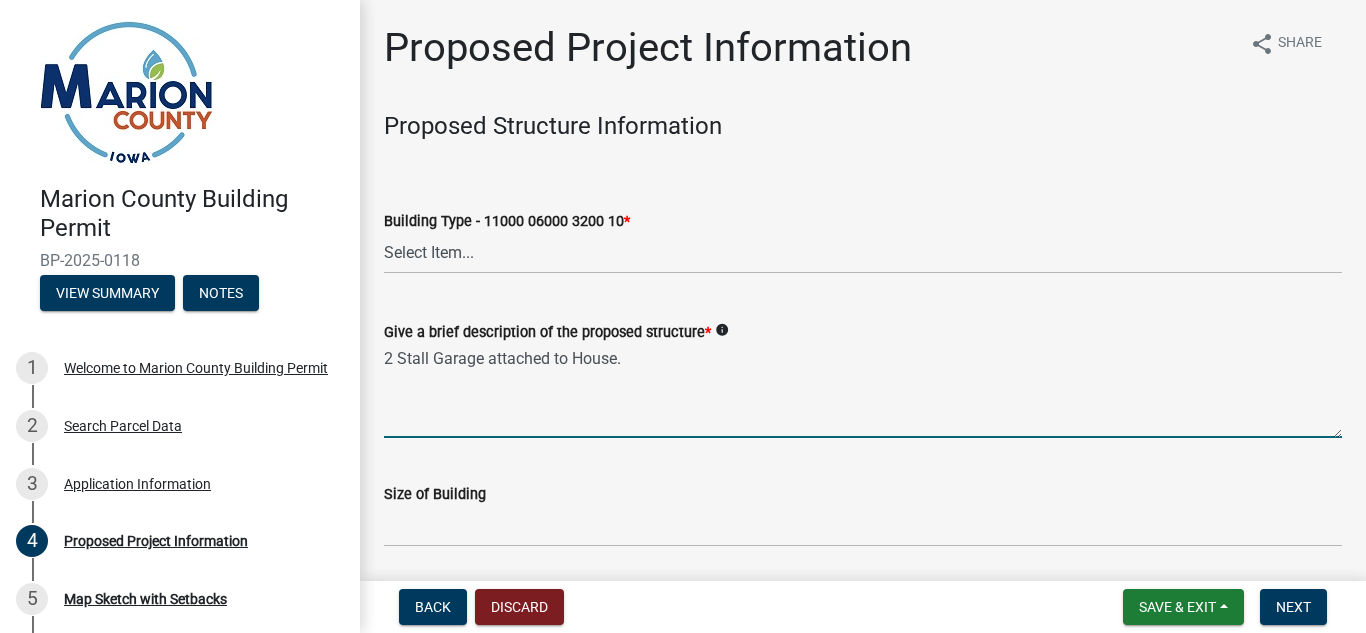 click on "2 Stall Garage attached to House." at bounding box center (863, 391) 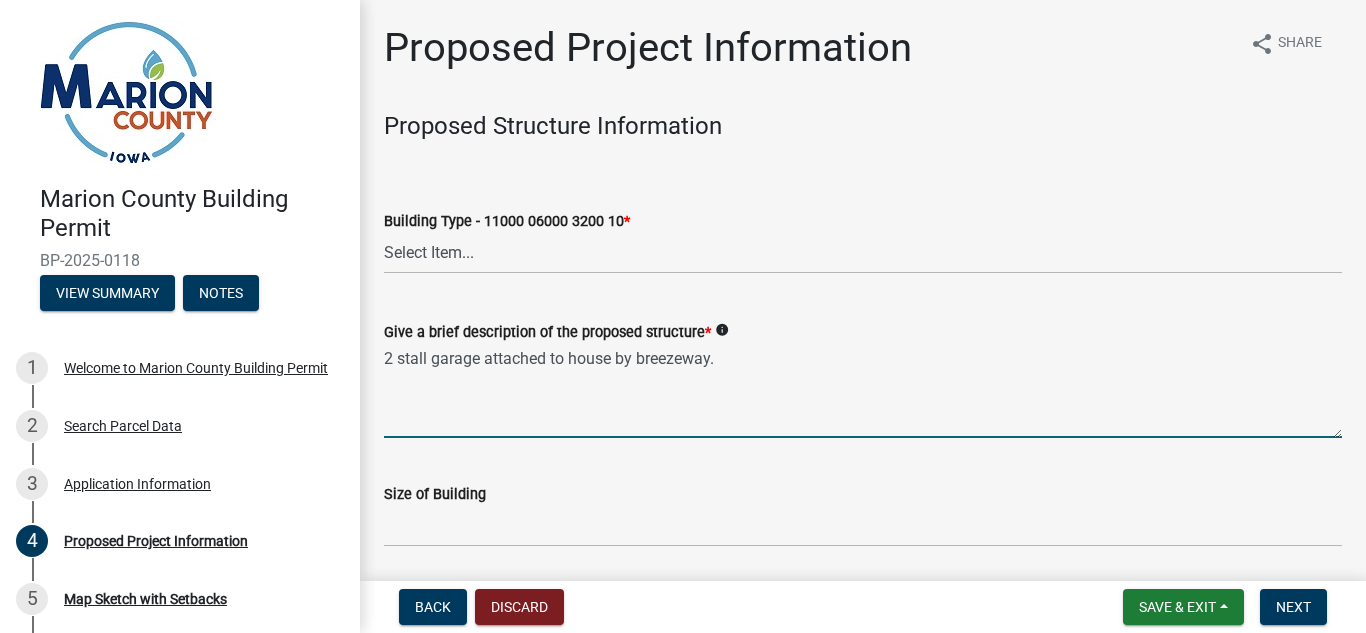 type on "2 stall garage attached to house by breezeway." 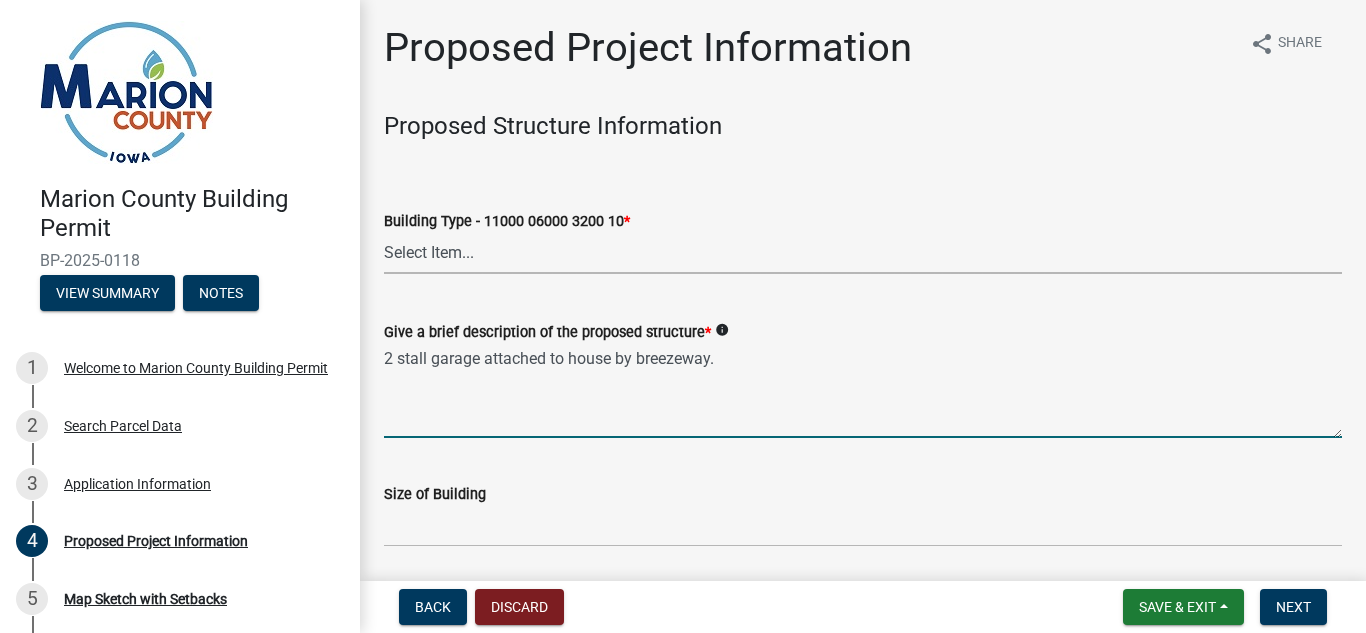 click on "Select Item...   Dwellings - One Family Residential - 11000 06000 3200 10   Dwellings - Two Family Residential - 11000 06000 3200 10   Addition to (Dwelling, Accessory Structure, Commercial, Industrial) - 11000 06000 3200 10   Accessory Structure (includes Detached Garage,  Storage Sheds and Personal Solar Panels)- 11000 06000 3200 10   Commercial - 11000 06000 3200 10   Industrial - 11000 06000 3200 10   Tower/Public Utility - 11000 06000 3200 10   Portable/Other - 11000 06000 3200 10   Ag Building - Must meet requirements for "Ag Exemption". All "Ag Exempt" permits will be reviewed by the Marion County Zoning Officials to determine whether criteira is met." at bounding box center (863, 253) 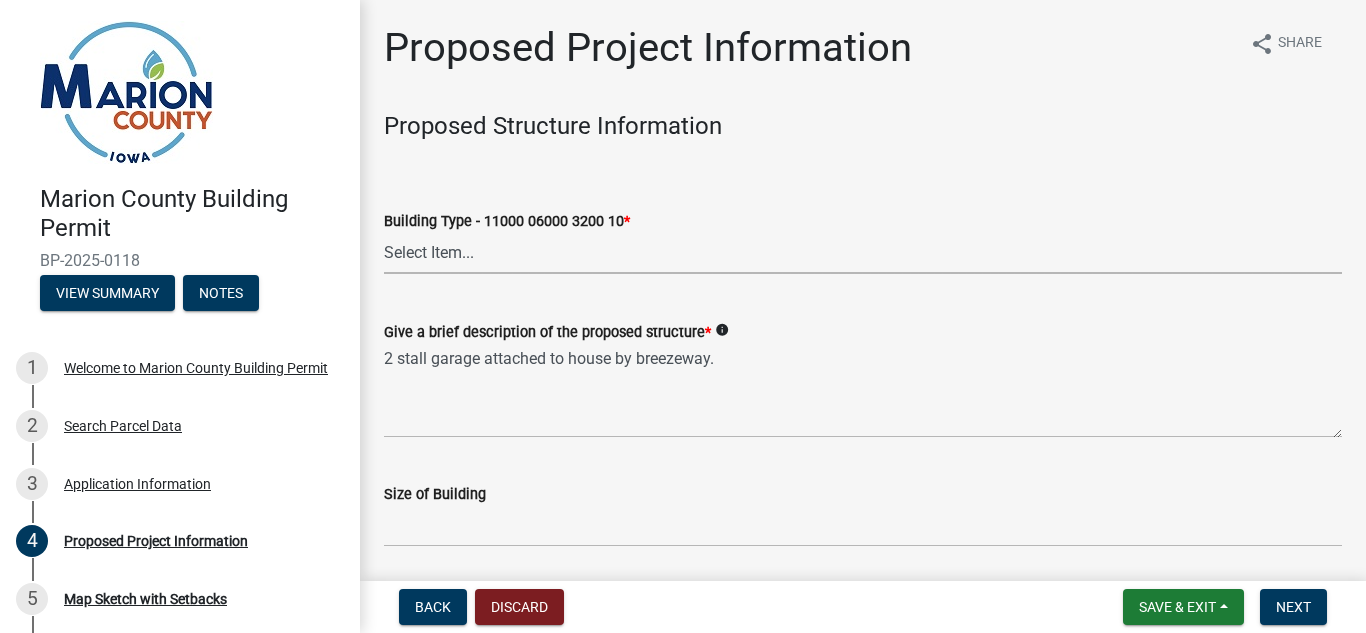 click on "Select Item...   Dwellings - One Family Residential - 11000 06000 3200 10   Dwellings - Two Family Residential - 11000 06000 3200 10   Addition to (Dwelling, Accessory Structure, Commercial, Industrial) - 11000 06000 3200 10   Accessory Structure (includes Detached Garage,  Storage Sheds and Personal Solar Panels)- 11000 06000 3200 10   Commercial - 11000 06000 3200 10   Industrial - 11000 06000 3200 10   Tower/Public Utility - 11000 06000 3200 10   Portable/Other - 11000 06000 3200 10   Ag Building - Must meet requirements for "Ag Exemption". All "Ag Exempt" permits will be reviewed by the Marion County Zoning Officials to determine whether criteira is met." at bounding box center (863, 253) 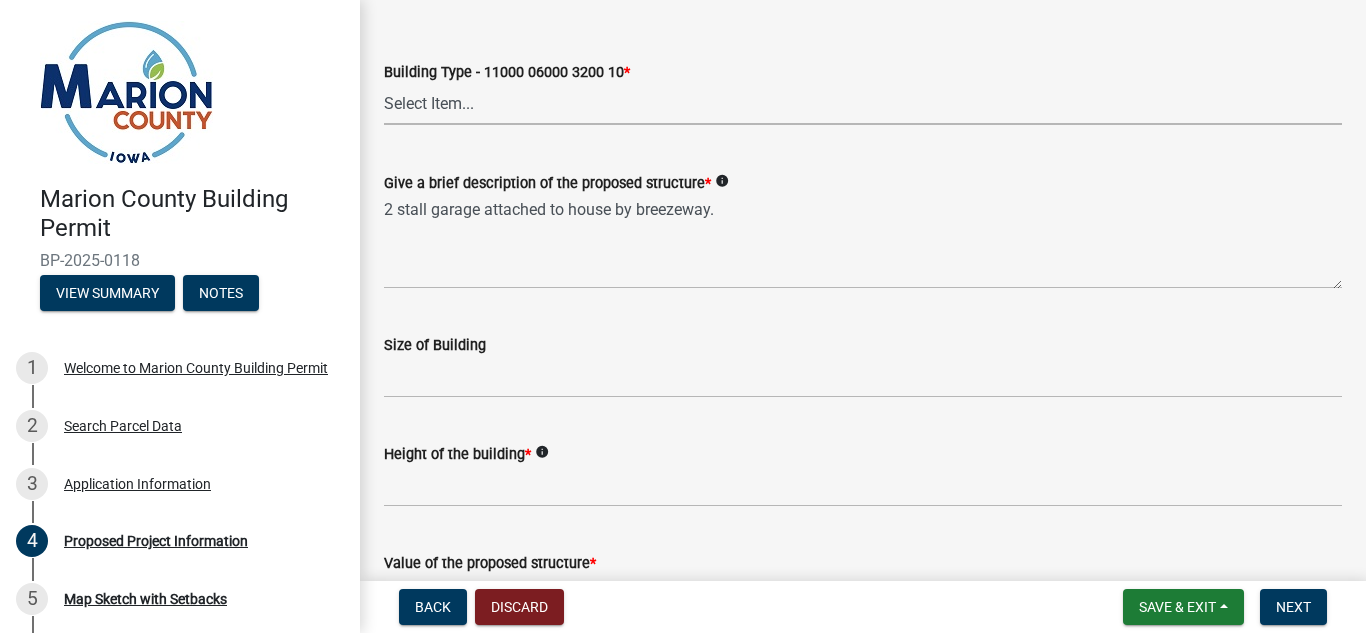 scroll, scrollTop: 150, scrollLeft: 0, axis: vertical 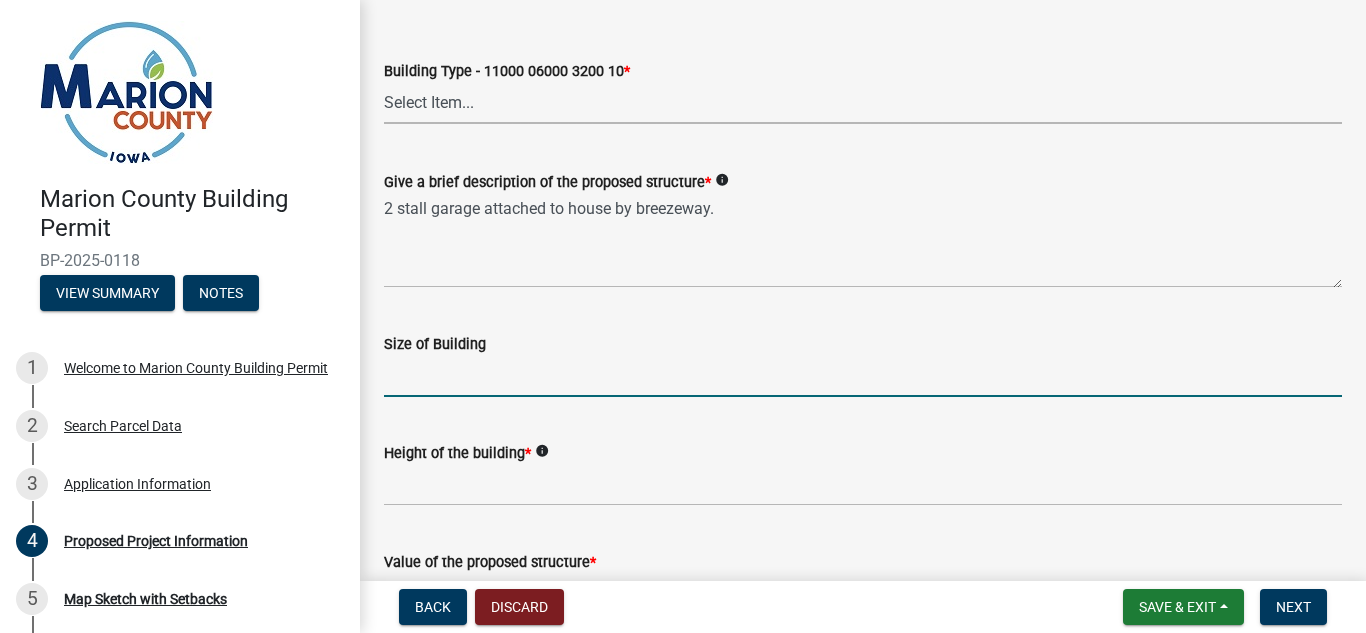click on "Size of Building" at bounding box center [863, 376] 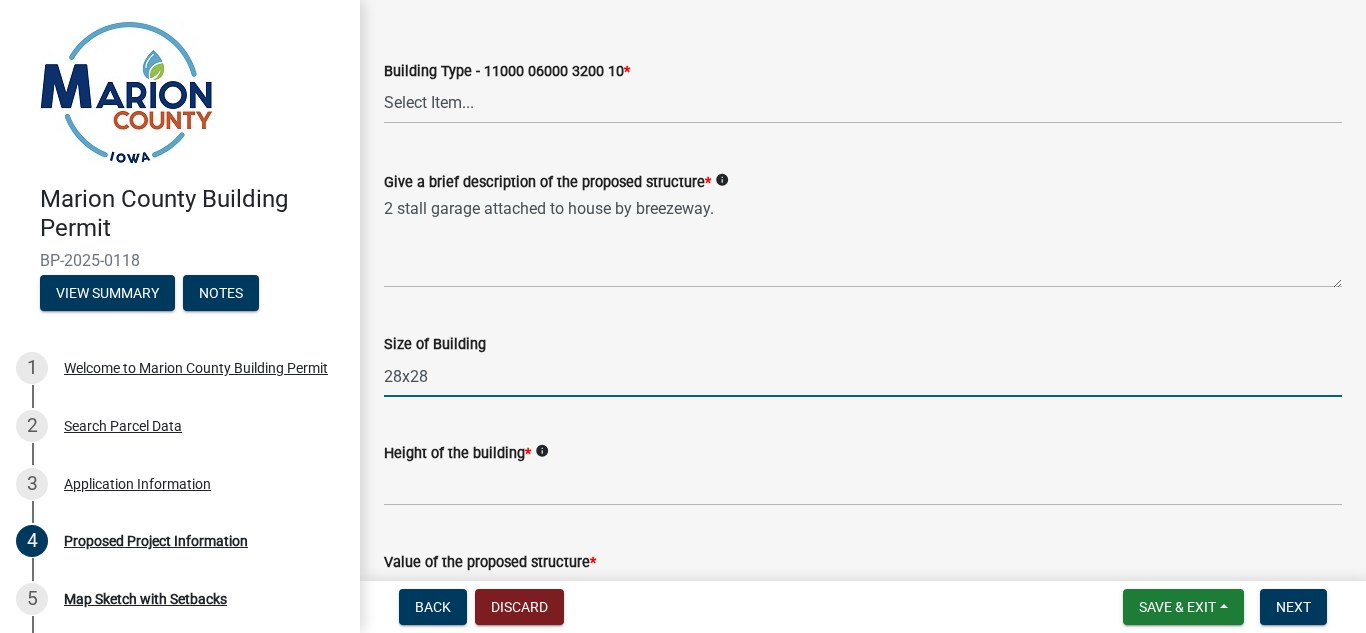 type on "28x28" 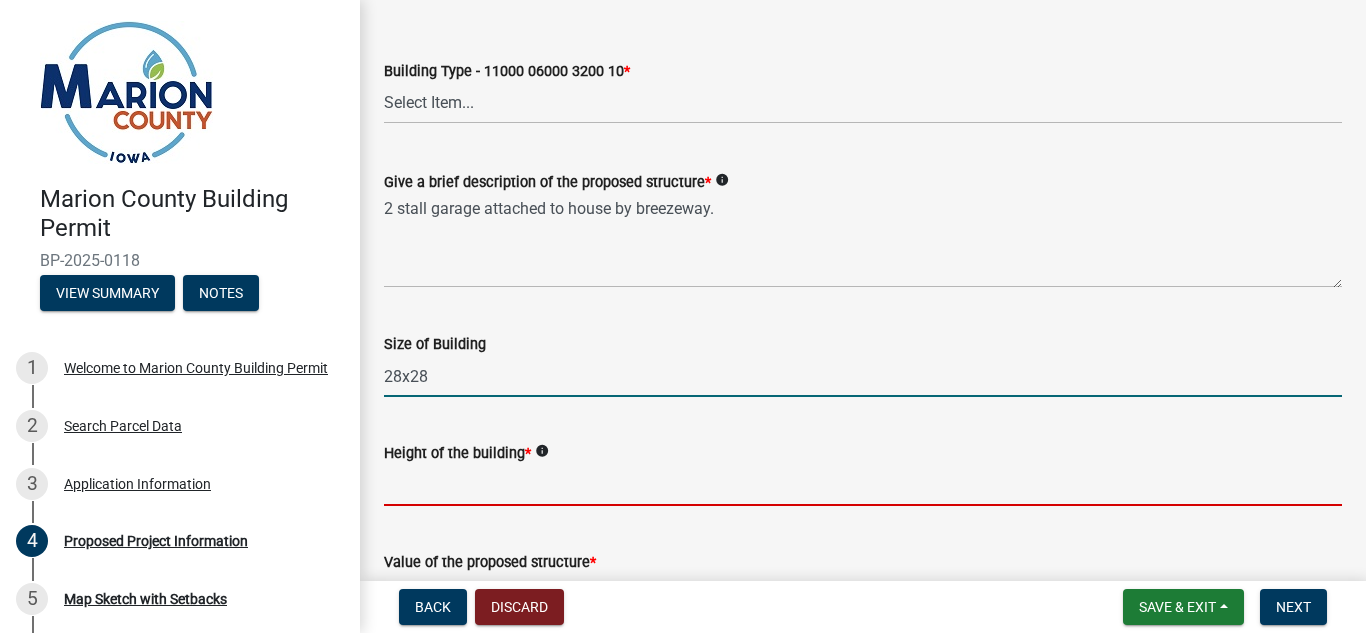 click on "Height of the building  *" at bounding box center (863, 485) 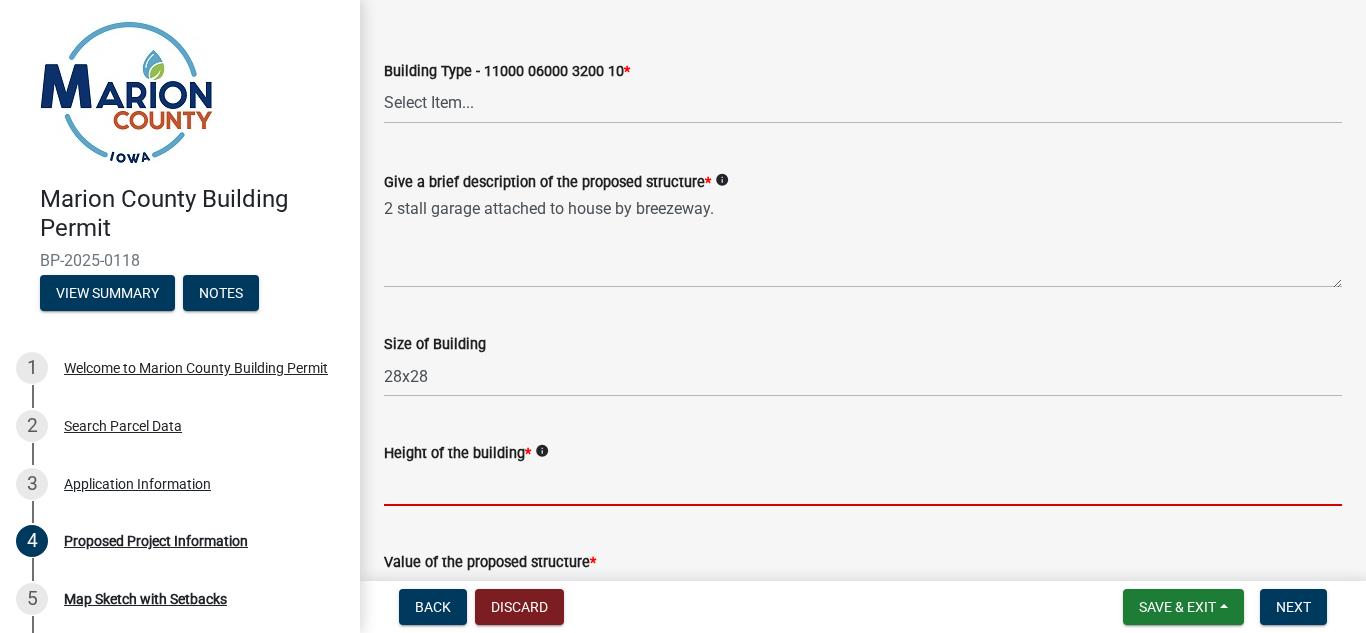click on "info" 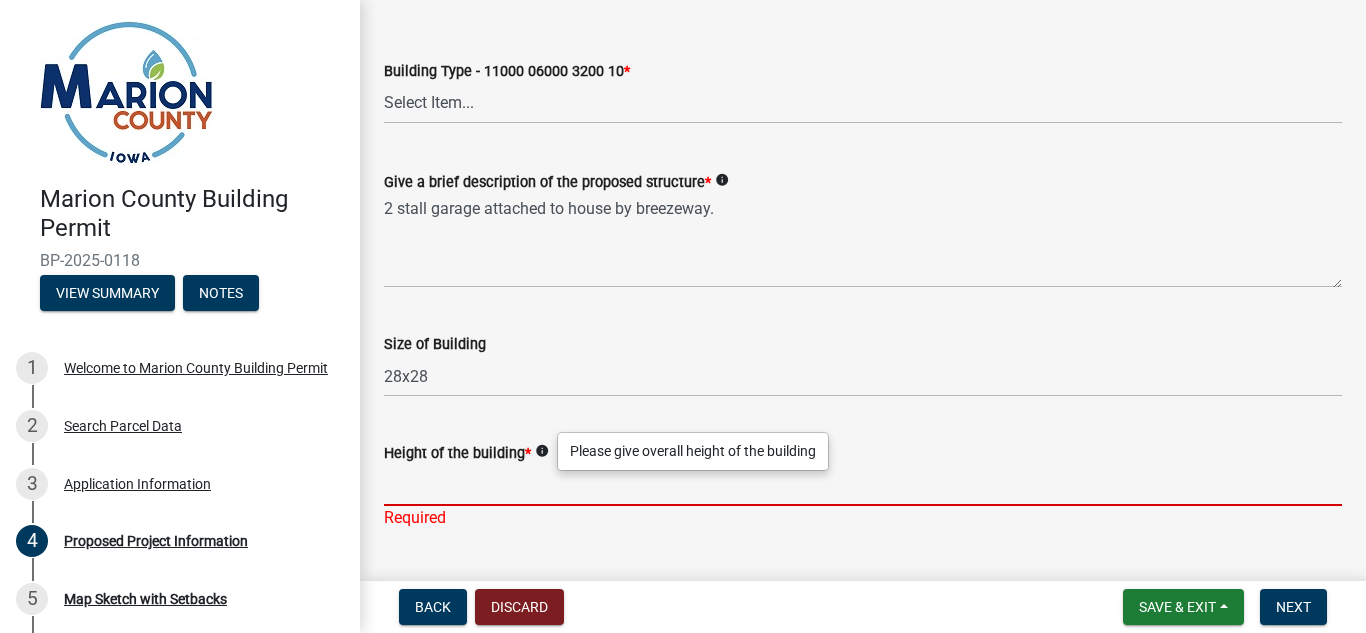 click on "Height of the building  *" at bounding box center (863, 485) 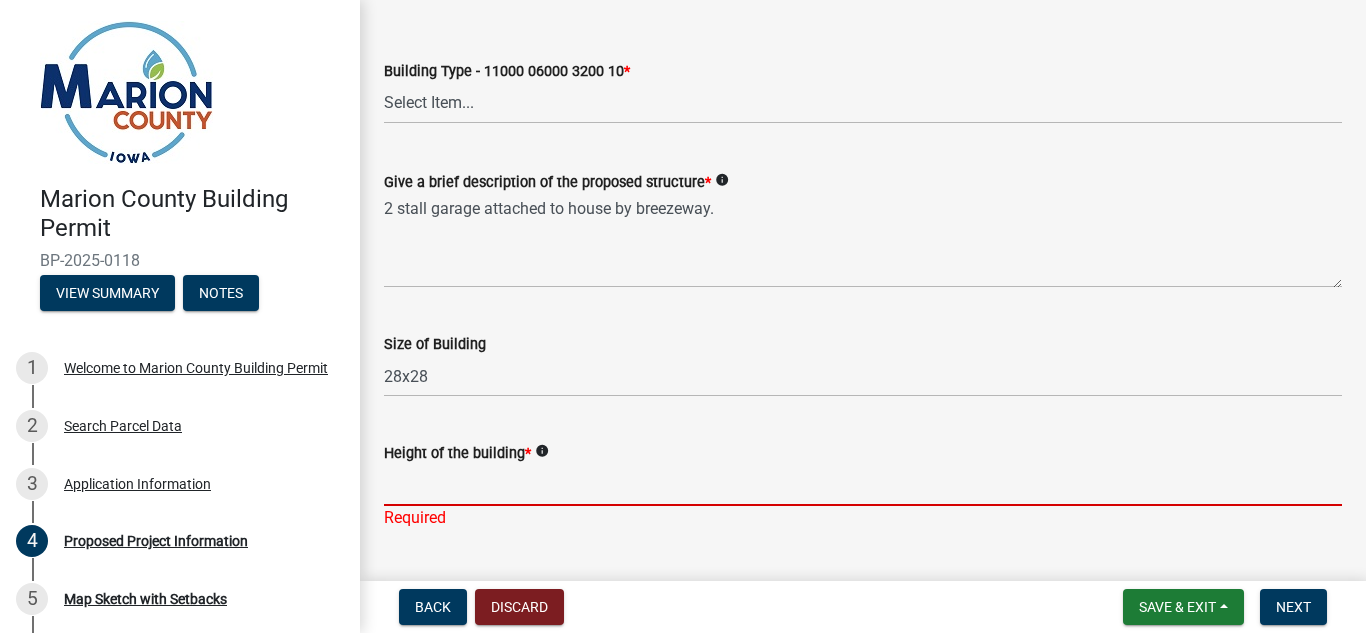click on "Height of the building  *" at bounding box center [863, 485] 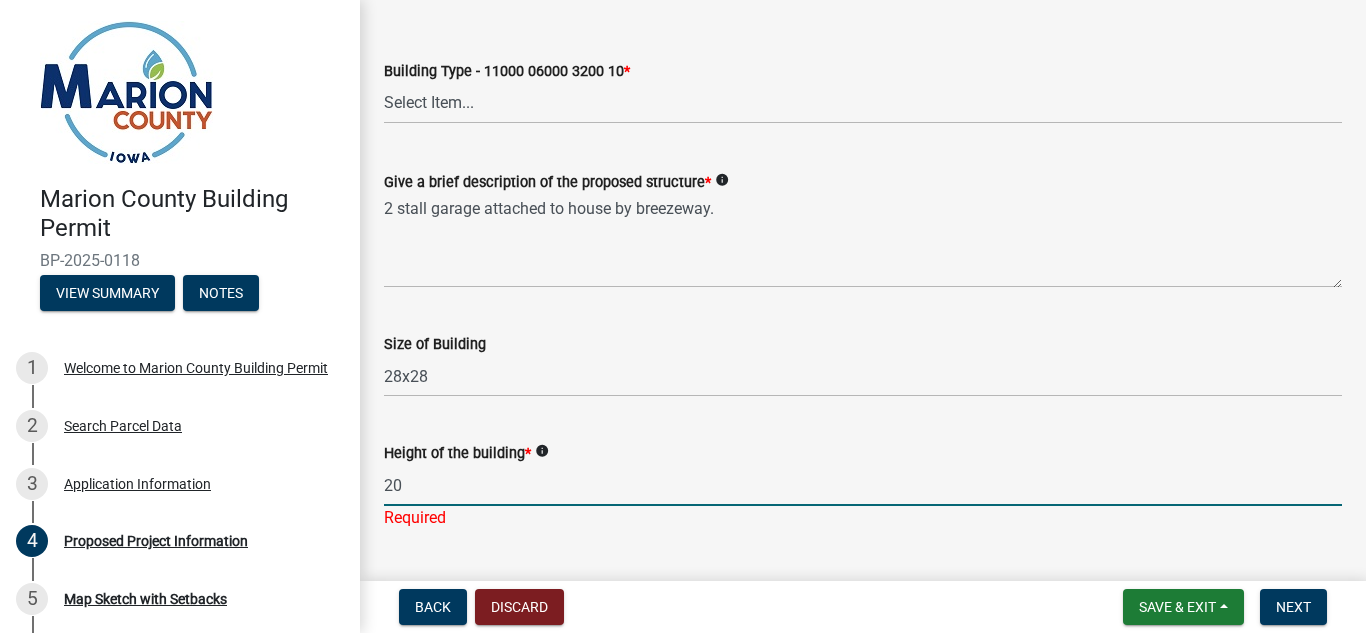 type on "2" 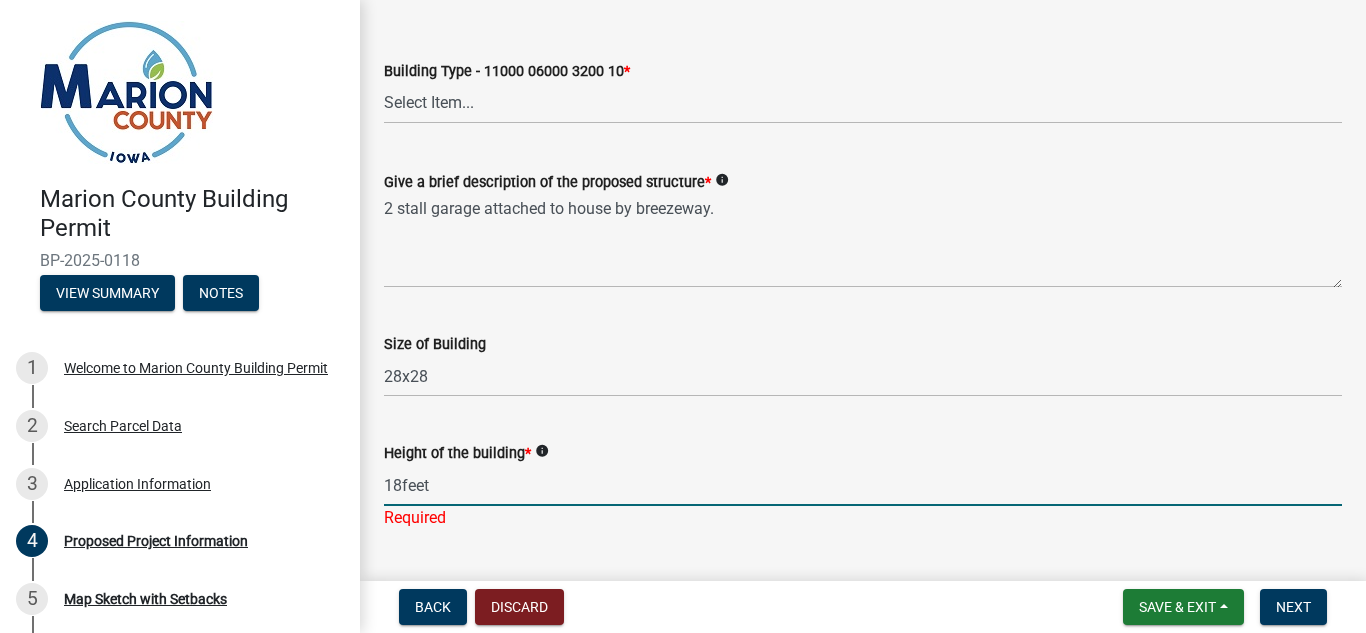 type on "18feet" 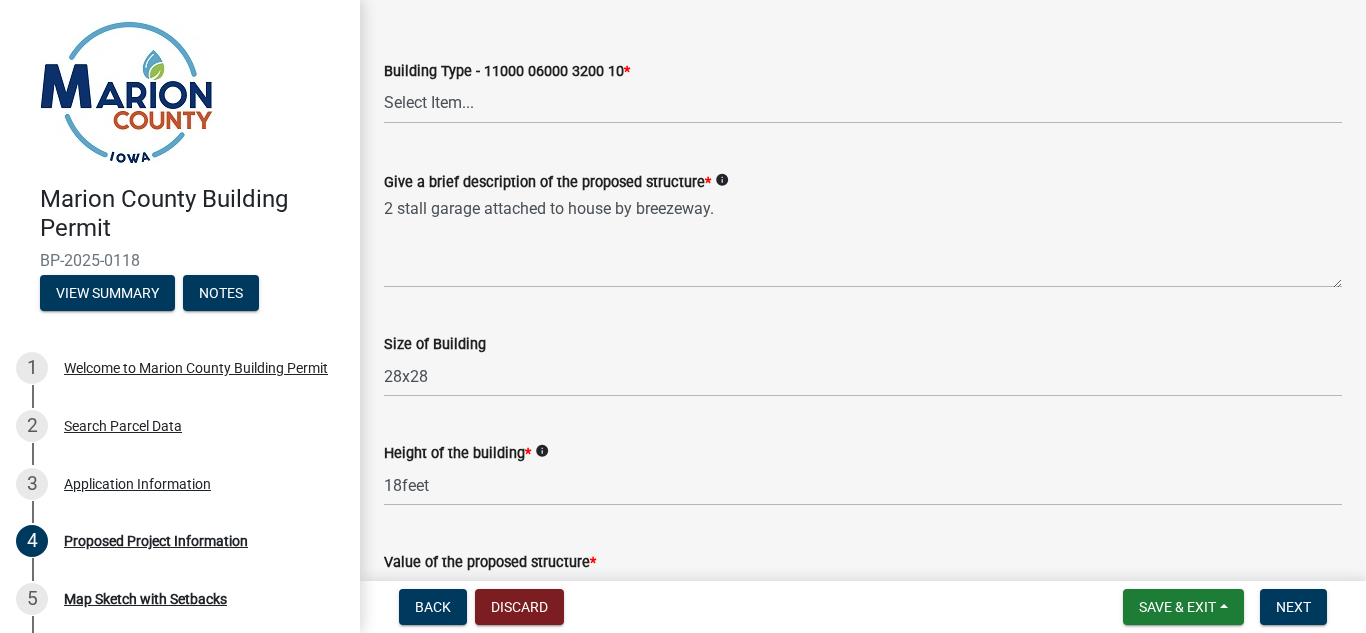 scroll, scrollTop: 458, scrollLeft: 0, axis: vertical 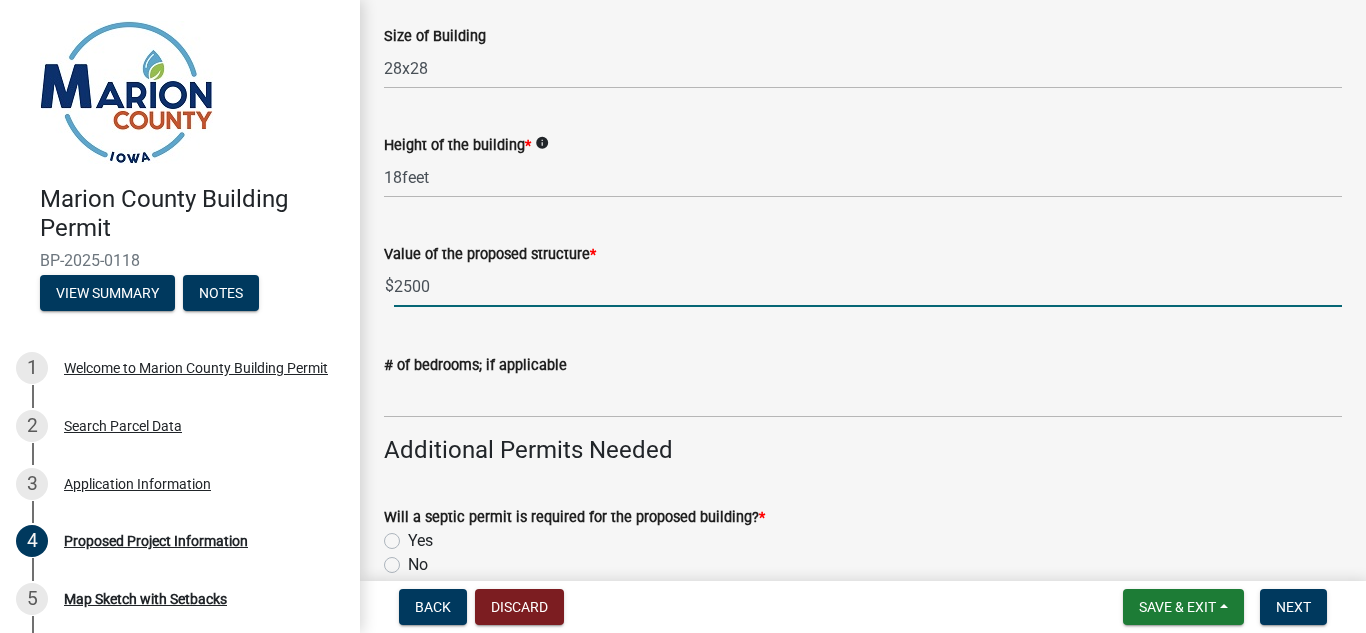 click on "2500" 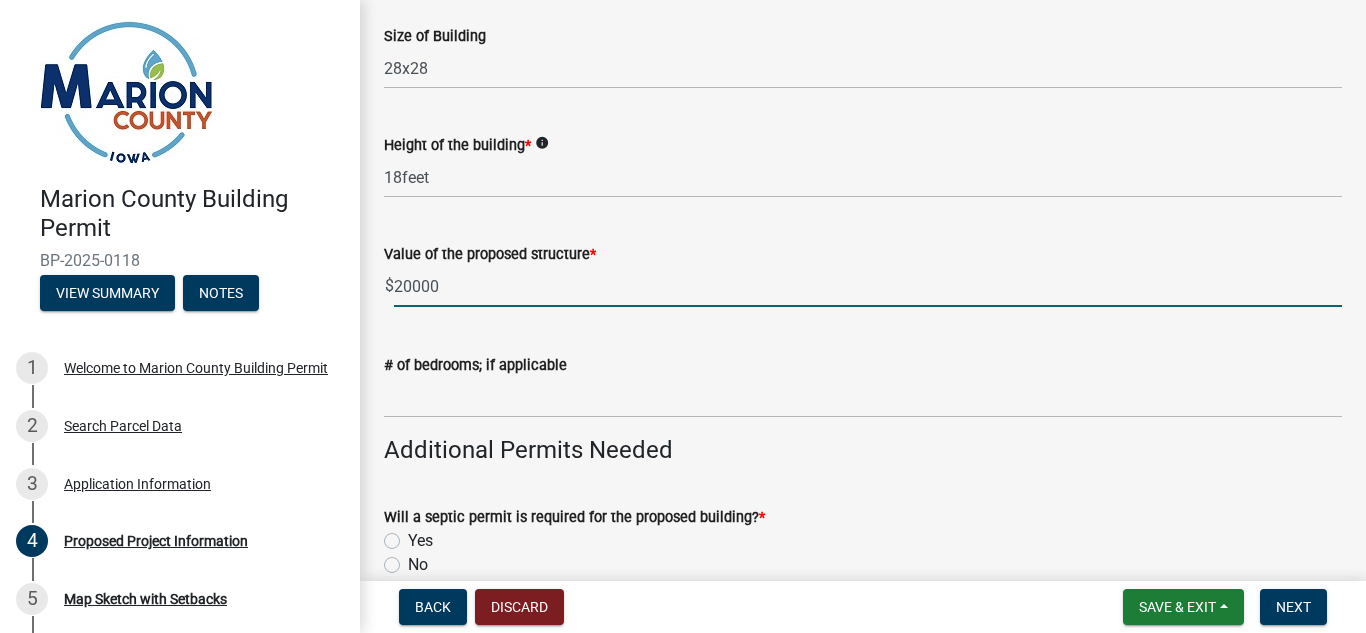 type on "20000" 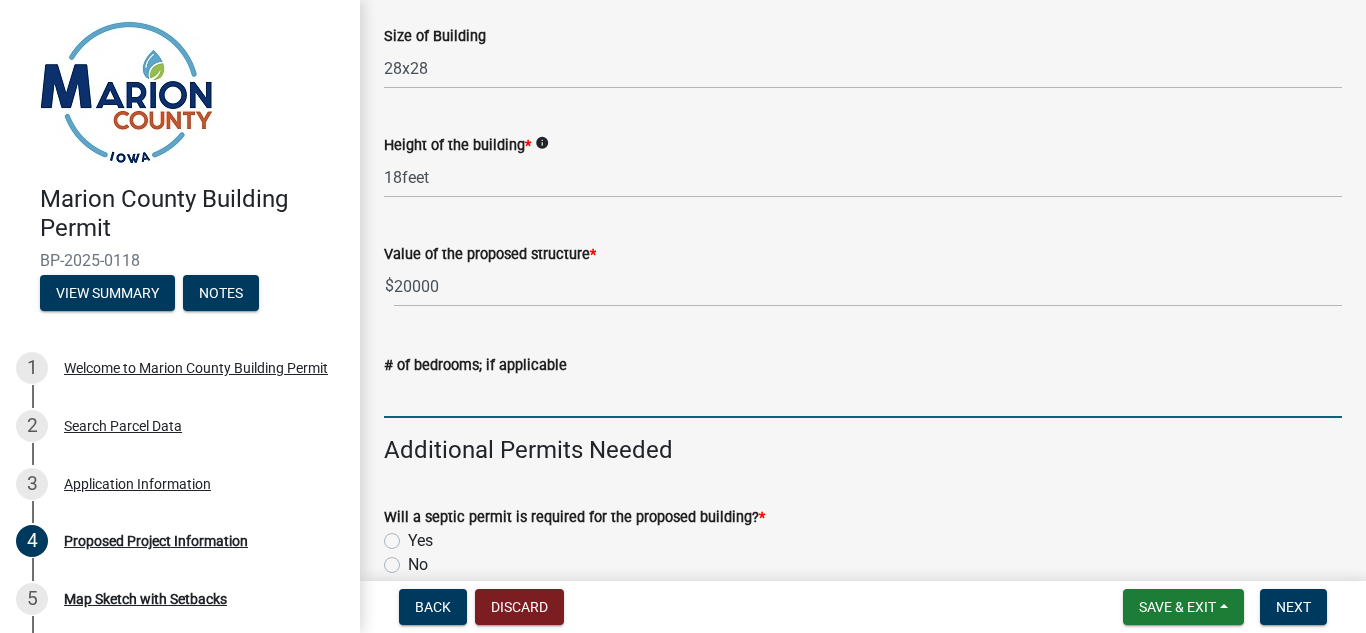 click 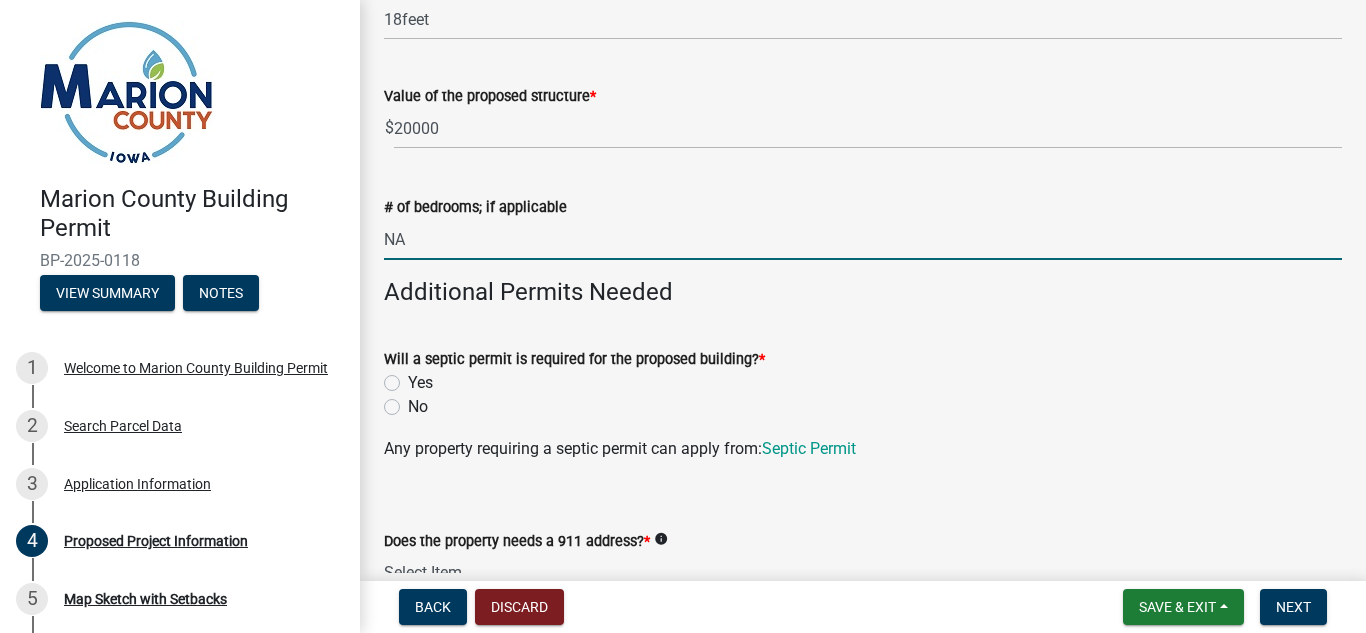 scroll, scrollTop: 627, scrollLeft: 0, axis: vertical 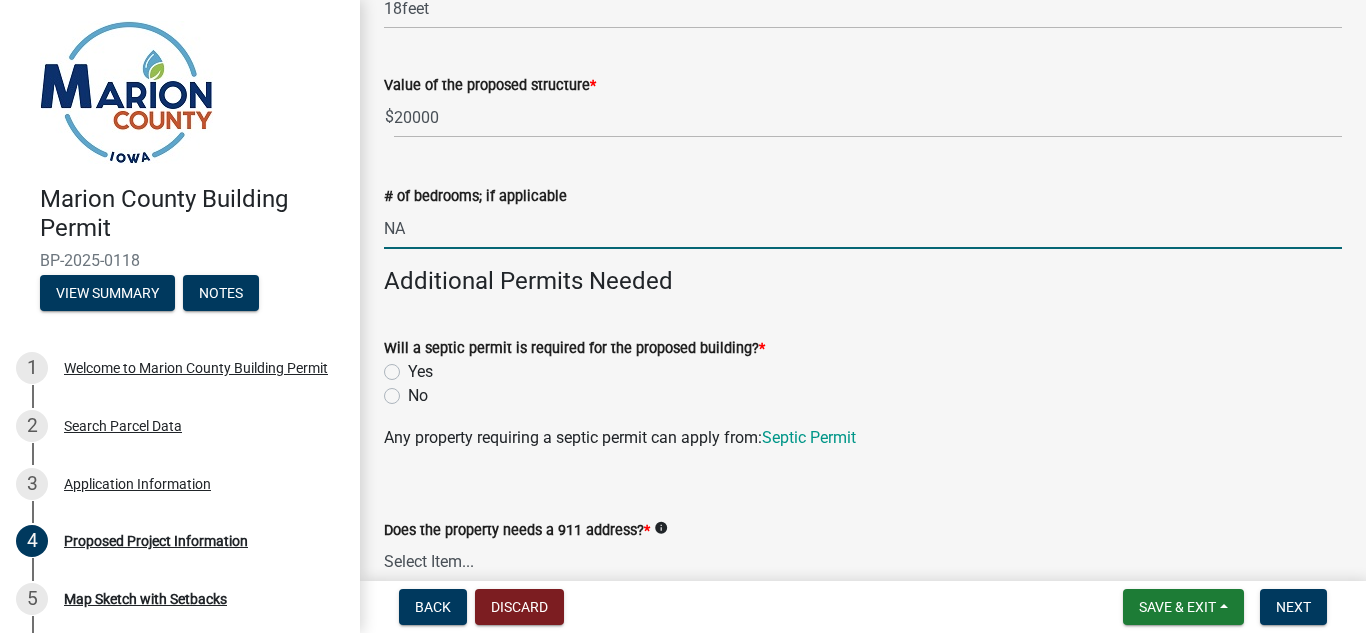 type on "0" 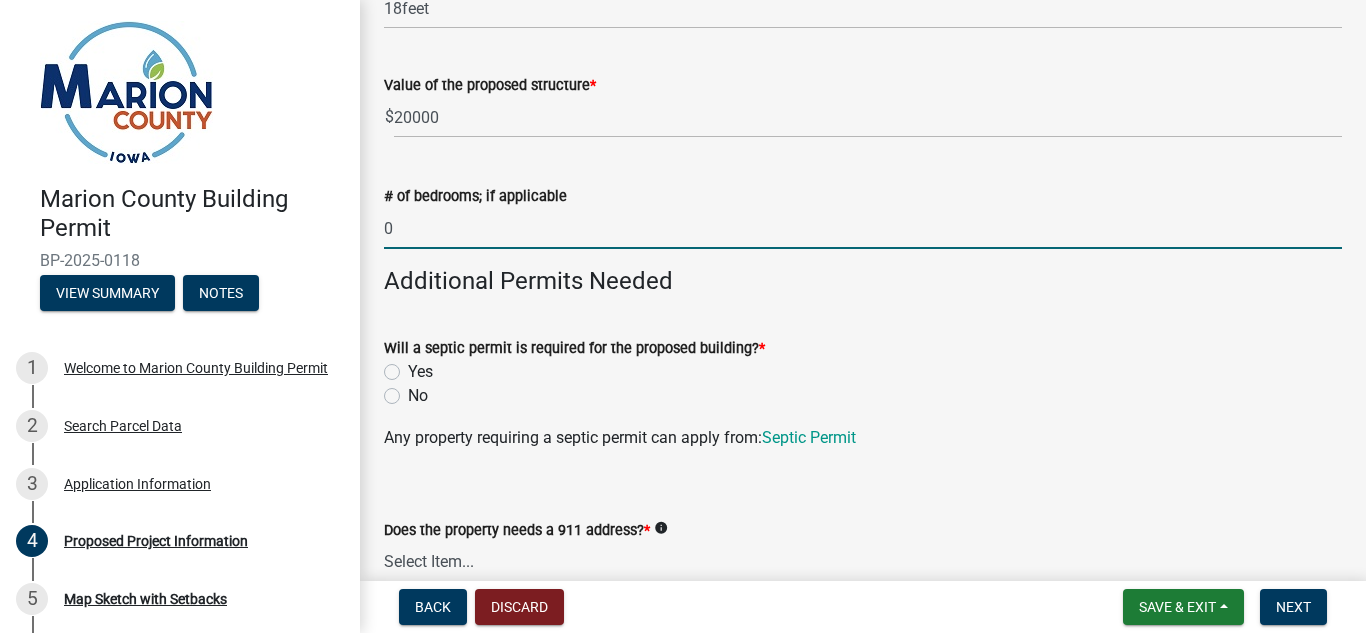 click on "No" 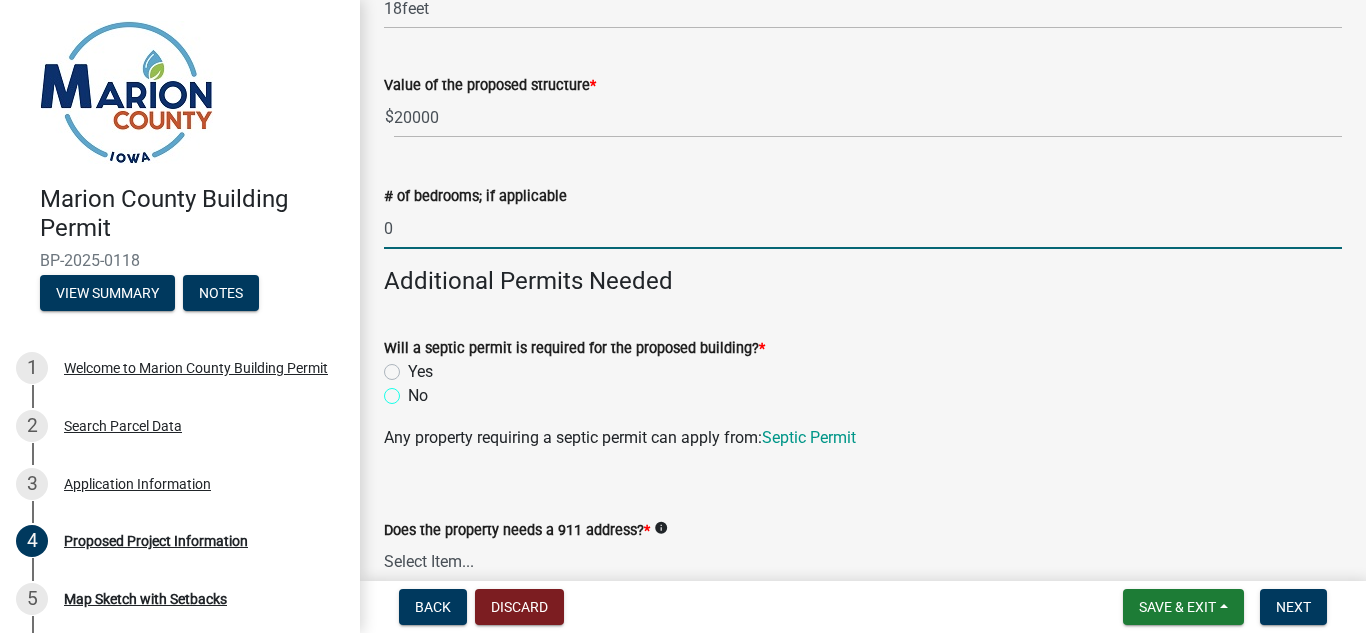 click on "No" at bounding box center [414, 390] 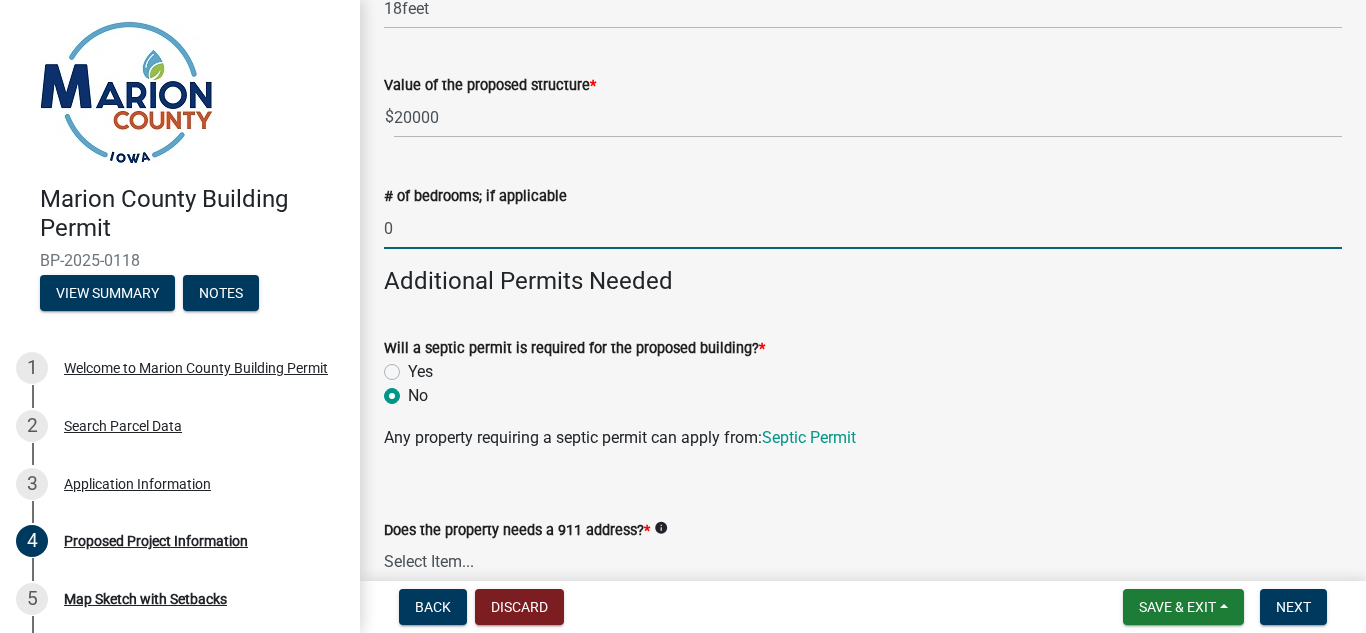 radio on "true" 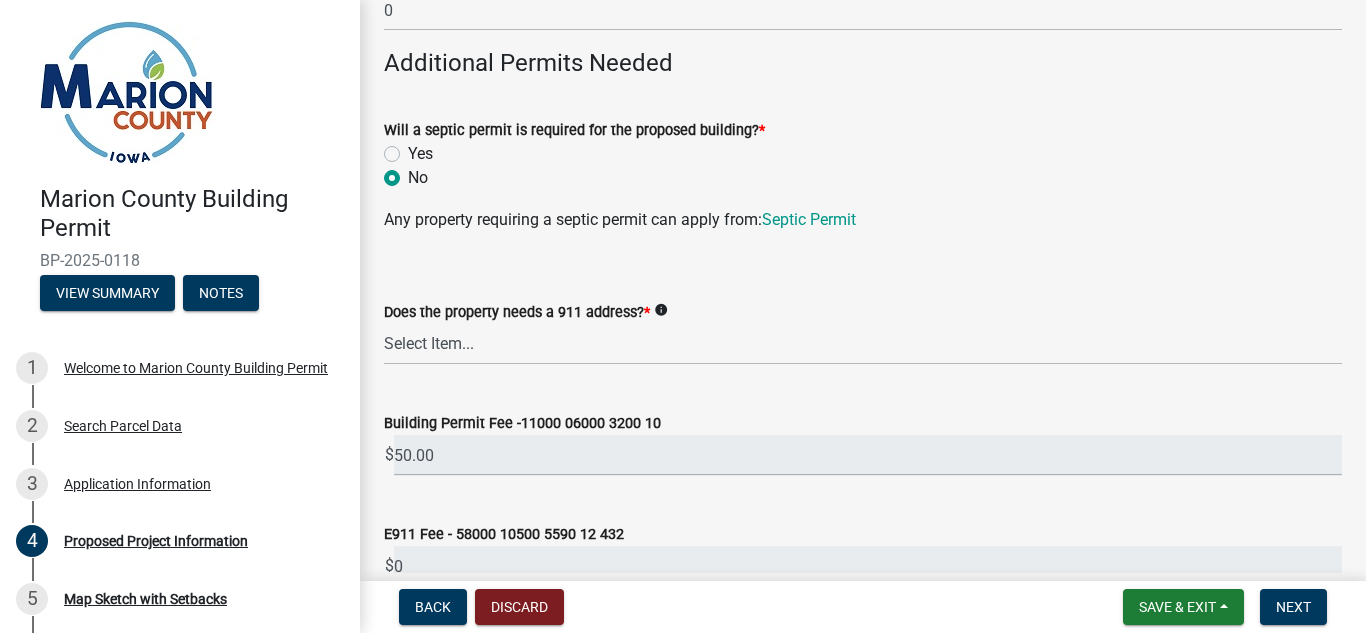 scroll, scrollTop: 846, scrollLeft: 0, axis: vertical 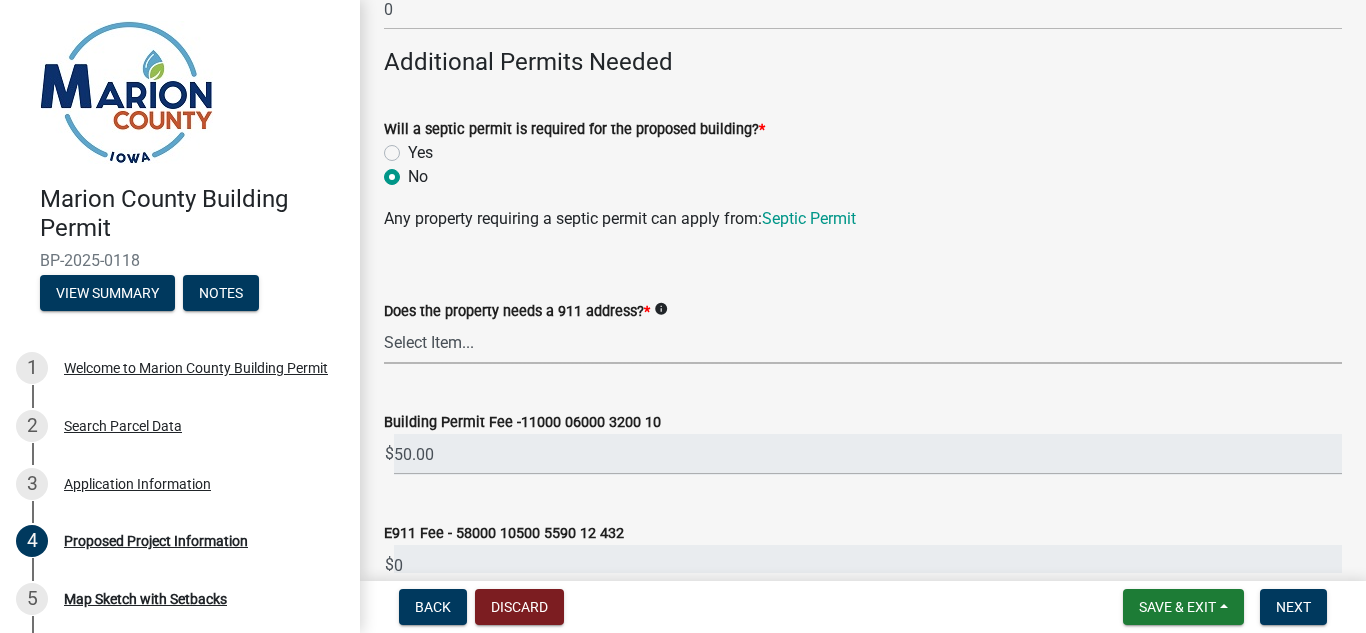 click on "Select Item...   Yes   No" at bounding box center (863, 343) 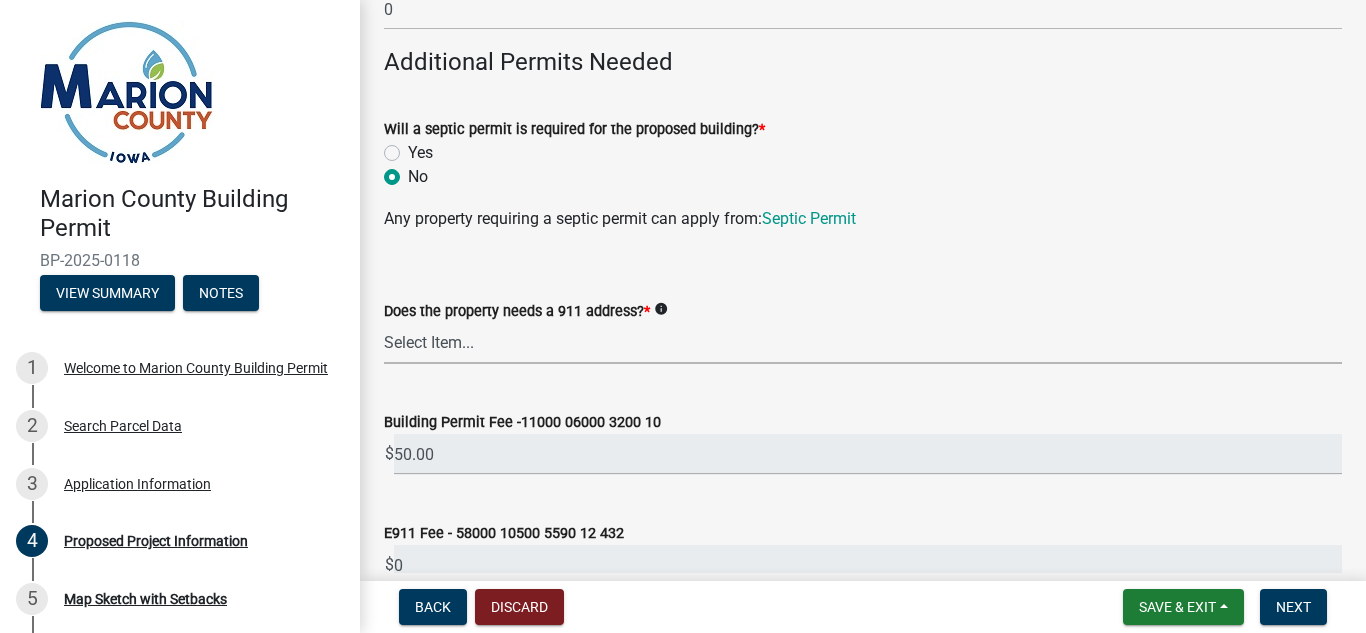 click on "Select Item...   Yes   No" at bounding box center (863, 343) 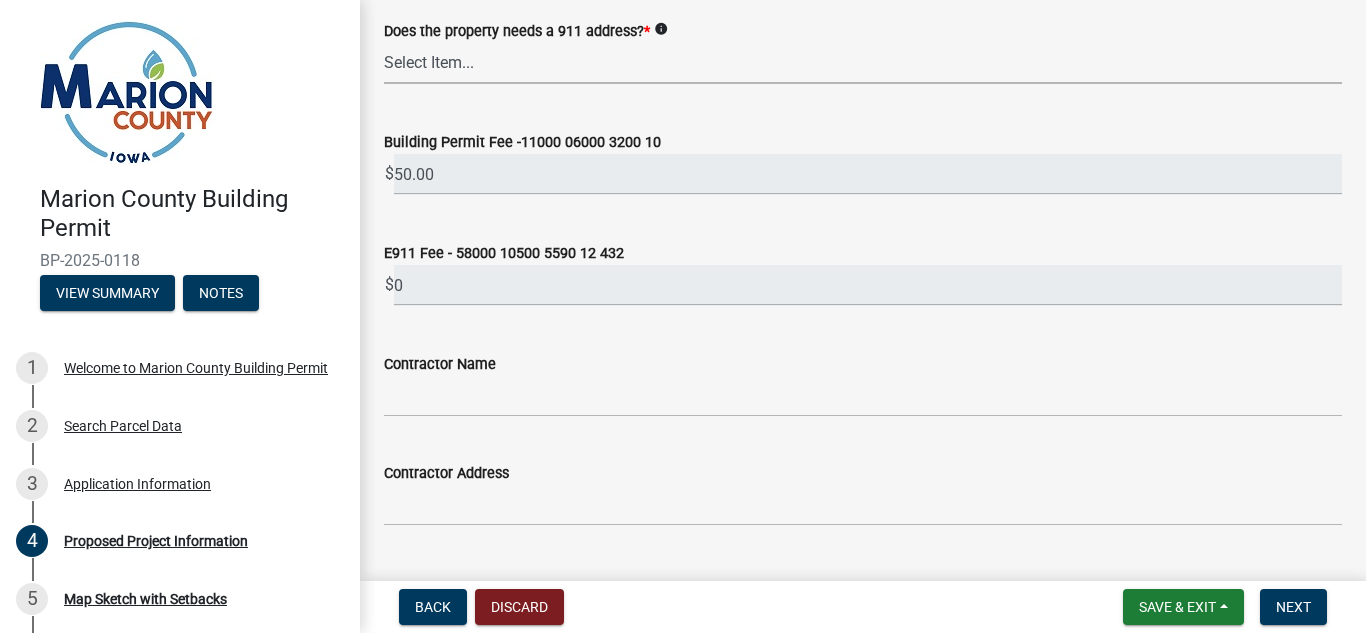 scroll, scrollTop: 1127, scrollLeft: 0, axis: vertical 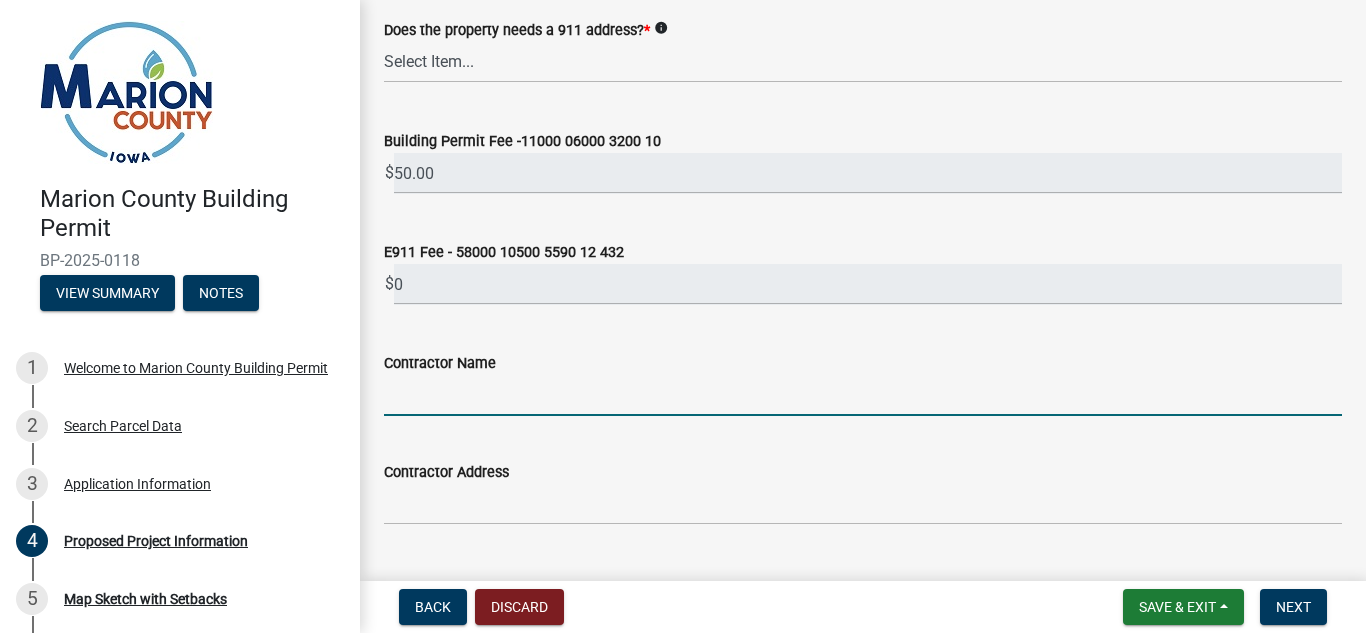 click on "Contractor Name" at bounding box center (863, 395) 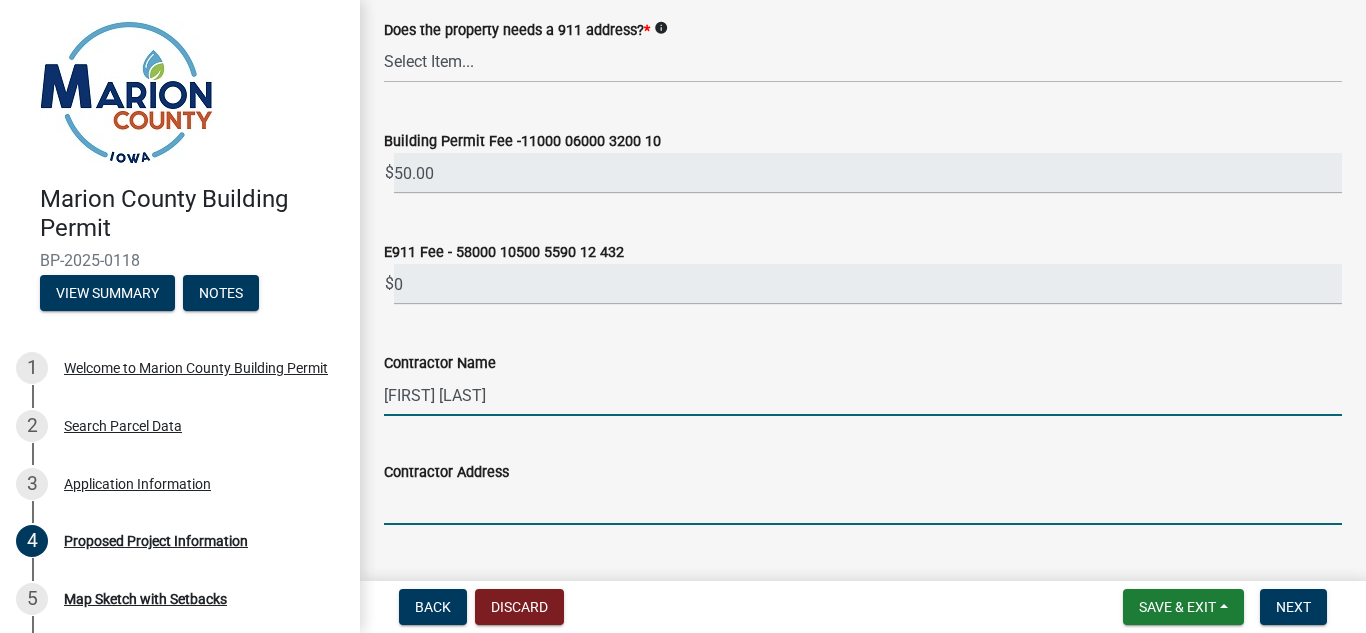 type on "[NUMBER] [STREET]" 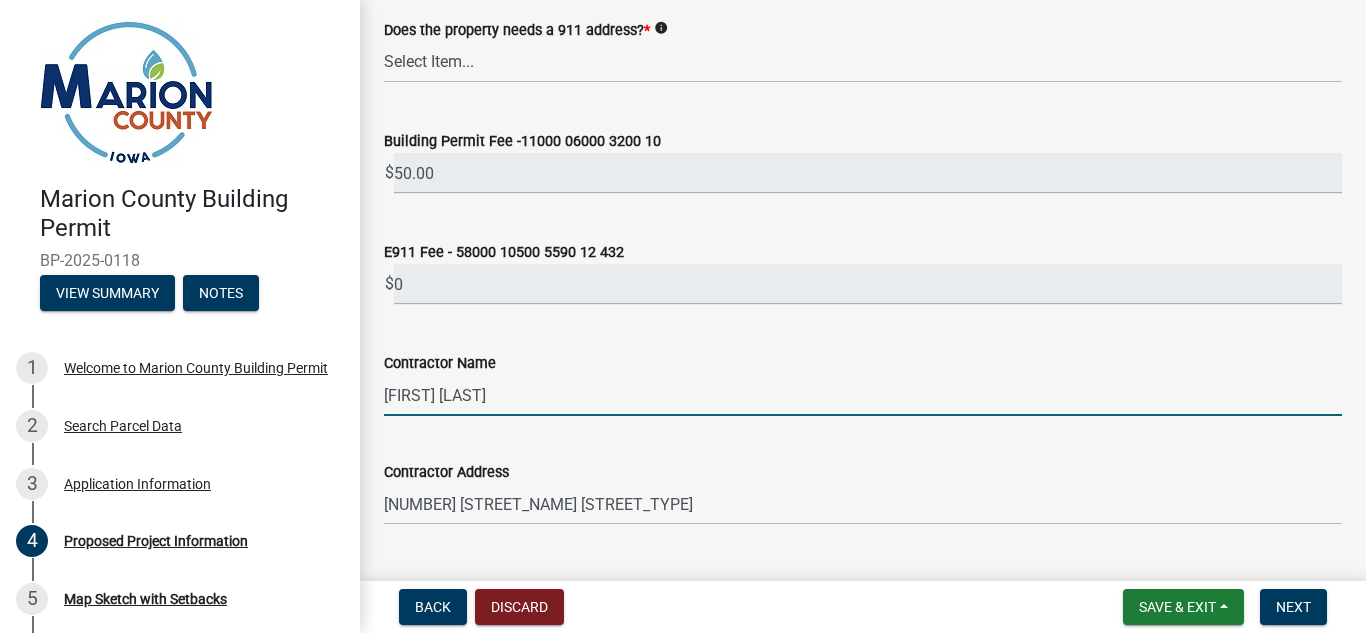 type on "6417809899" 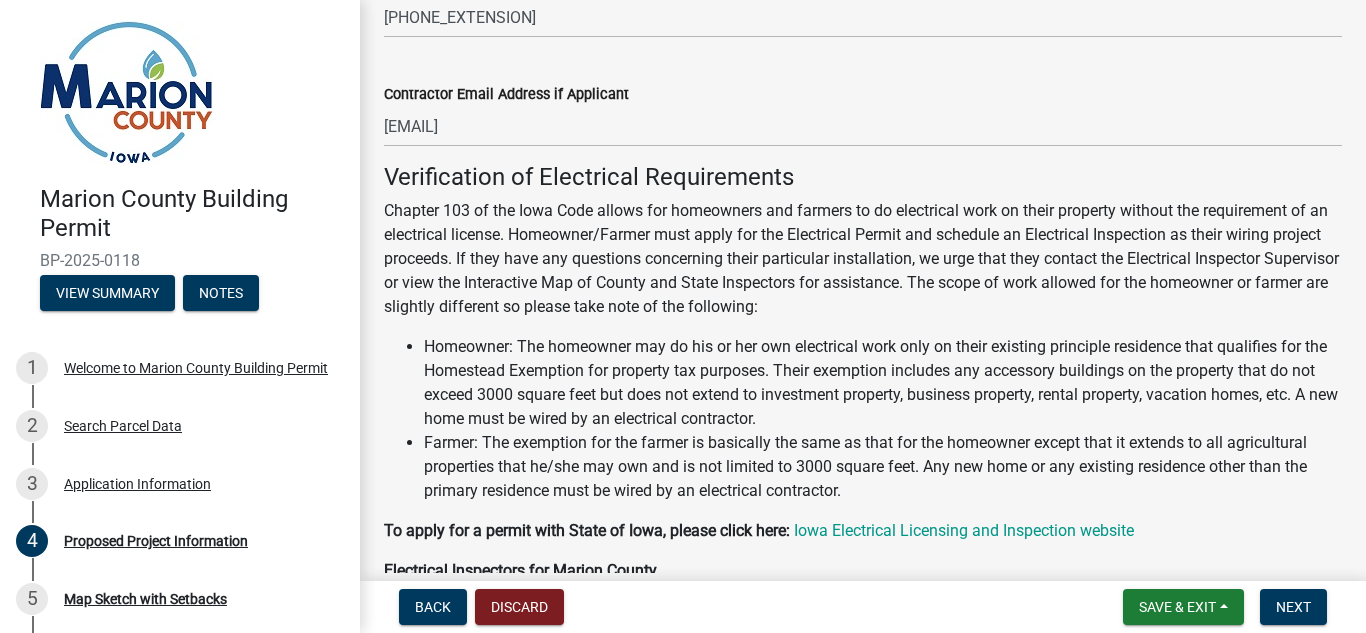 scroll, scrollTop: 1738, scrollLeft: 0, axis: vertical 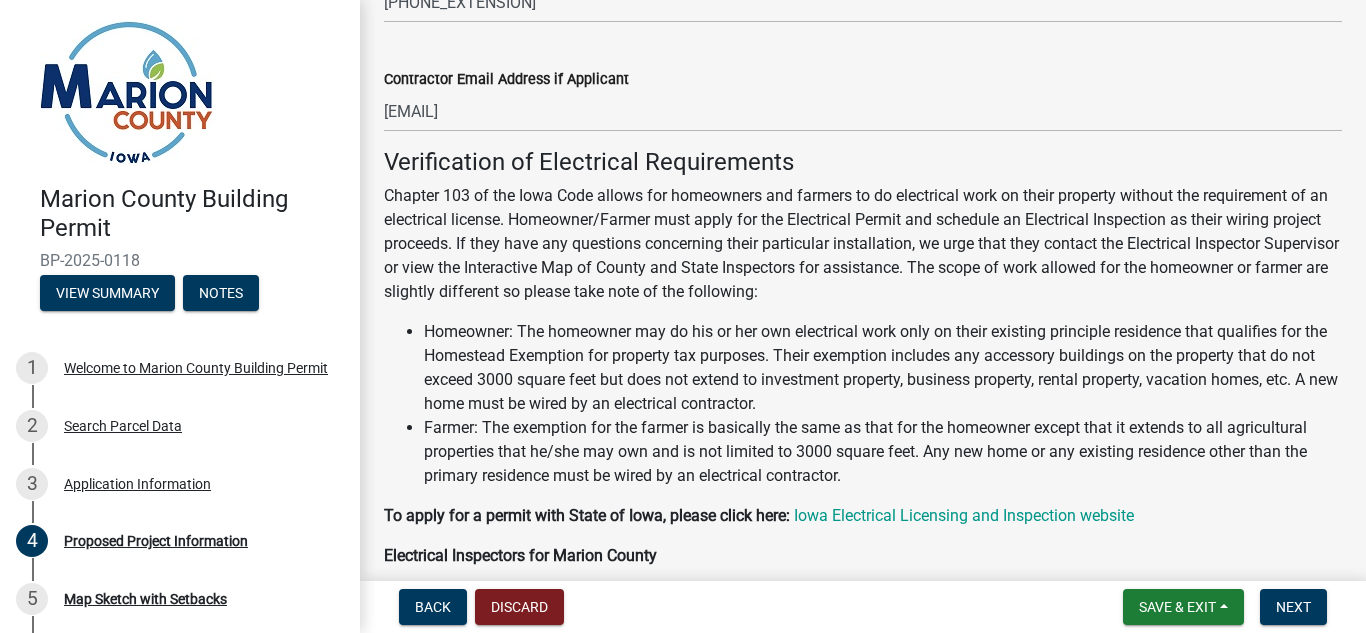 click on "Farmer: The exemption for the farmer is basically the same as that for the homeowner except that it extends to all agricultural properties that he/she may own and is not limited to 3000 square feet. Any new home or any existing residence other than the primary residence must be wired by an electrical contractor." 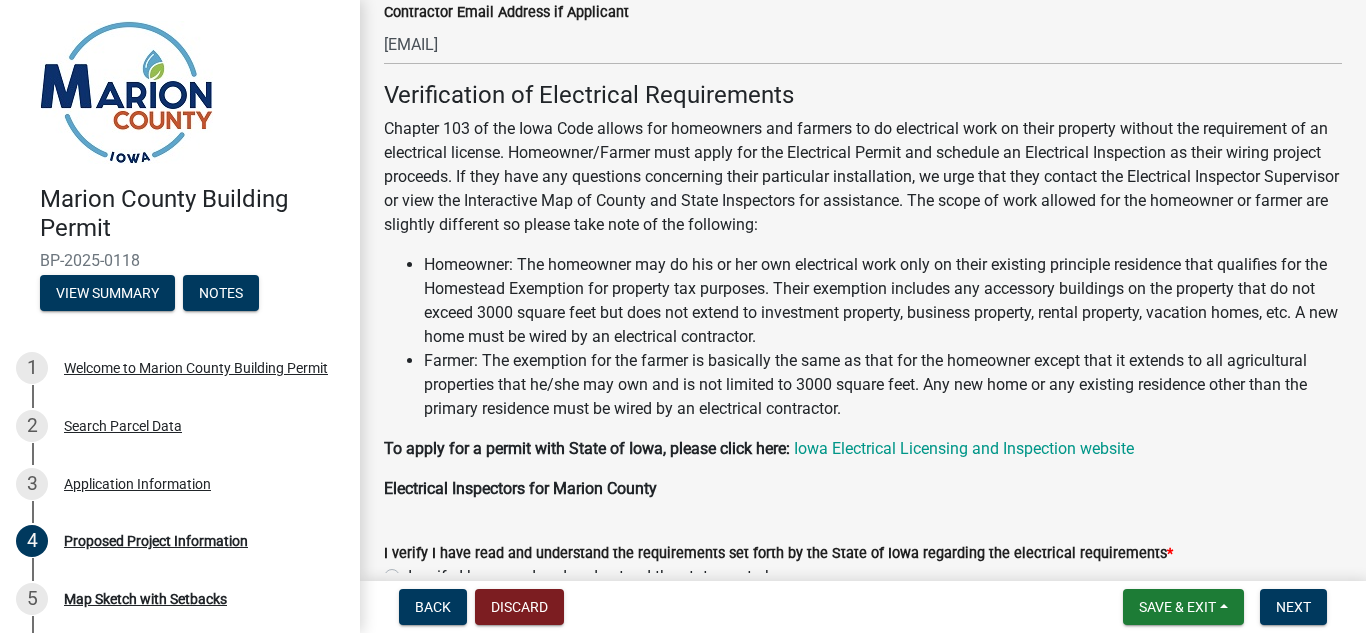 scroll, scrollTop: 1806, scrollLeft: 0, axis: vertical 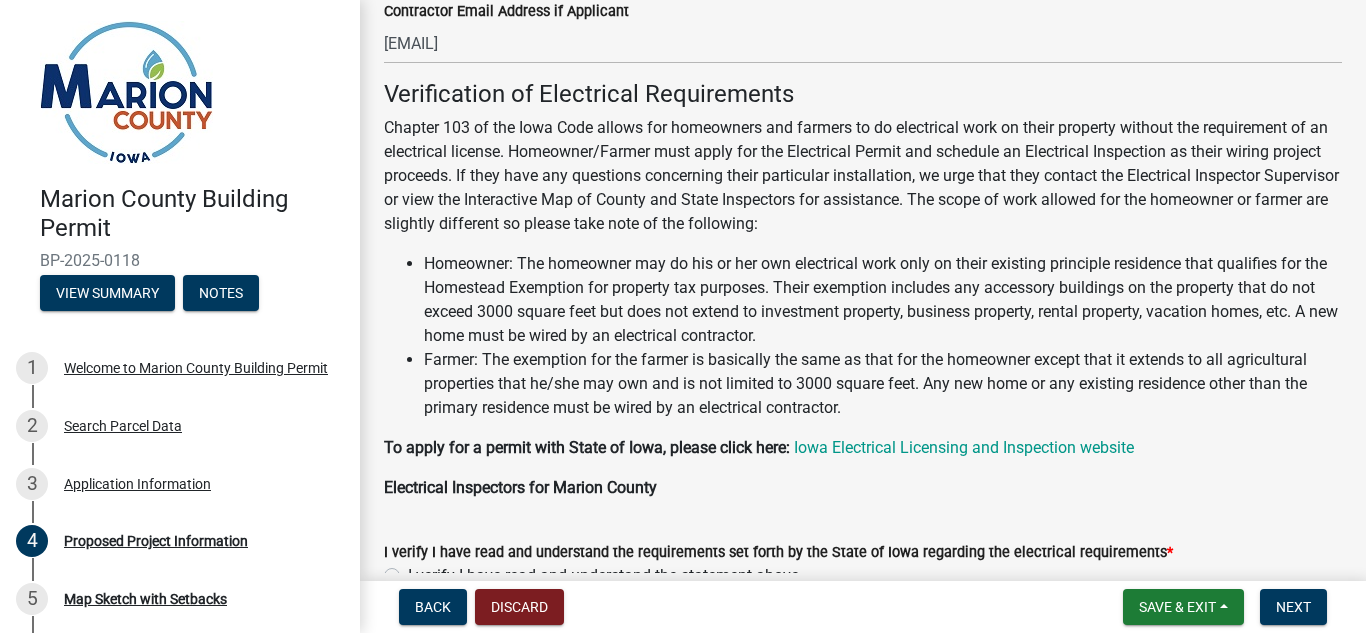 click on "To apply for a permit with State of Iowa, please click here:" 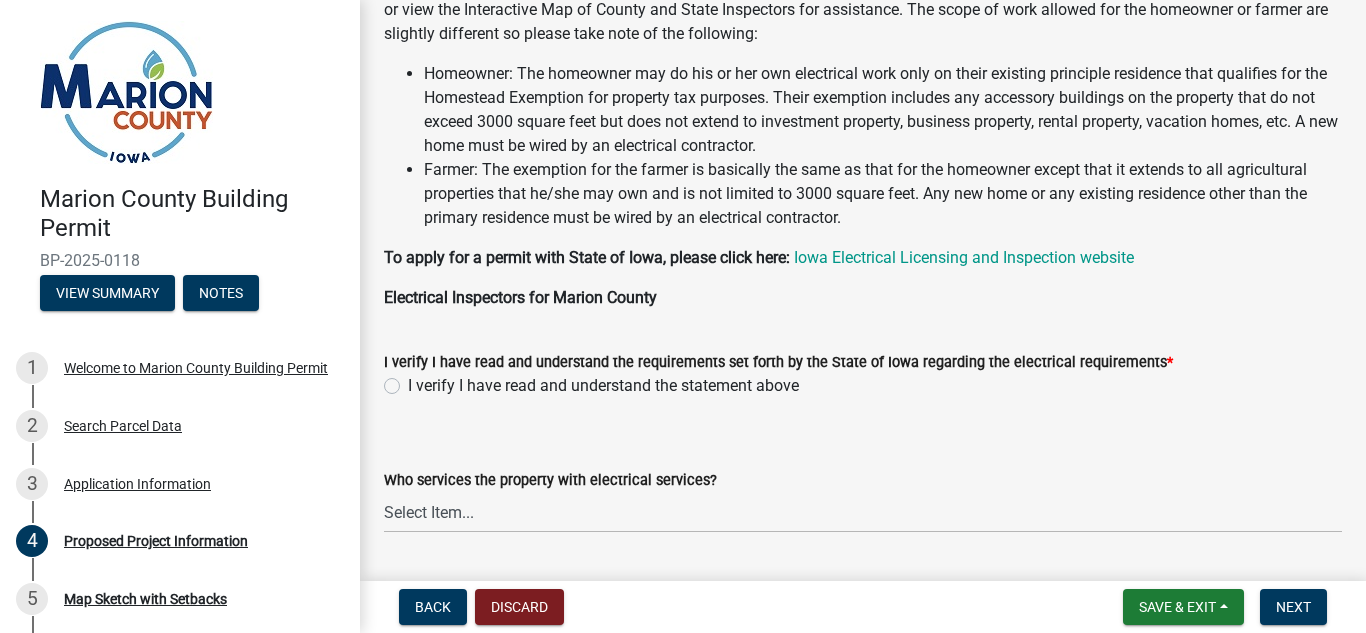 scroll, scrollTop: 2052, scrollLeft: 0, axis: vertical 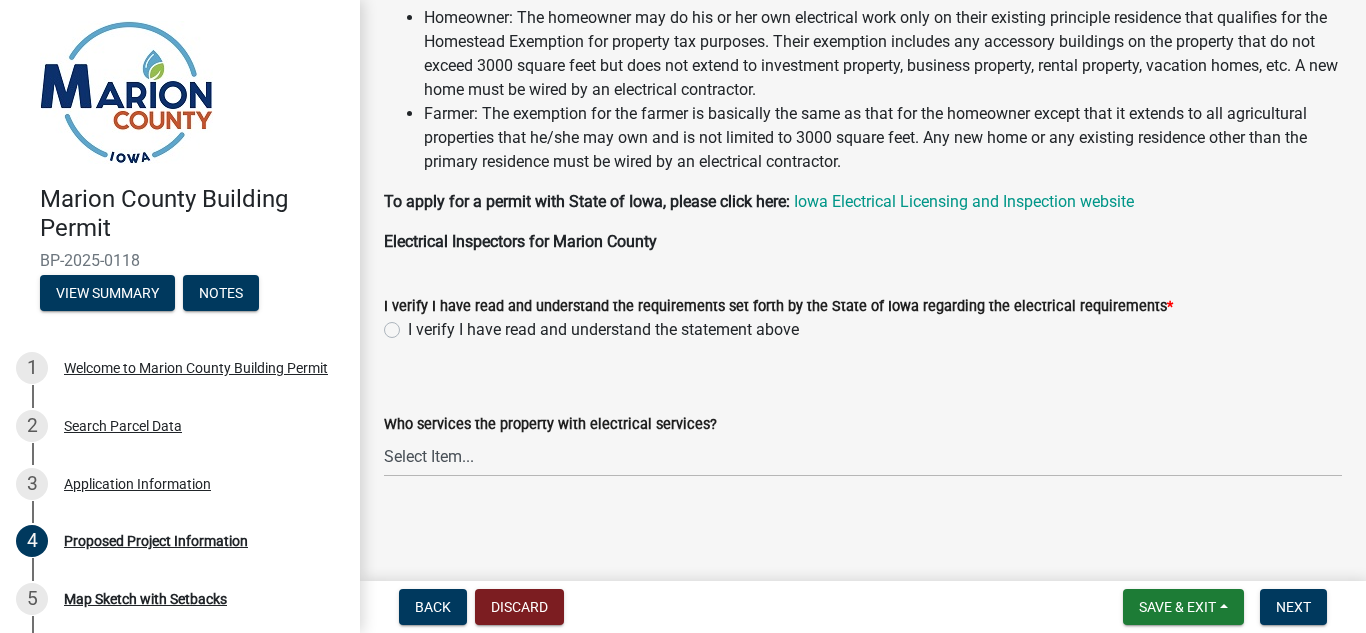 click on "I verify I have read and understand the statement above" 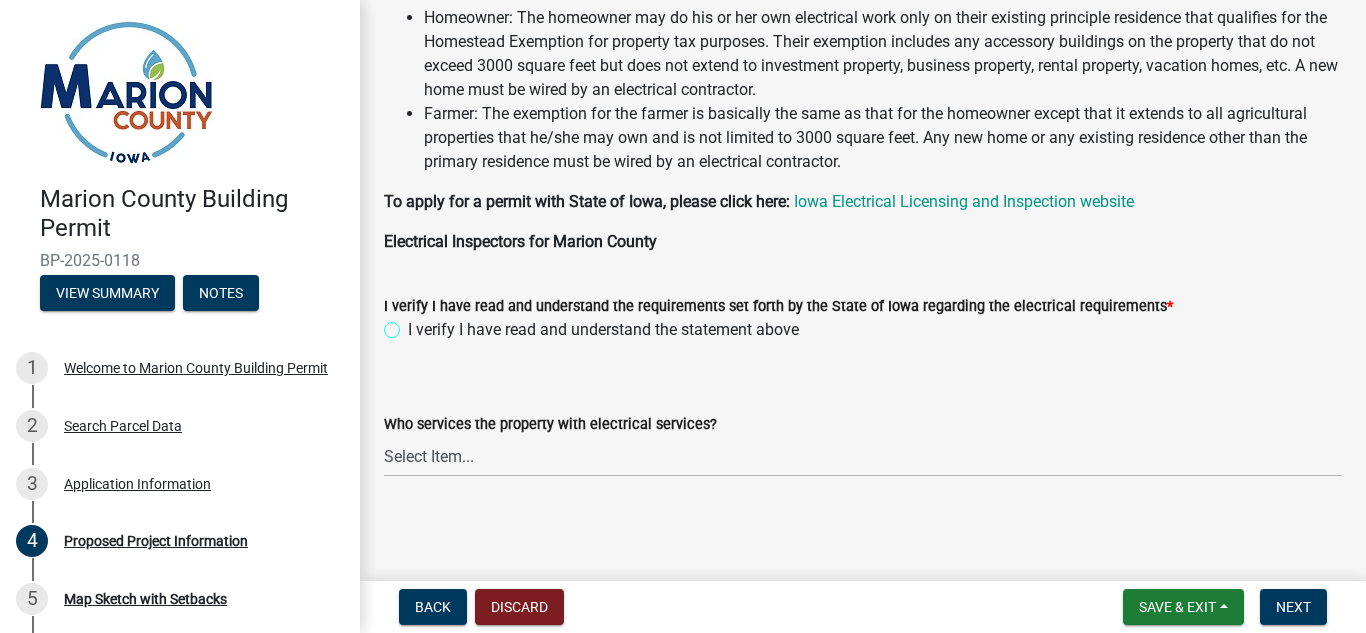 click on "I verify I have read and understand the statement above" at bounding box center (414, 324) 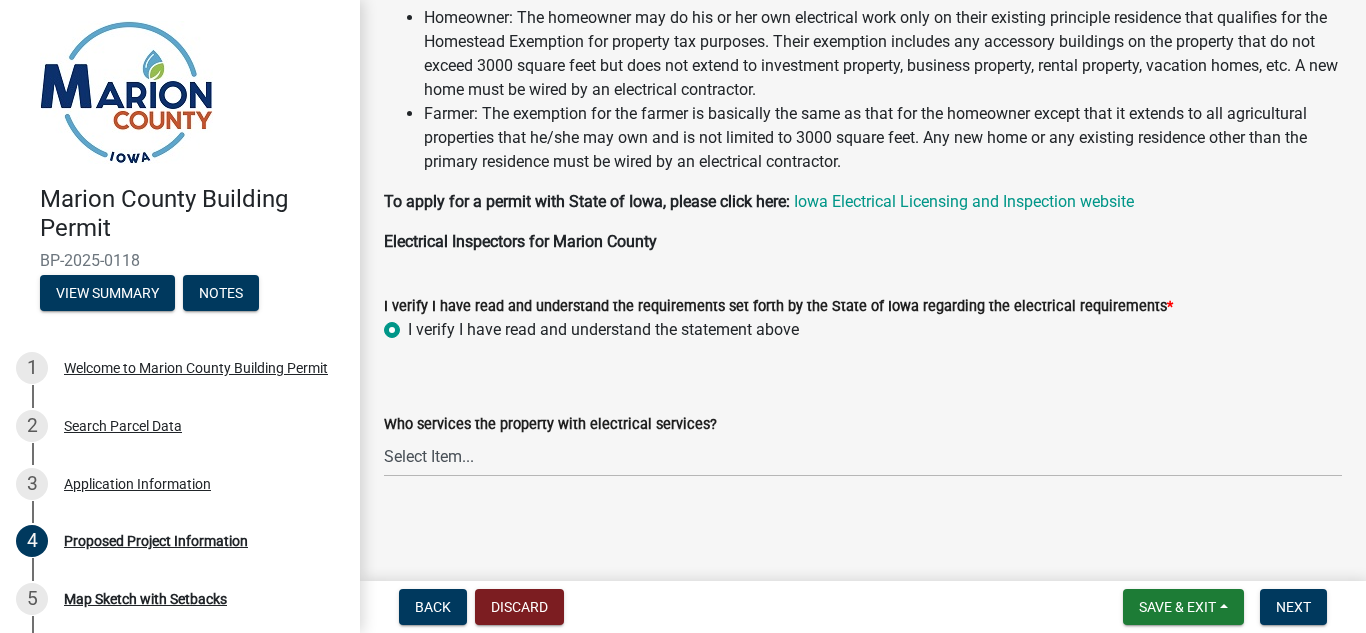 radio on "true" 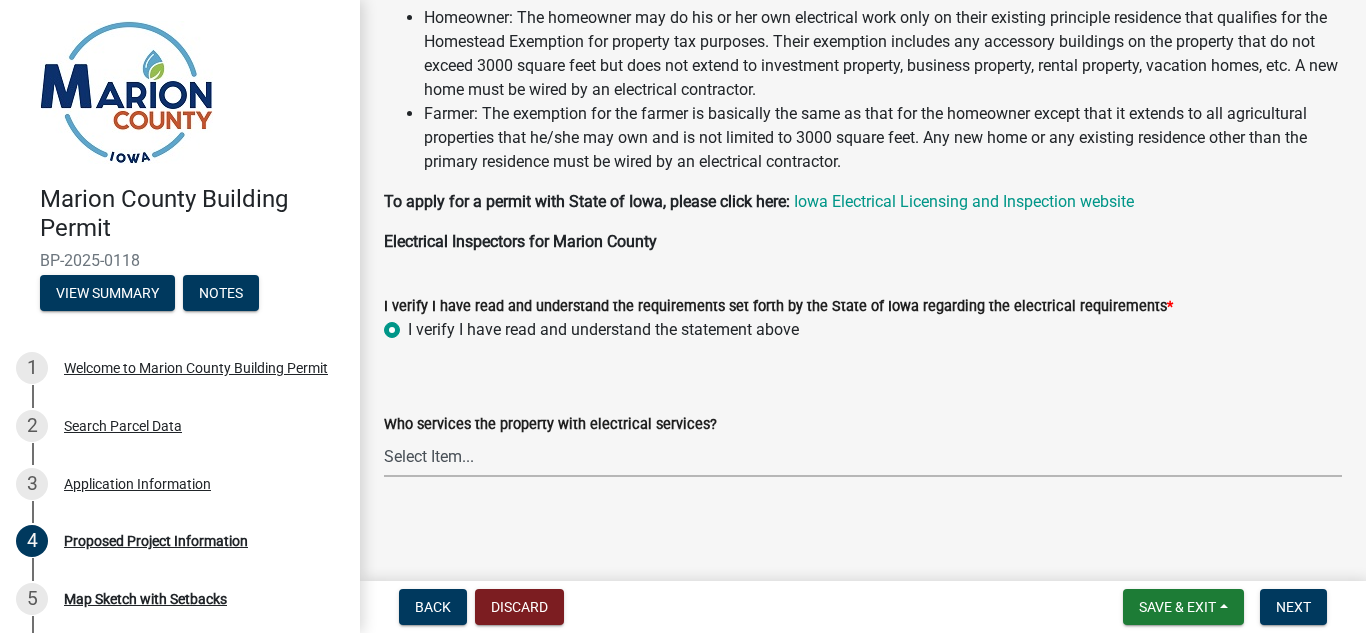 click on "Select Item...   Pella REC   MidAmerican Energy   Other" at bounding box center (863, 456) 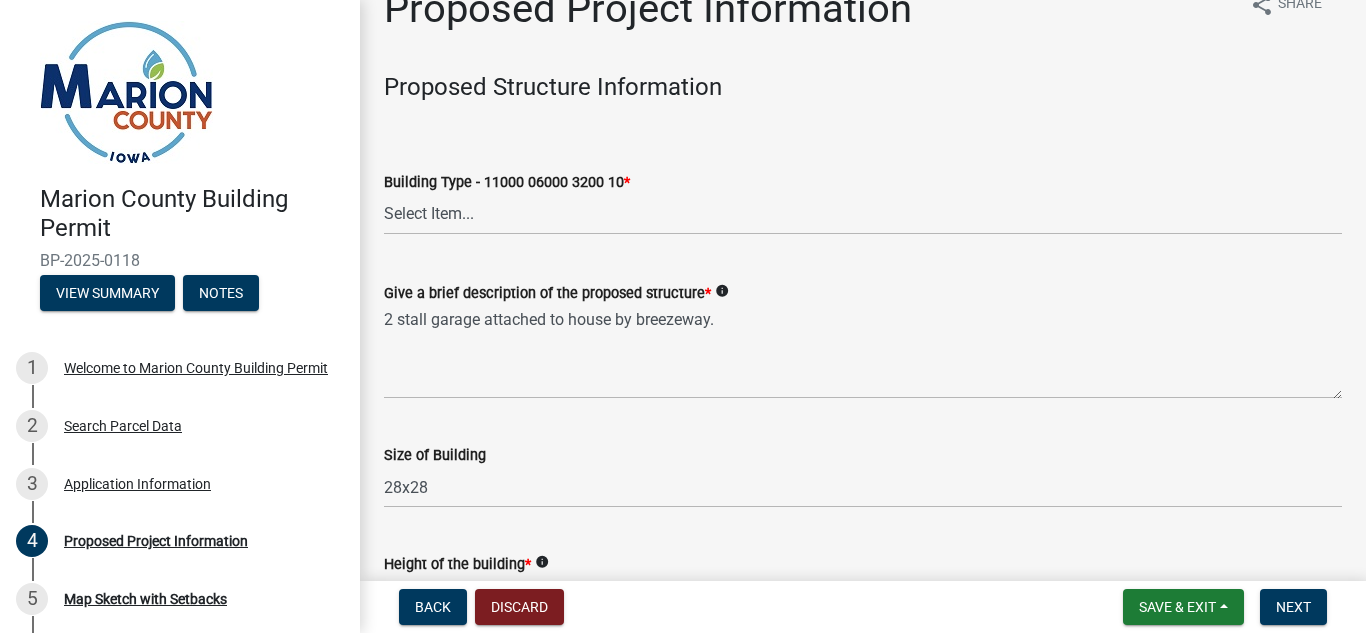 scroll, scrollTop: 134, scrollLeft: 0, axis: vertical 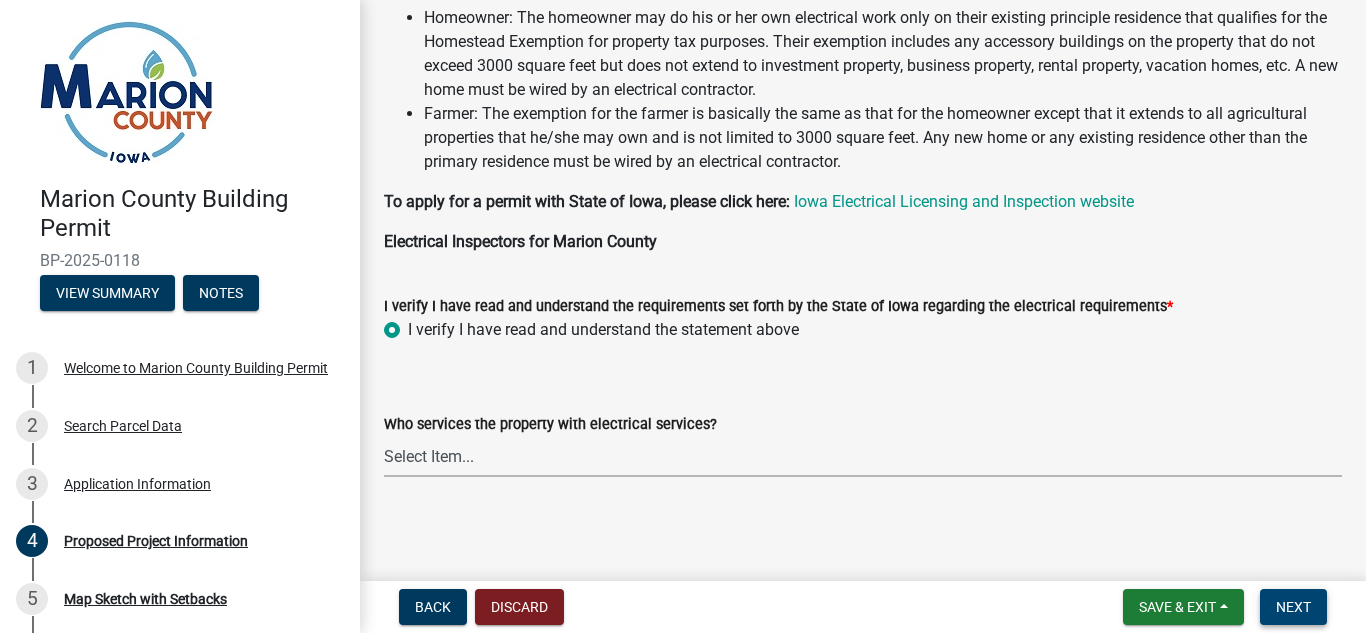 click on "Next" at bounding box center [1293, 607] 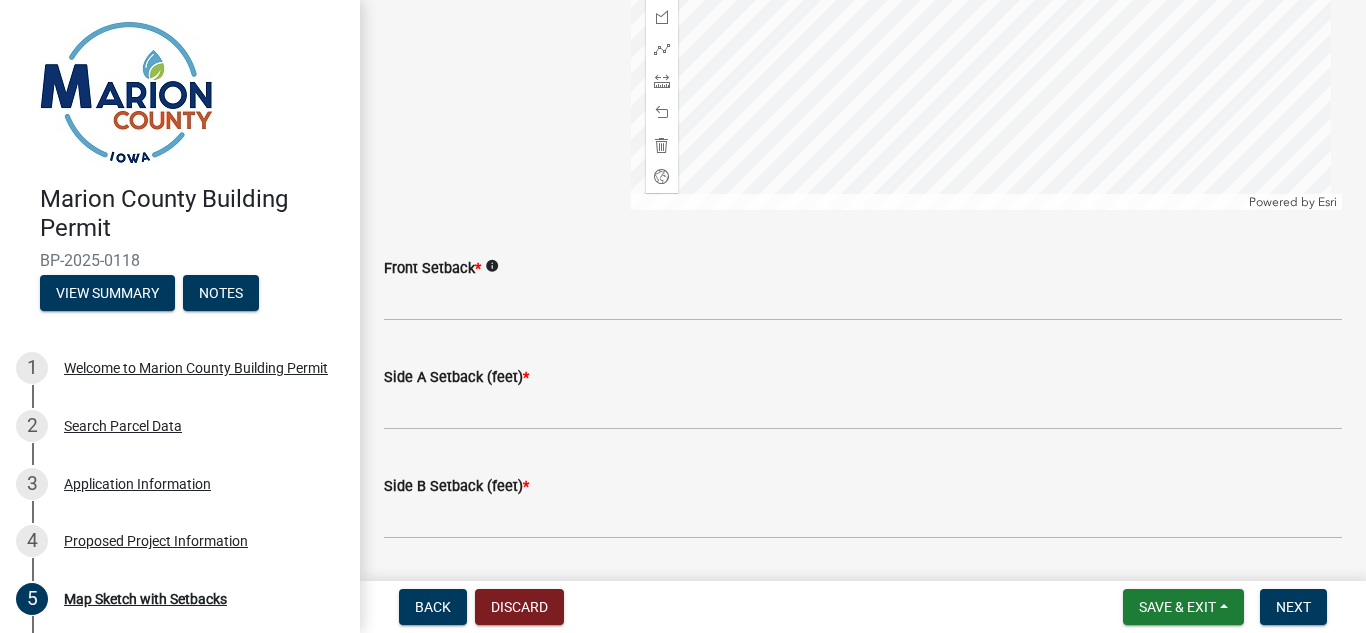 scroll, scrollTop: 909, scrollLeft: 0, axis: vertical 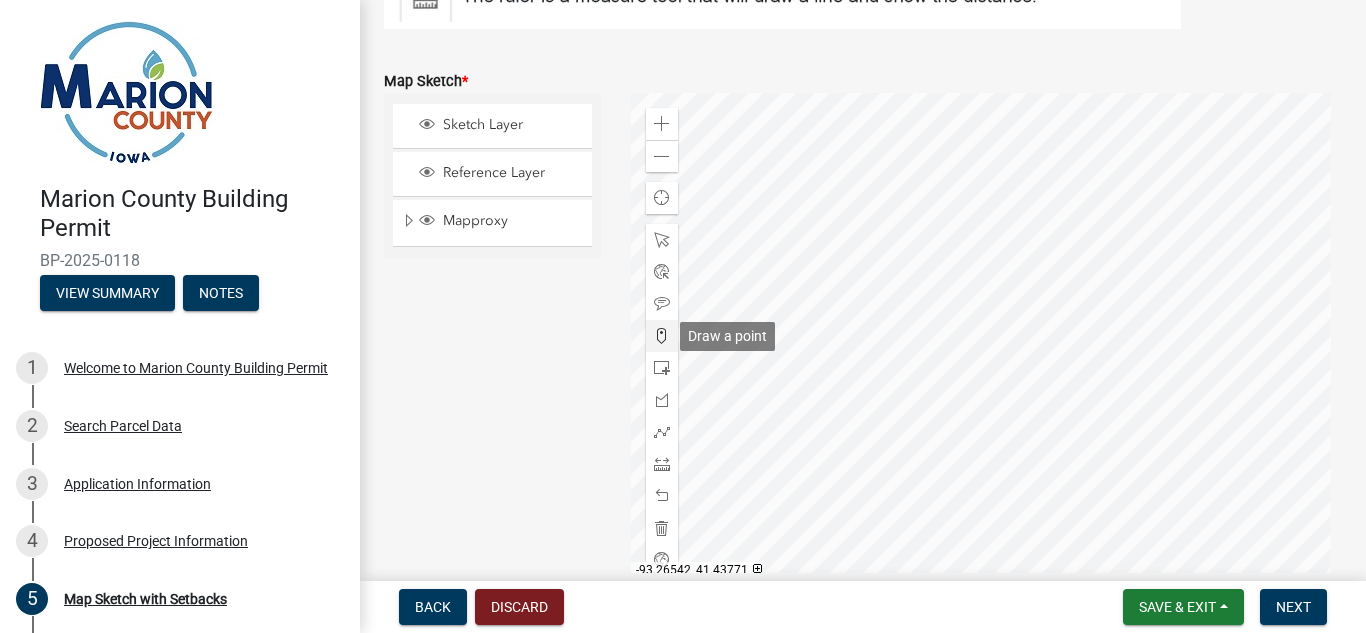 click 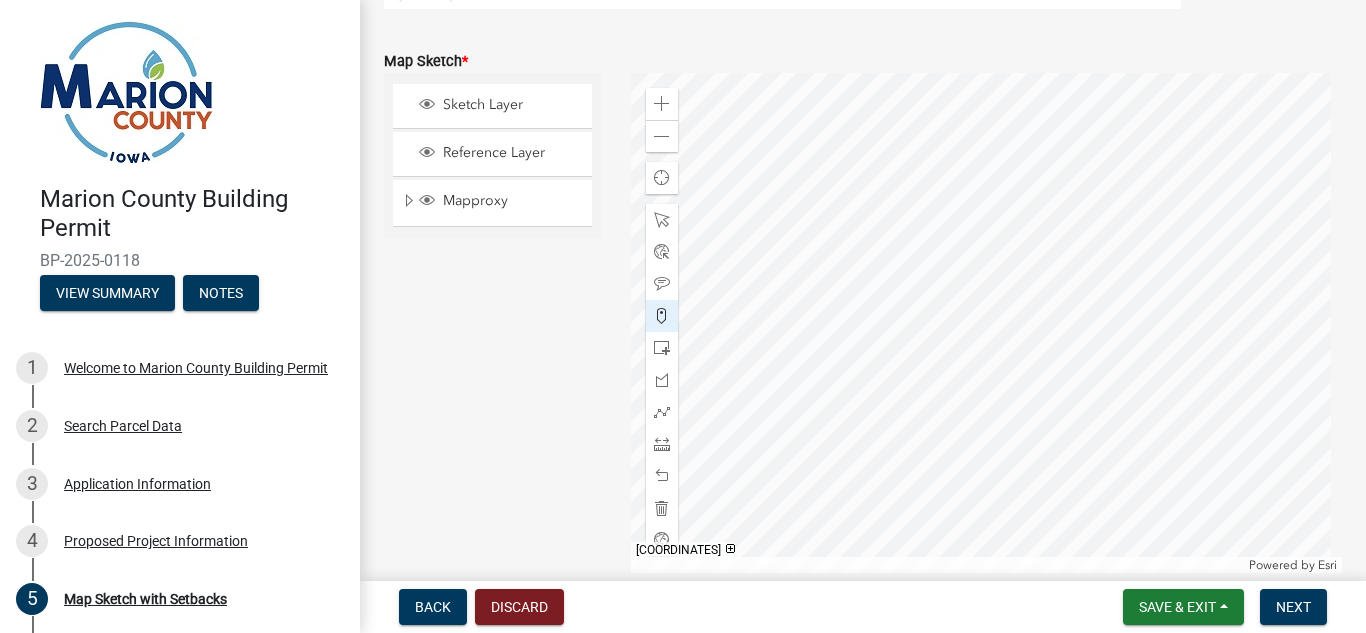 click 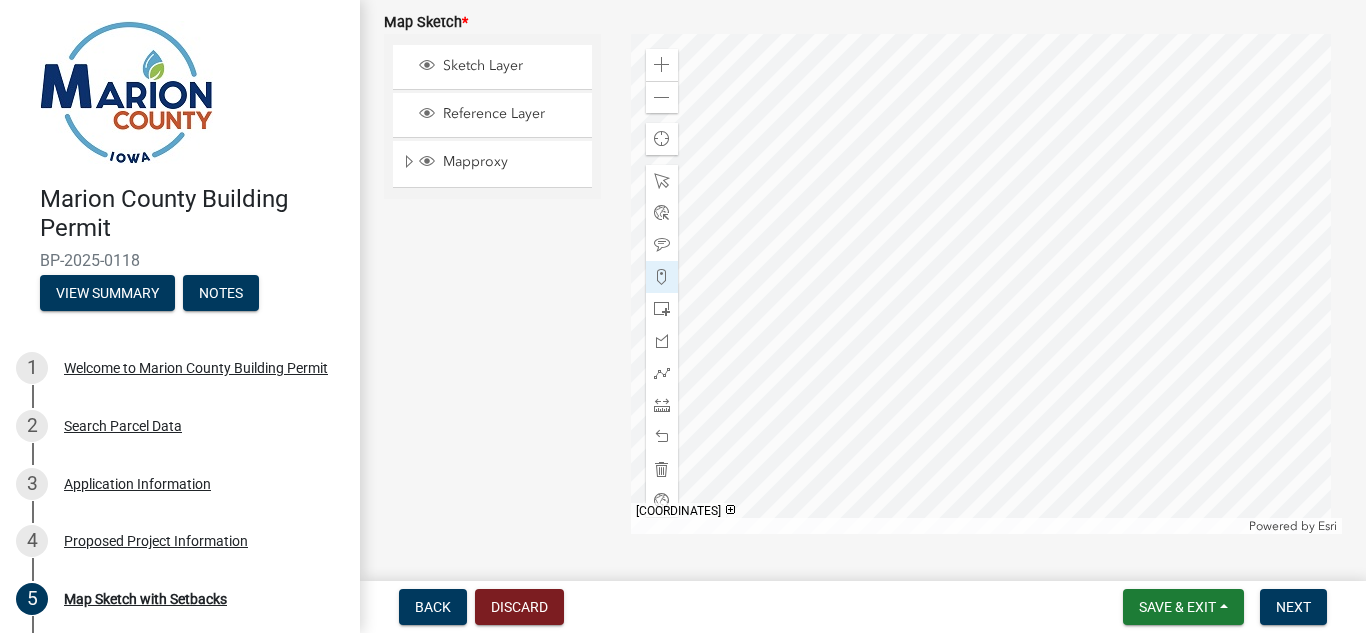 scroll, scrollTop: 529, scrollLeft: 0, axis: vertical 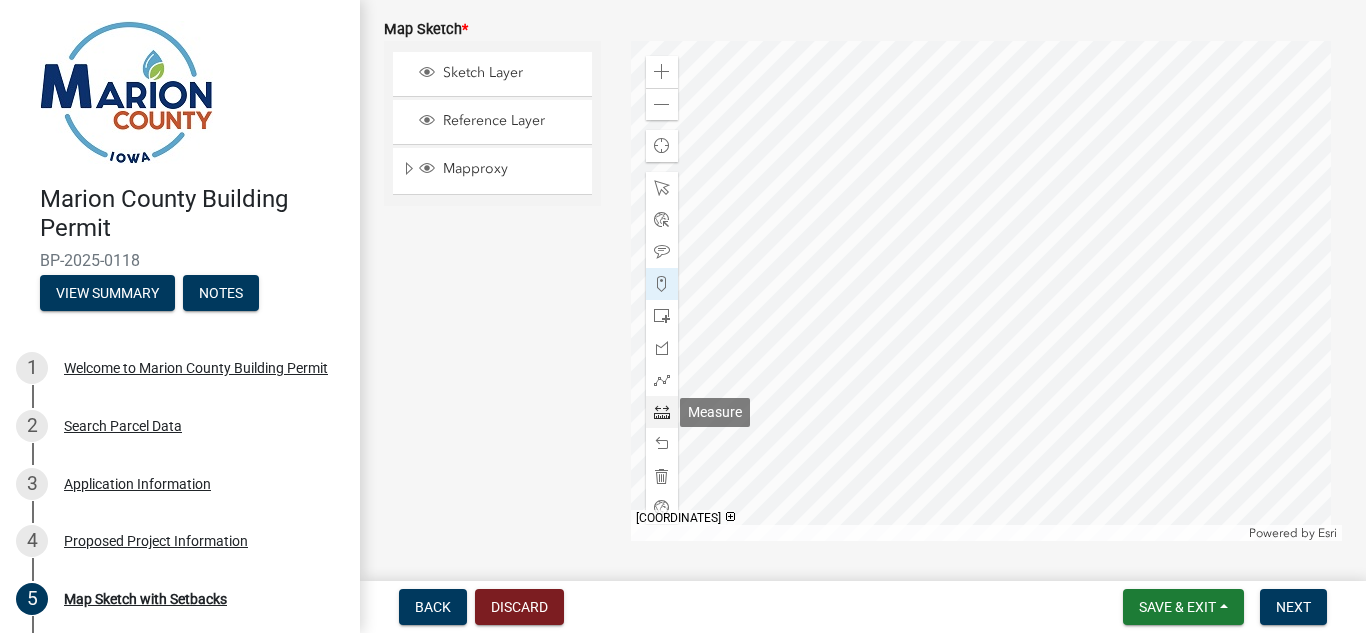 click 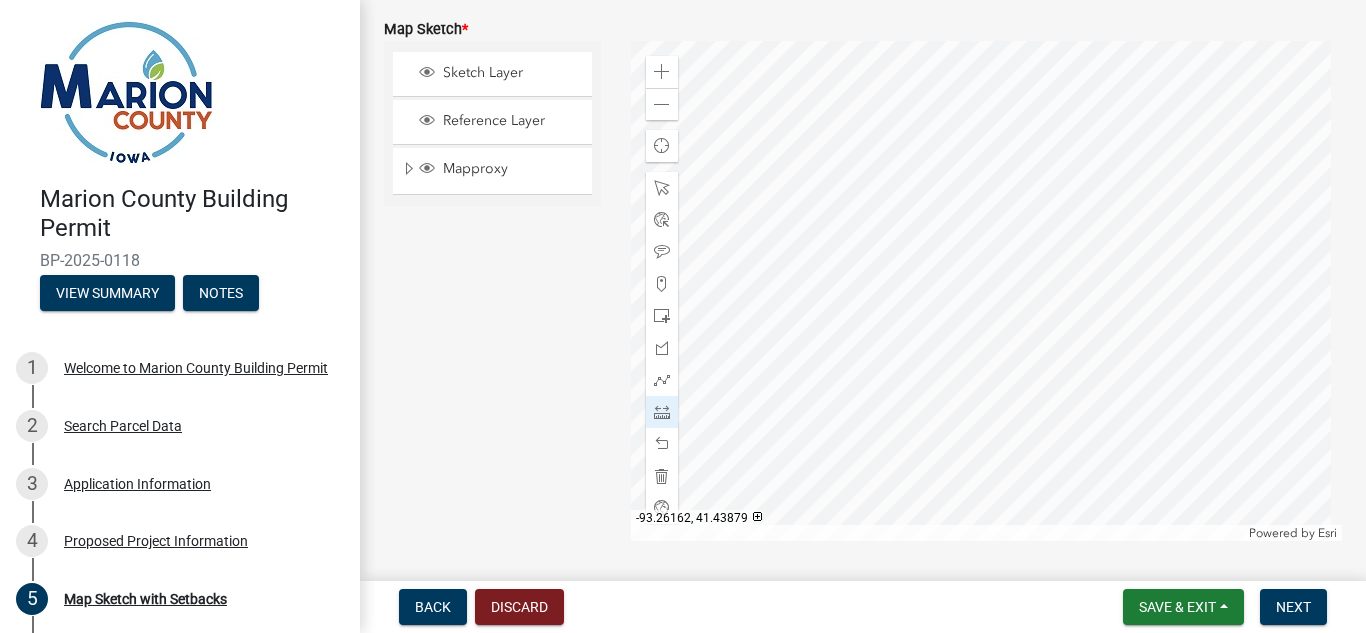 click 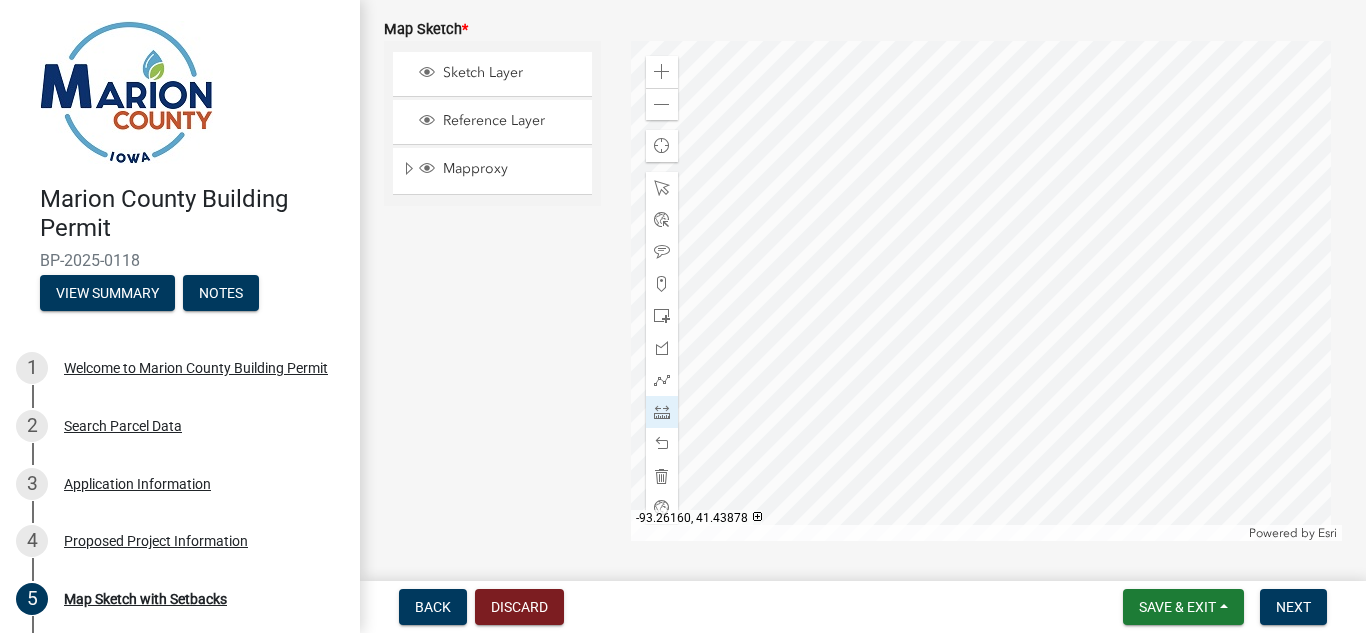 click 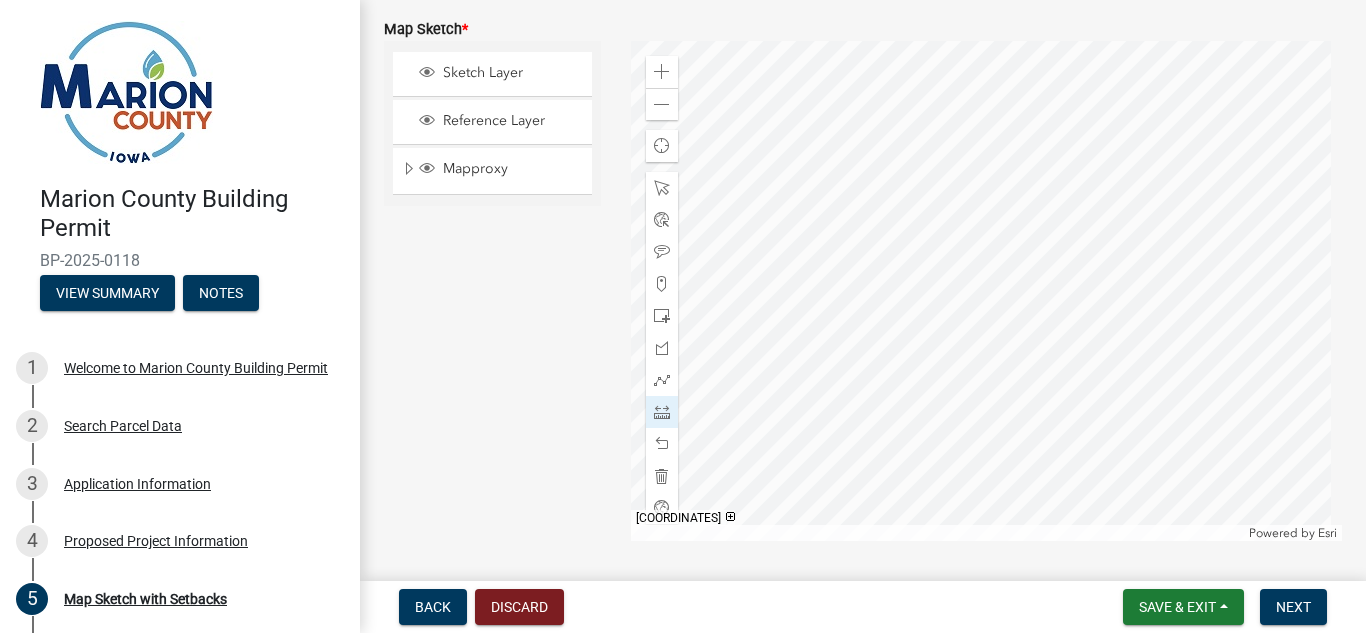 click 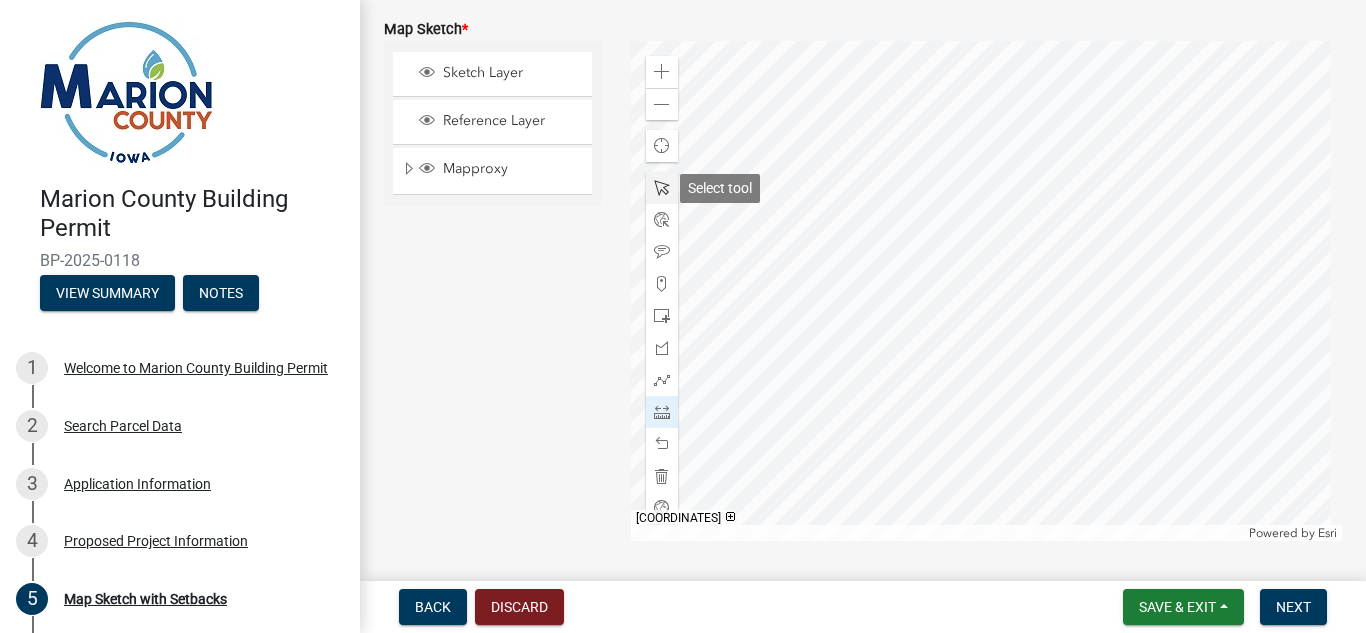 click 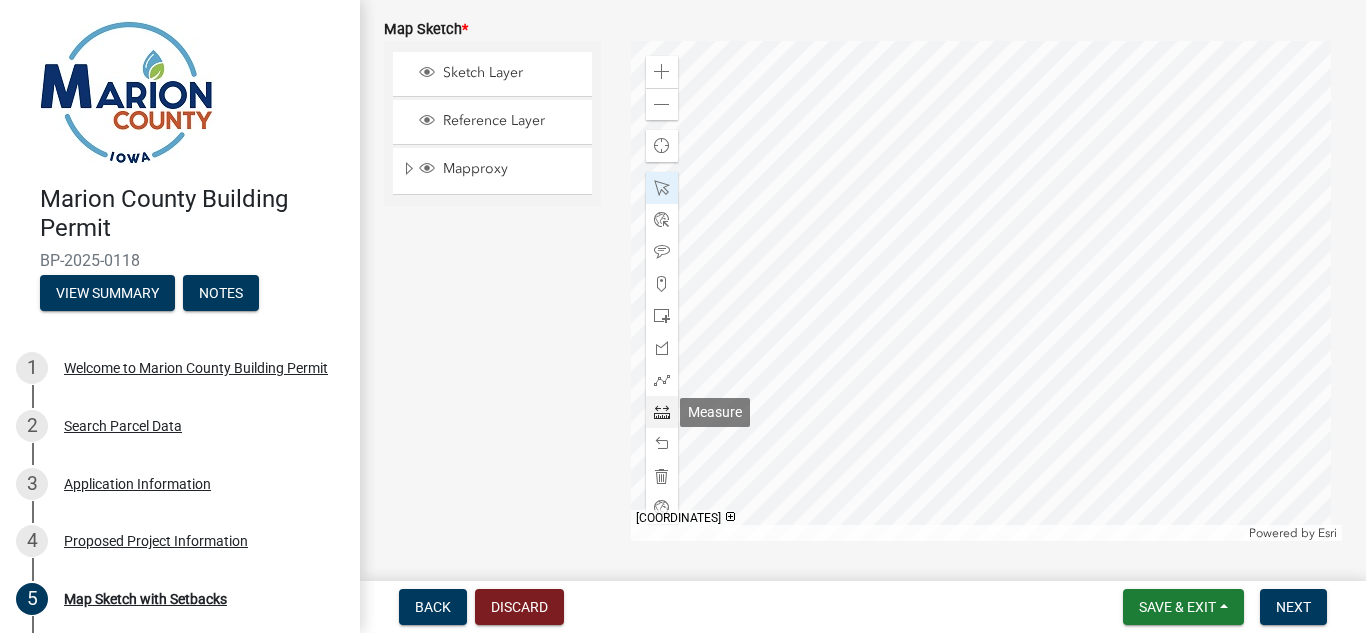 click 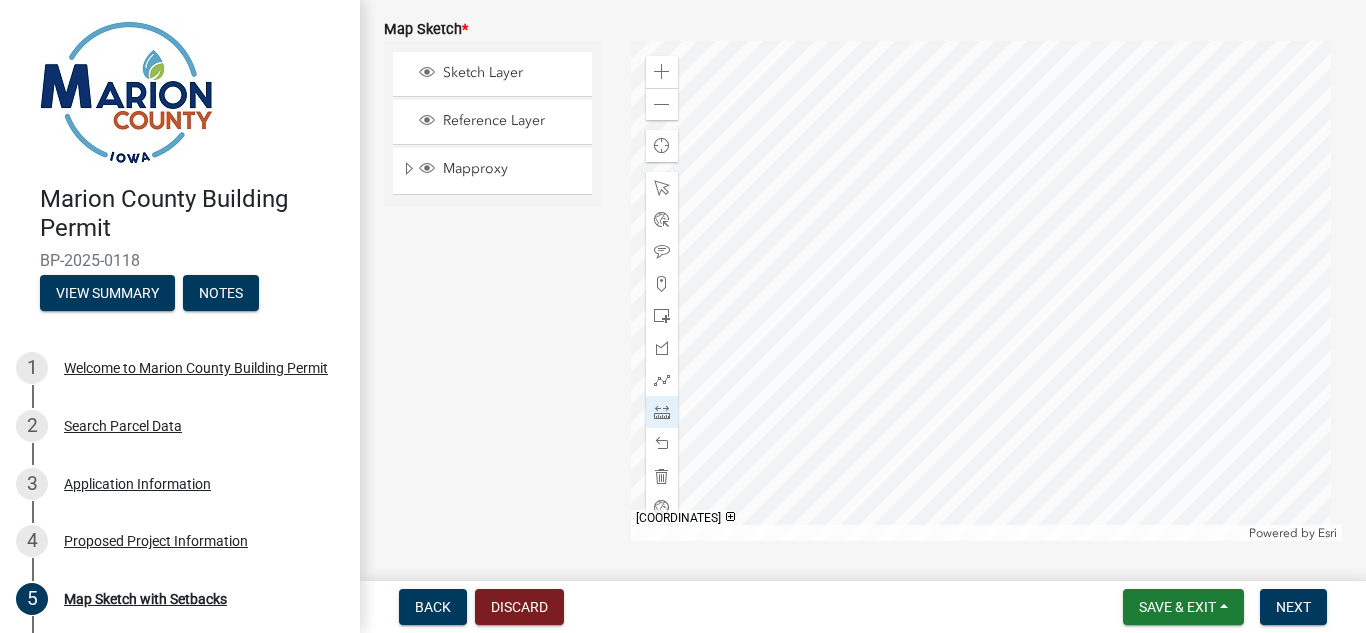 click 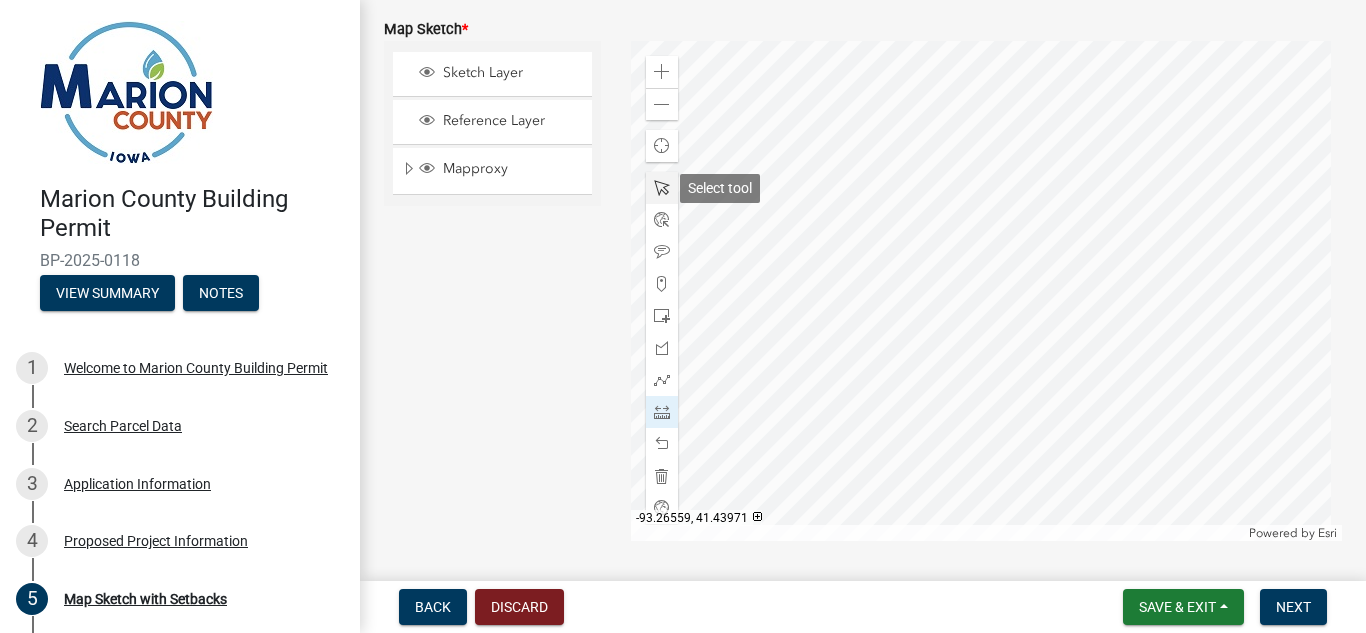 click 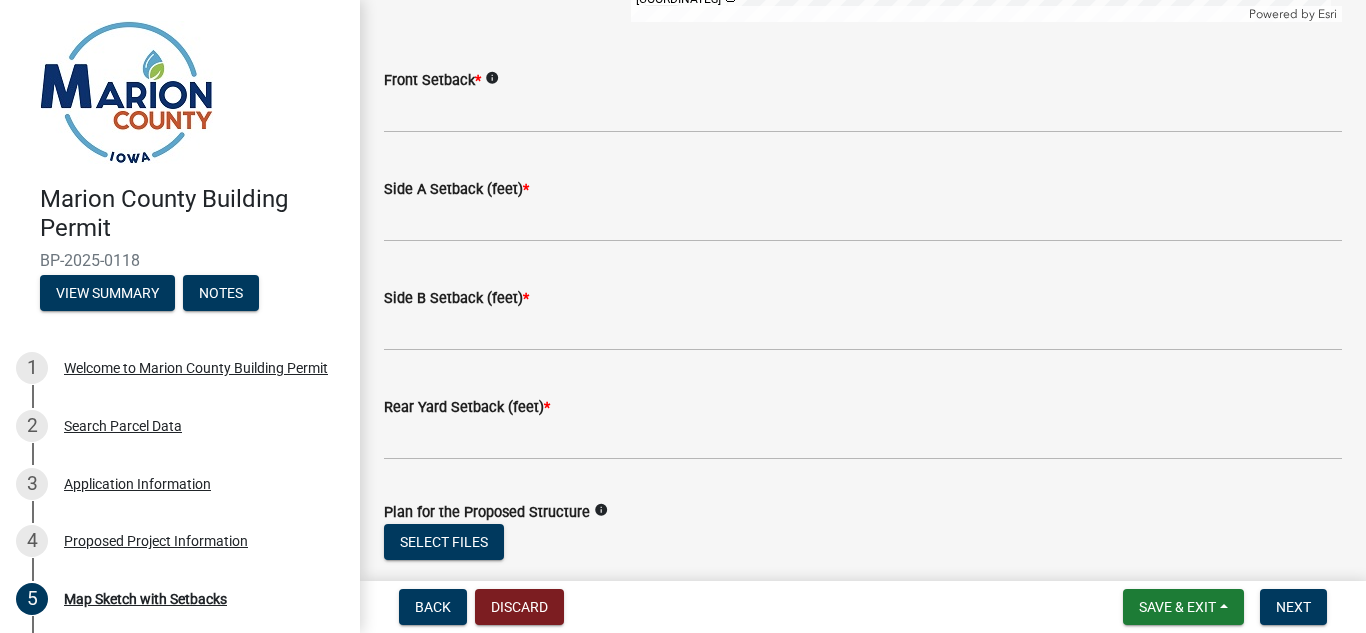 scroll, scrollTop: 1059, scrollLeft: 0, axis: vertical 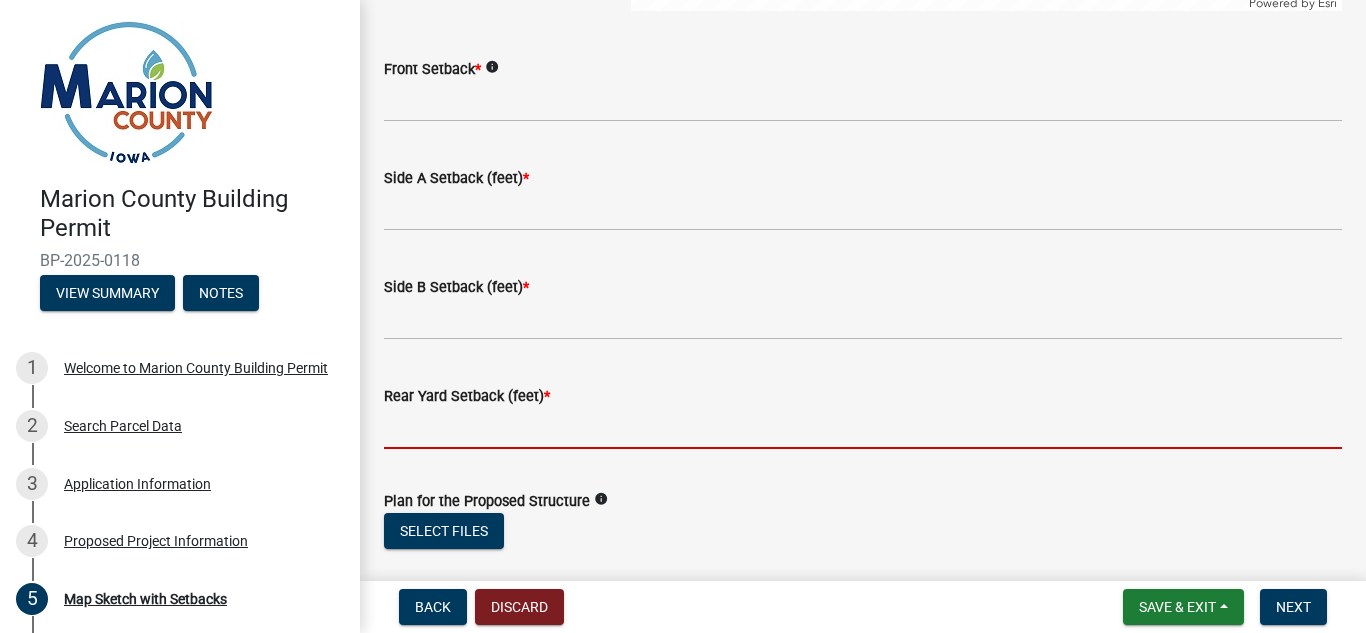 click on "Rear Yard Setback (feet)  *" at bounding box center [863, 428] 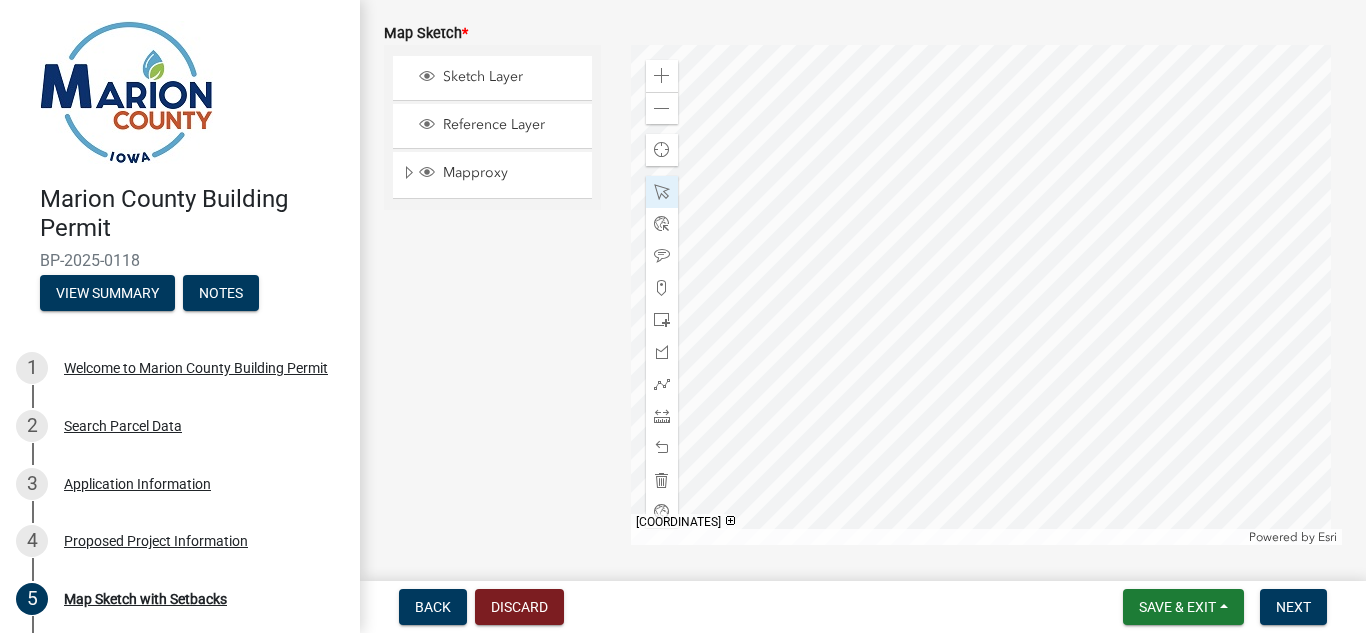 scroll, scrollTop: 519, scrollLeft: 0, axis: vertical 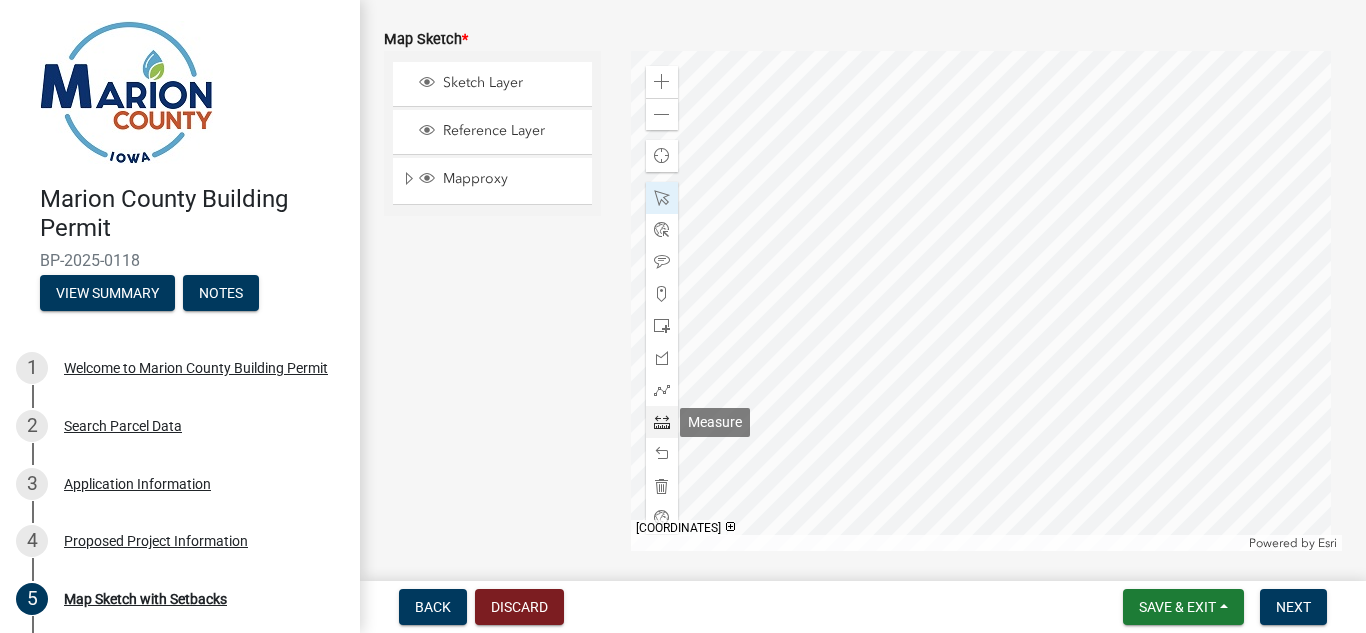 type on "320 feet" 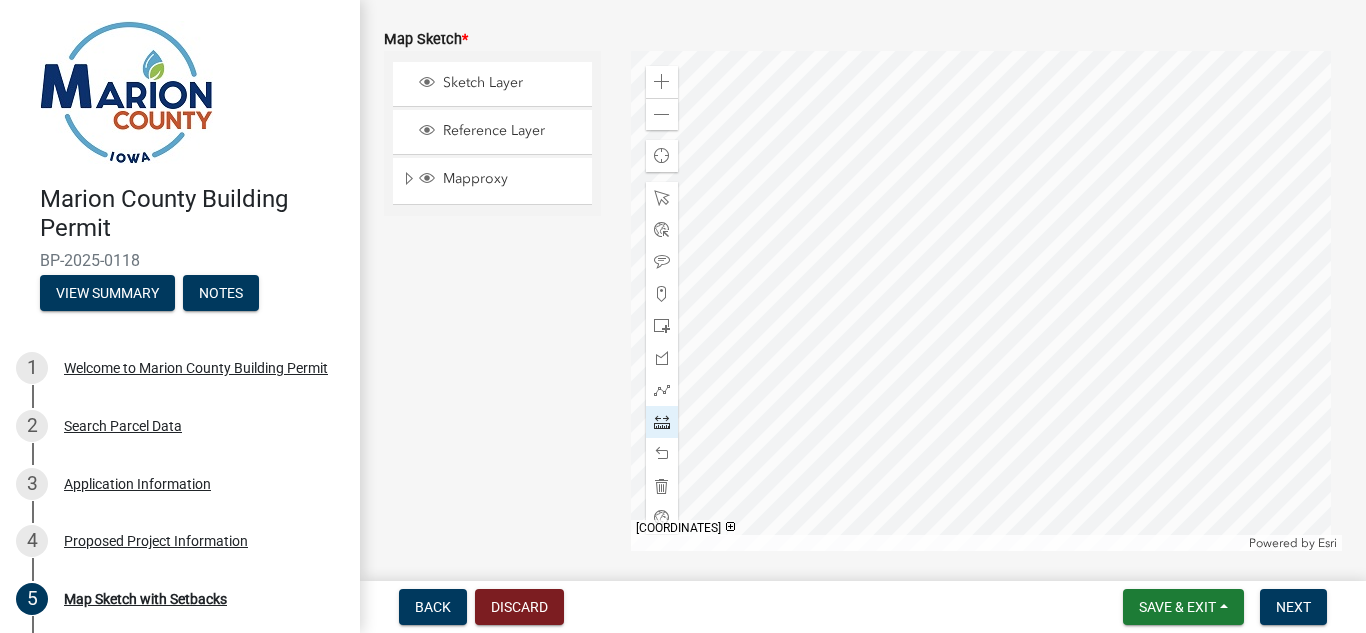click 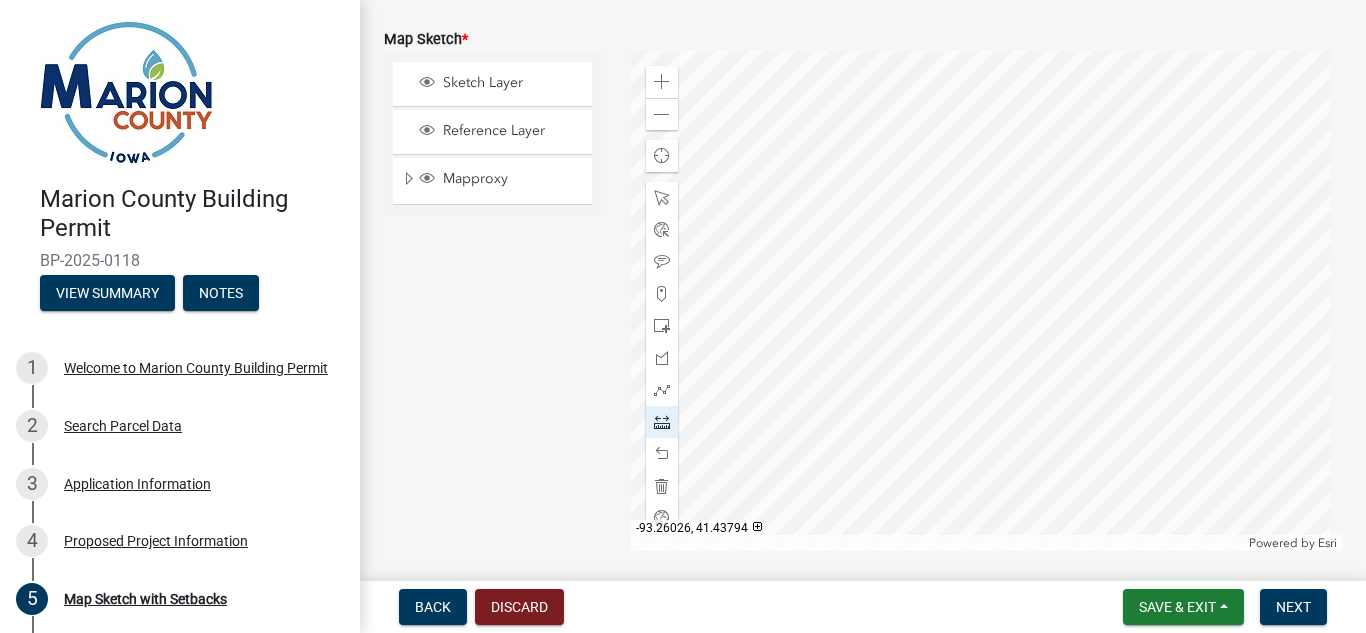 click 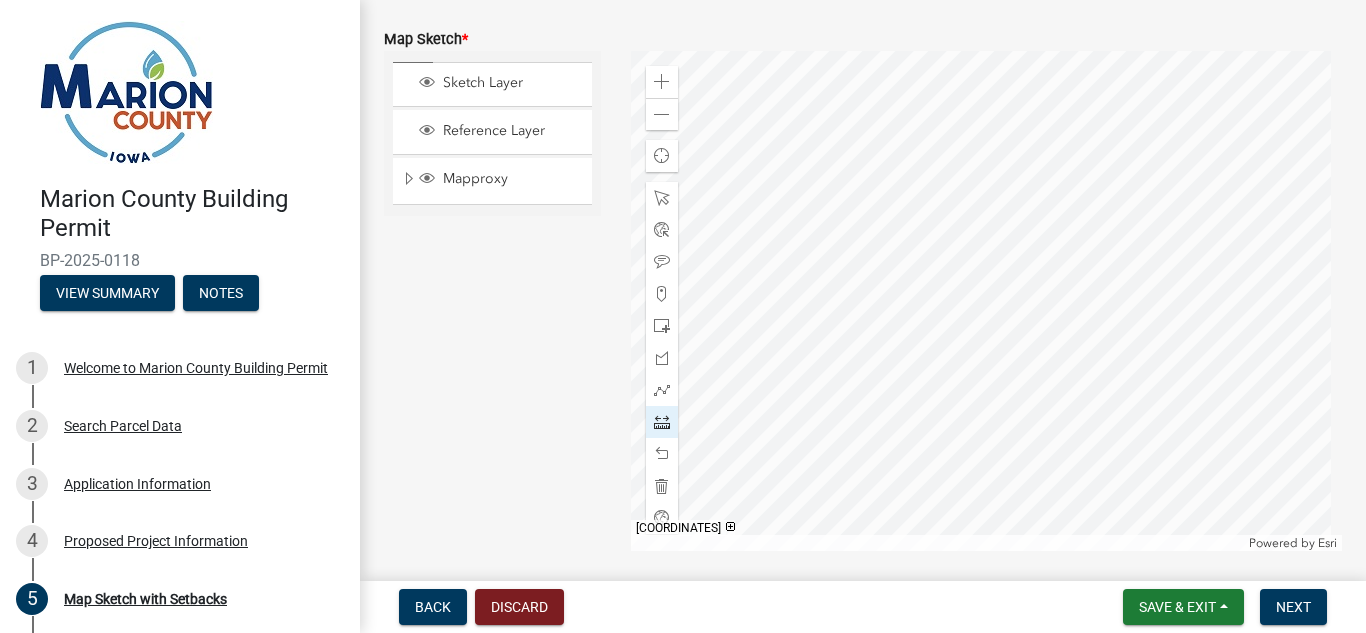 click 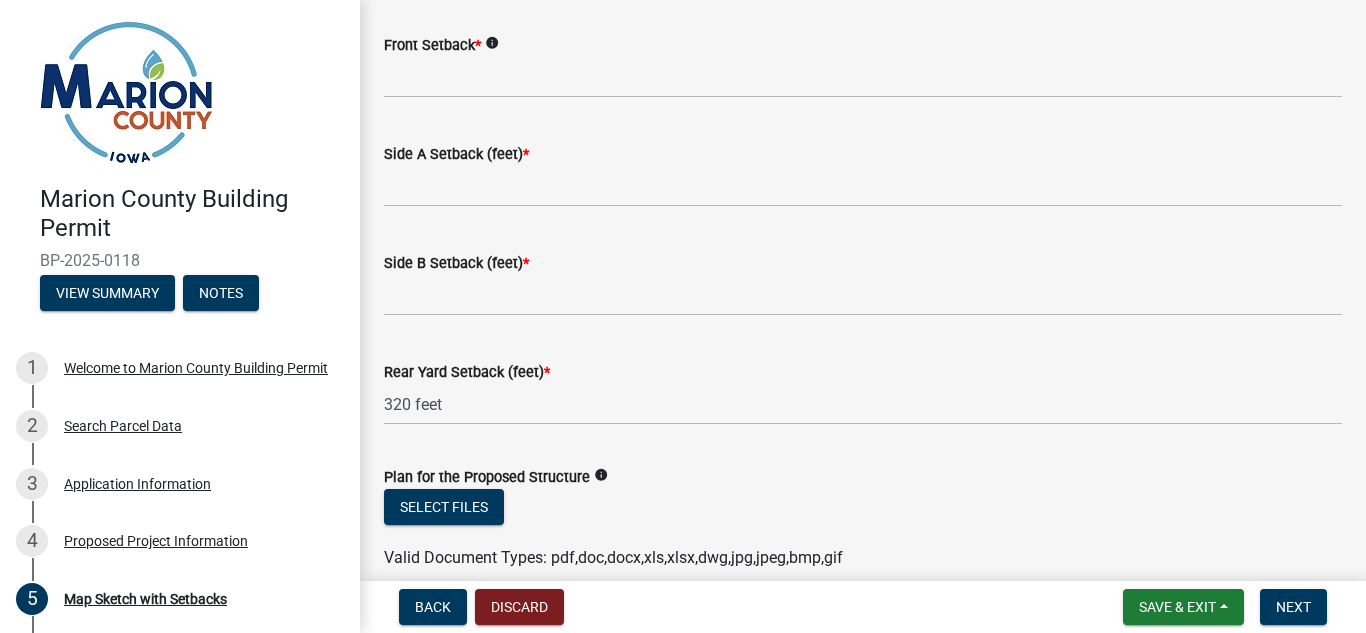 scroll, scrollTop: 1073, scrollLeft: 0, axis: vertical 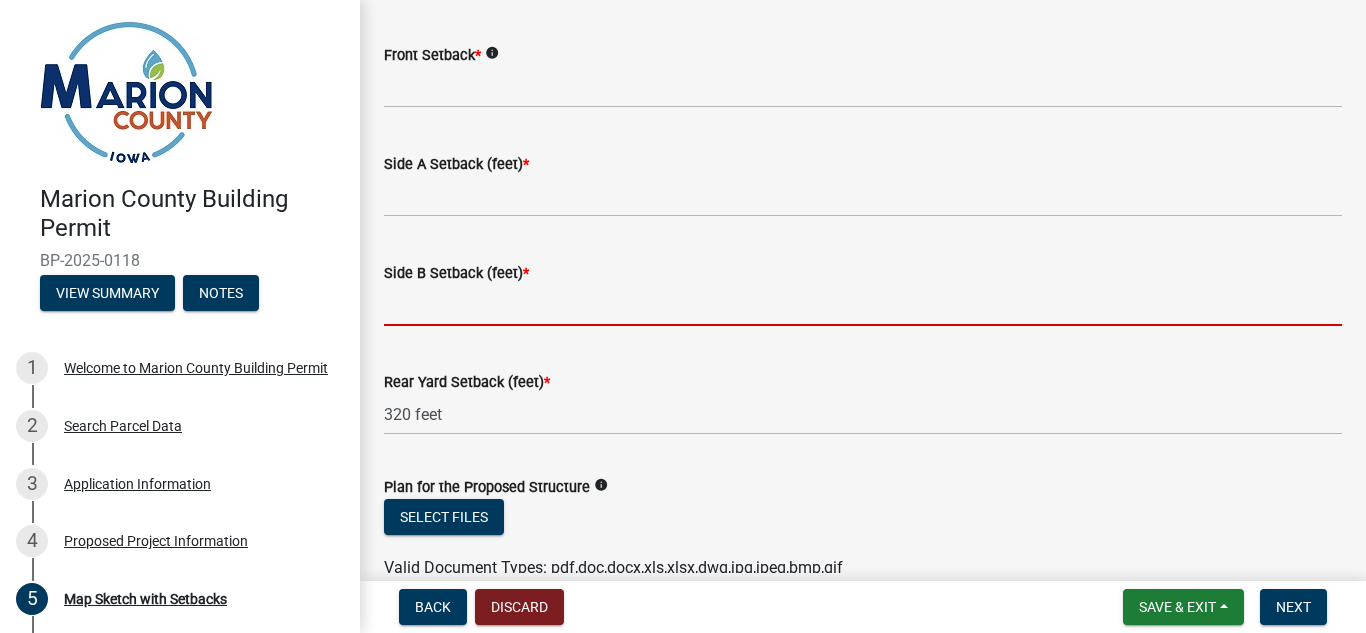 click on "Side B Setback (feet)  *" at bounding box center [863, 305] 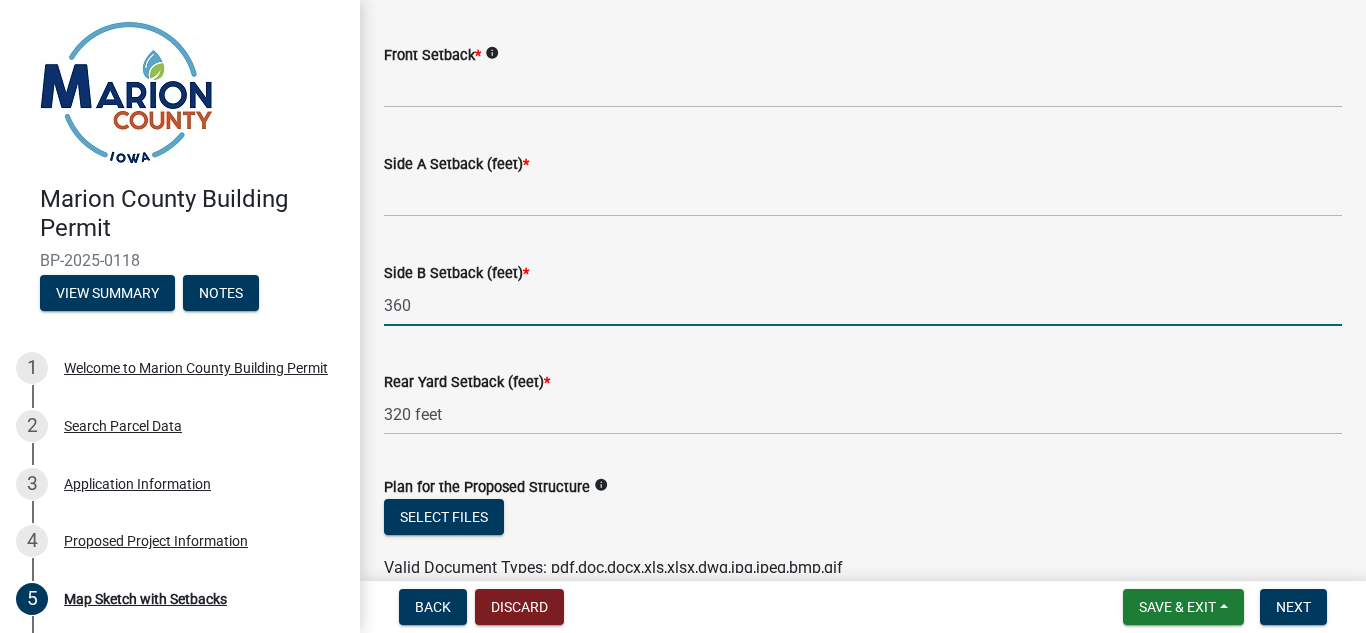 click on "360" at bounding box center (863, 305) 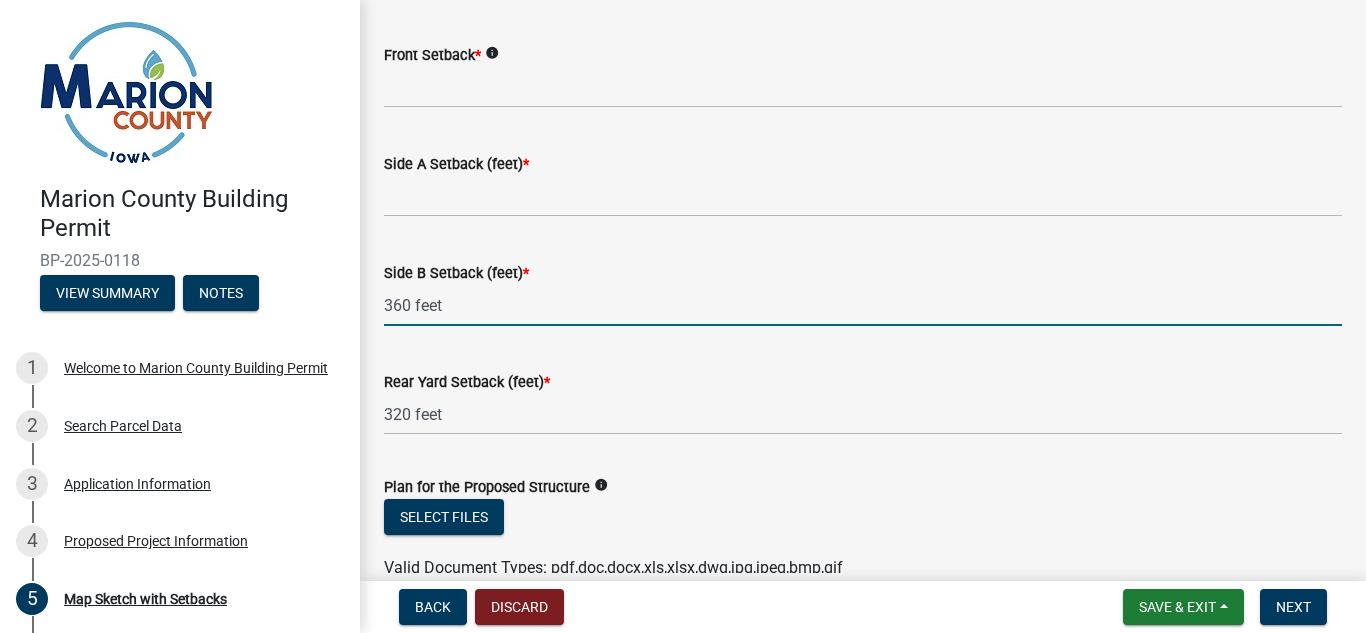 type on "360 feet" 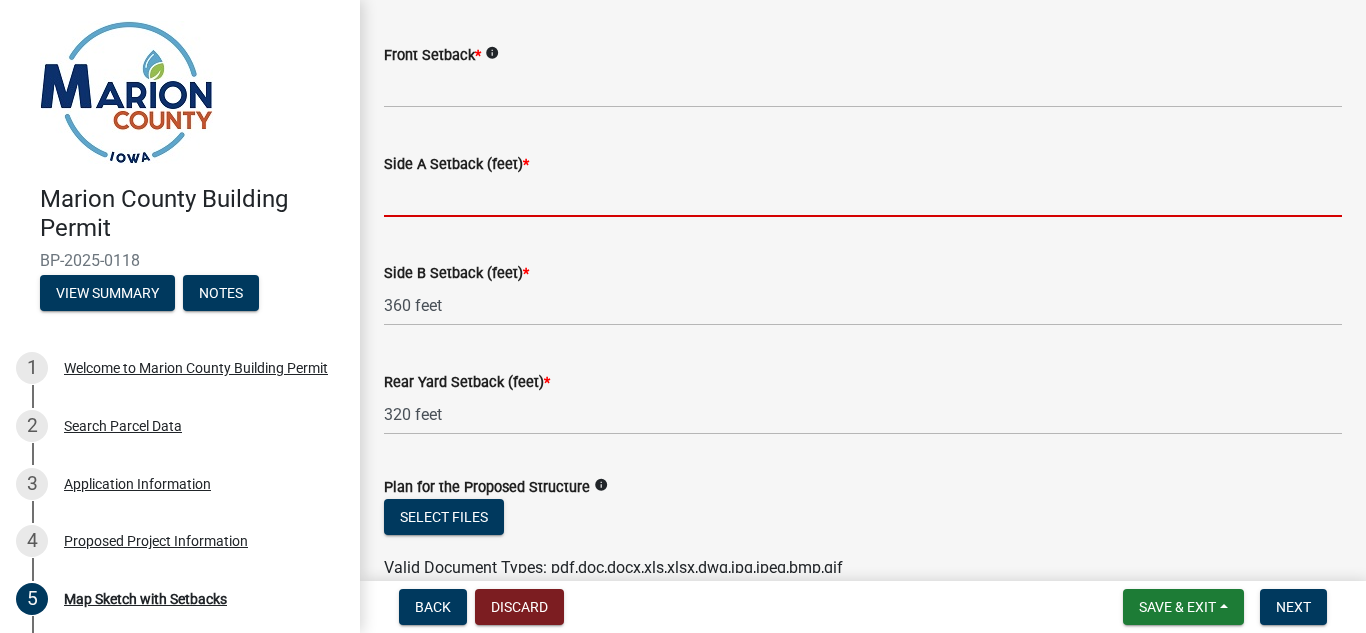 click on "Side A Setback (feet)  *" at bounding box center (863, 196) 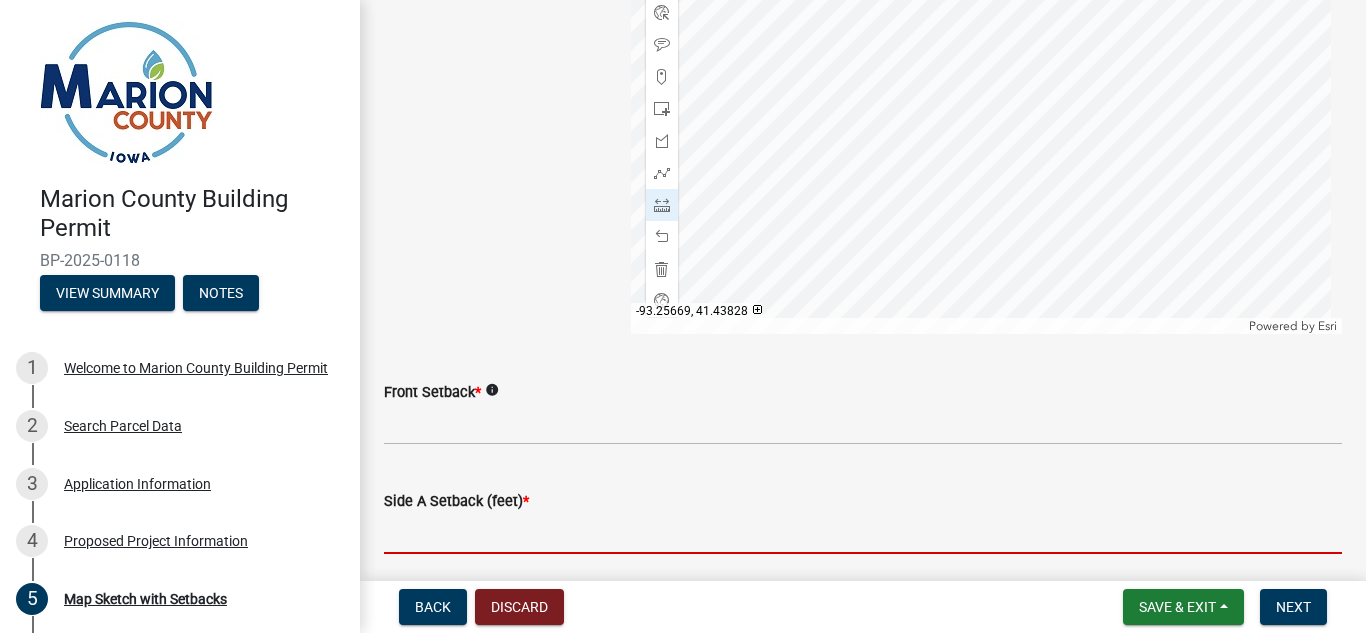 scroll, scrollTop: 735, scrollLeft: 0, axis: vertical 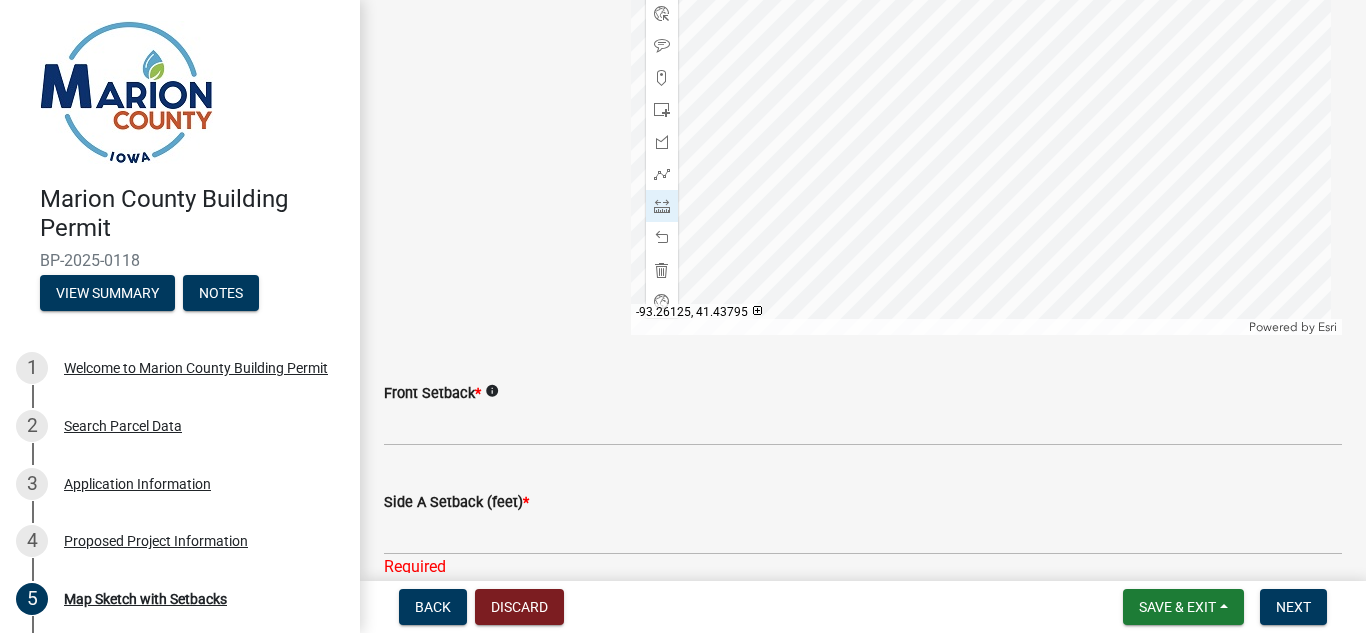 click 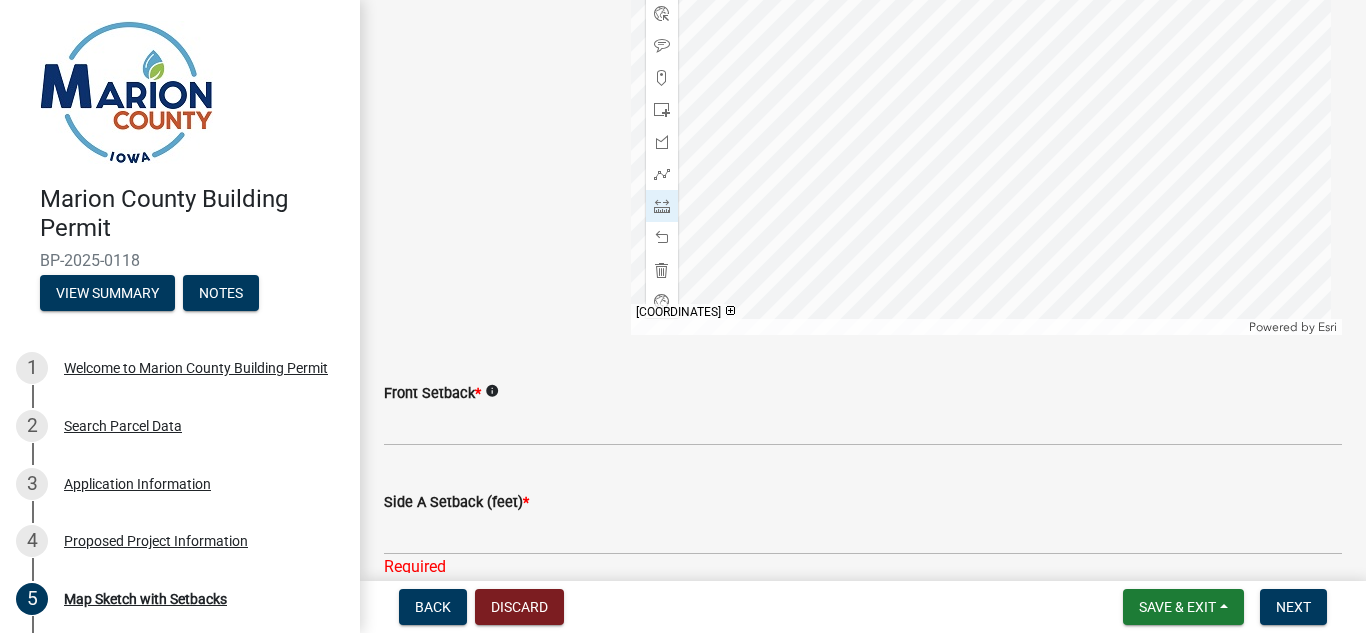 click 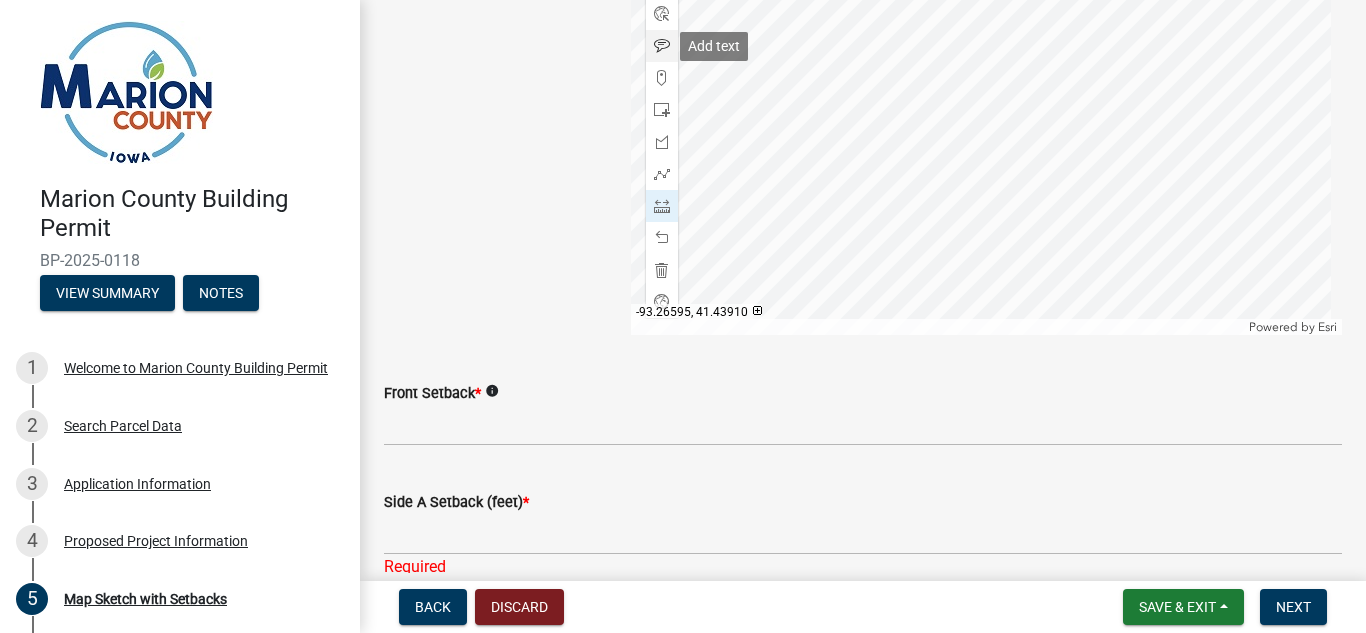 click 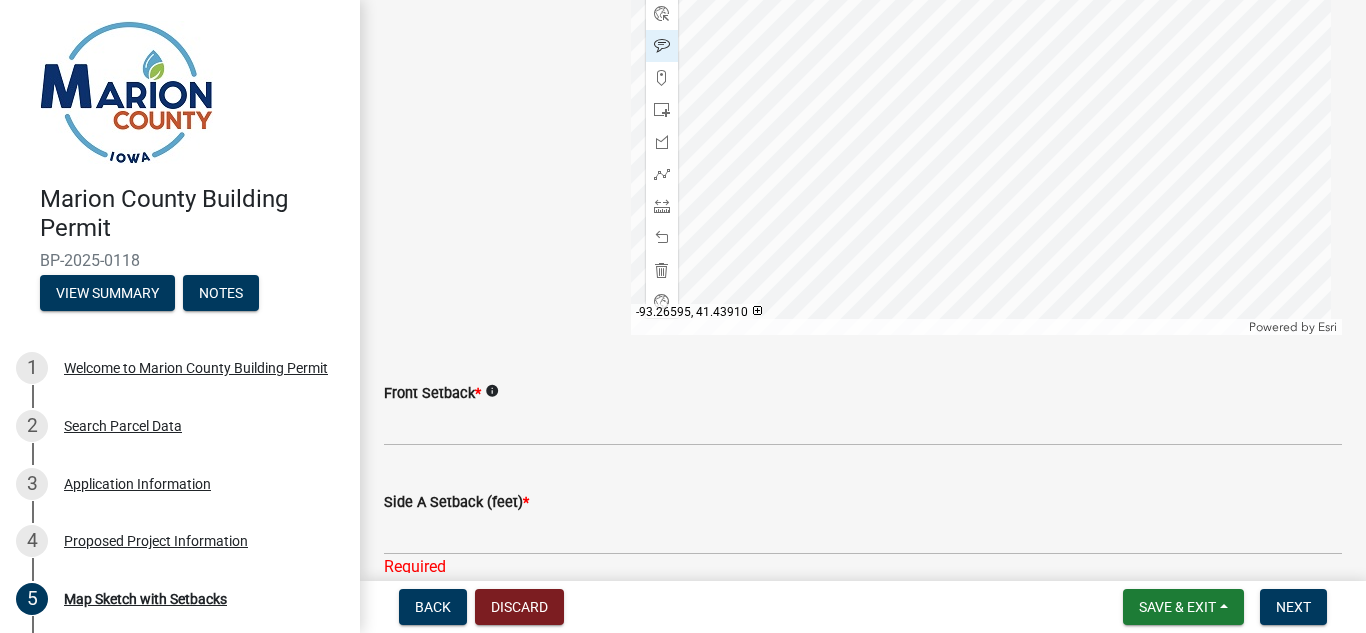 scroll, scrollTop: 570, scrollLeft: 0, axis: vertical 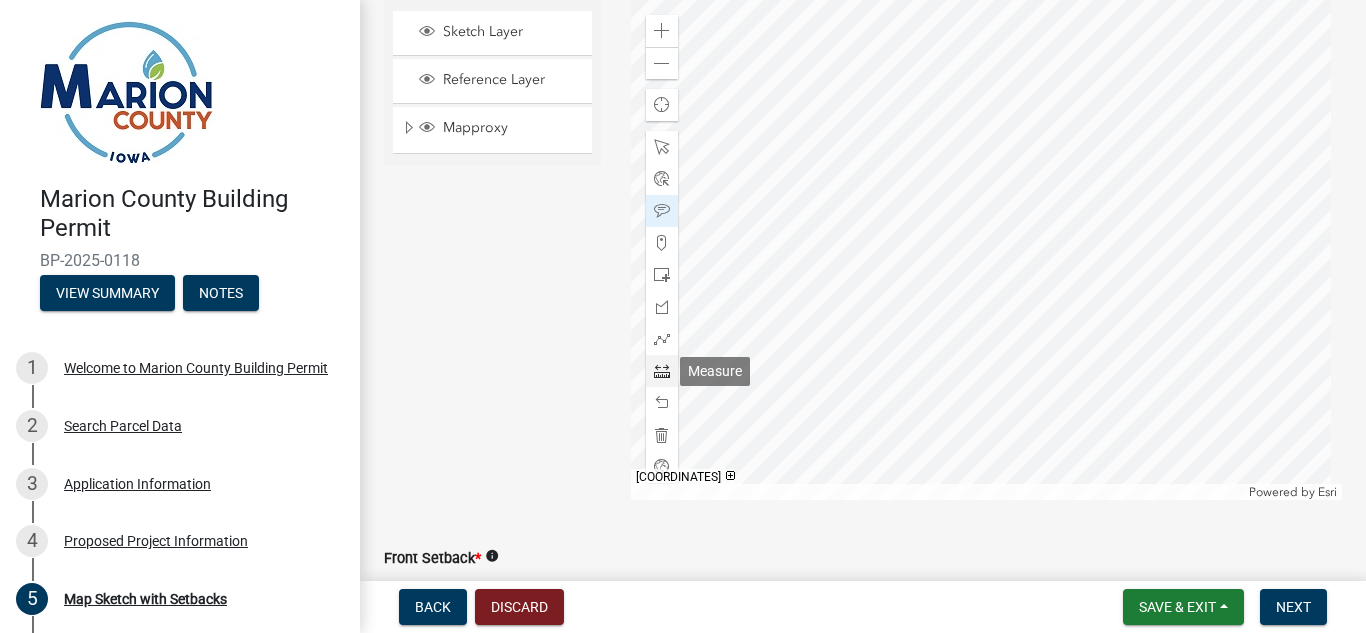 click 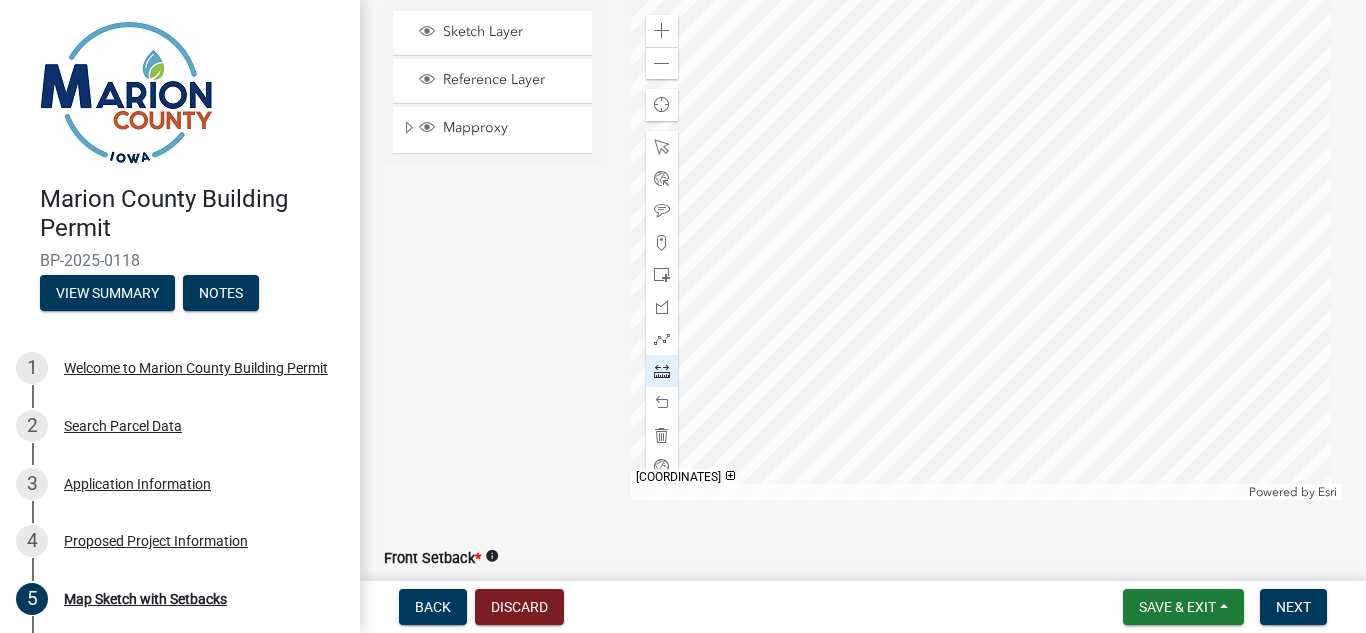 click 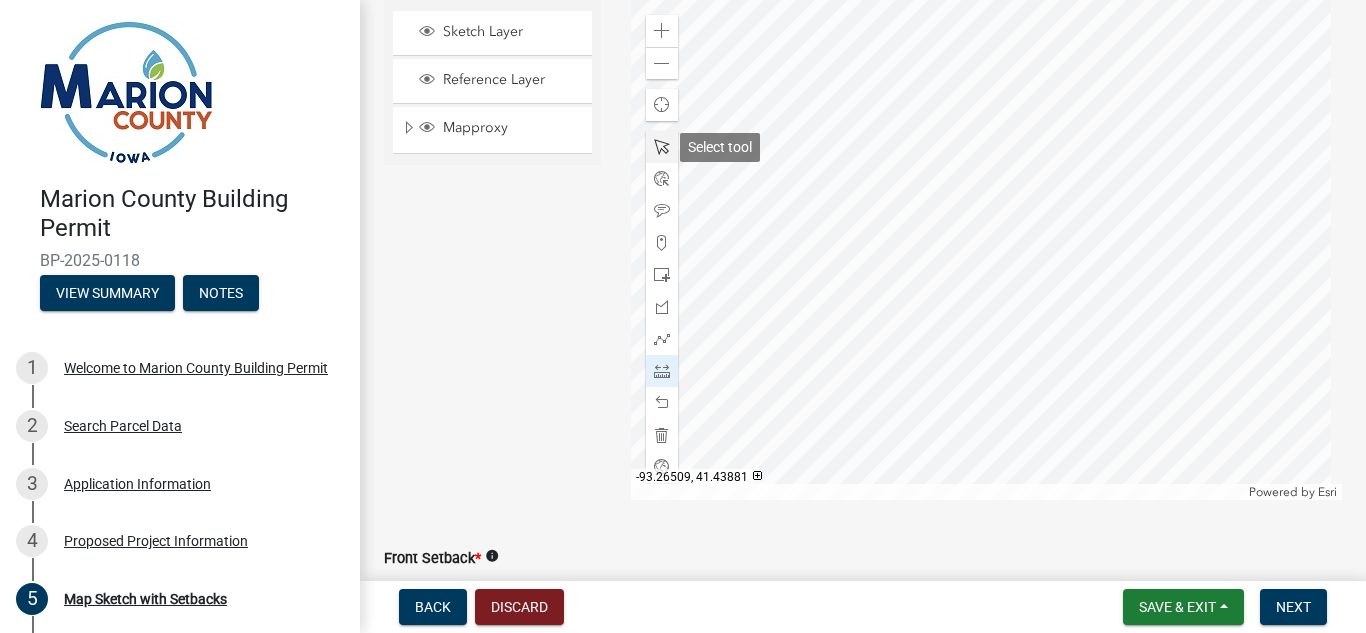 click 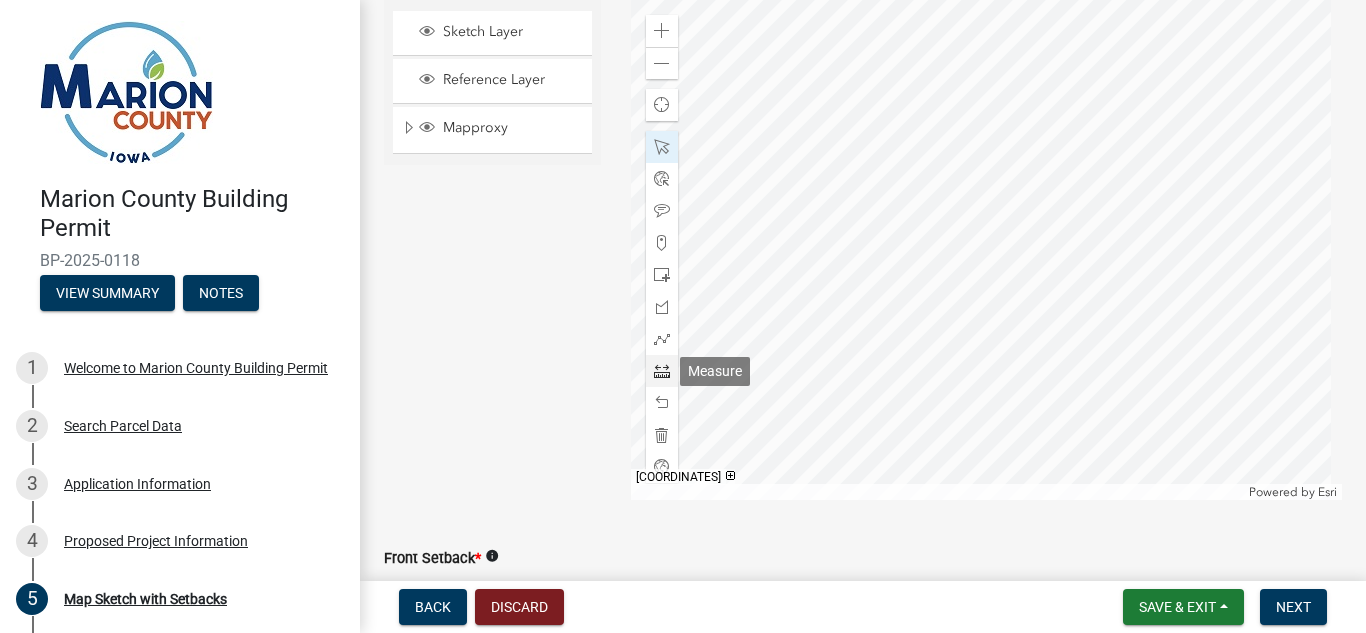 click 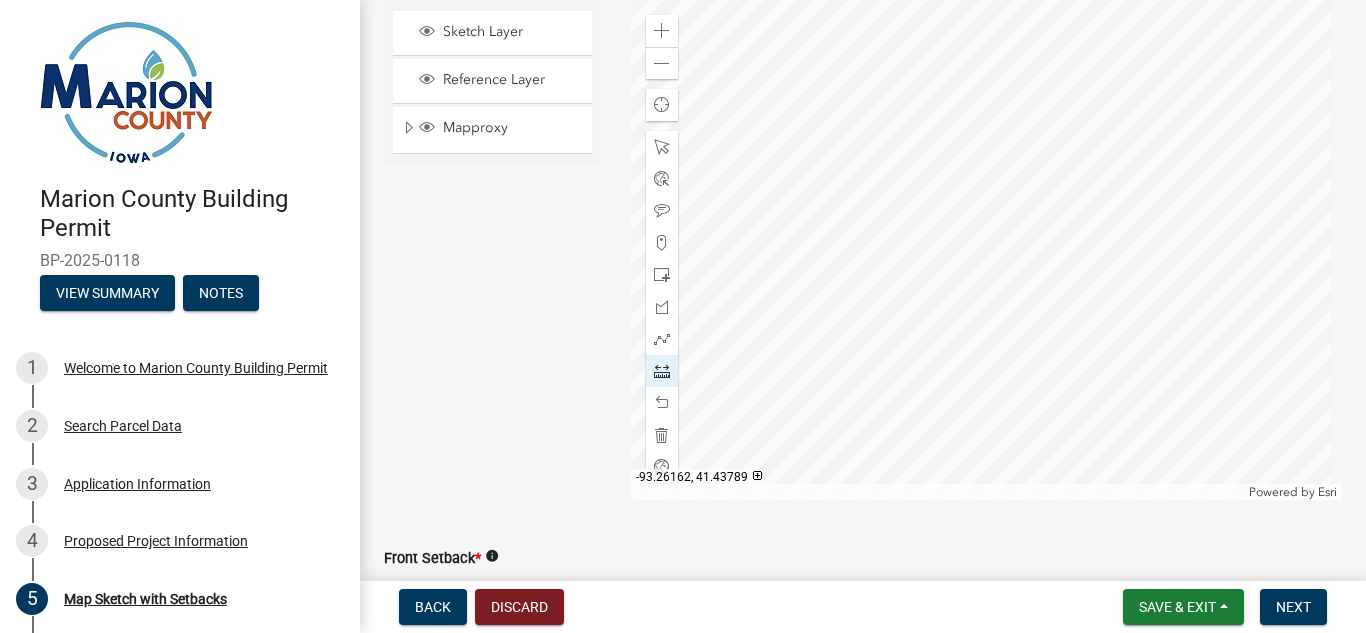 click 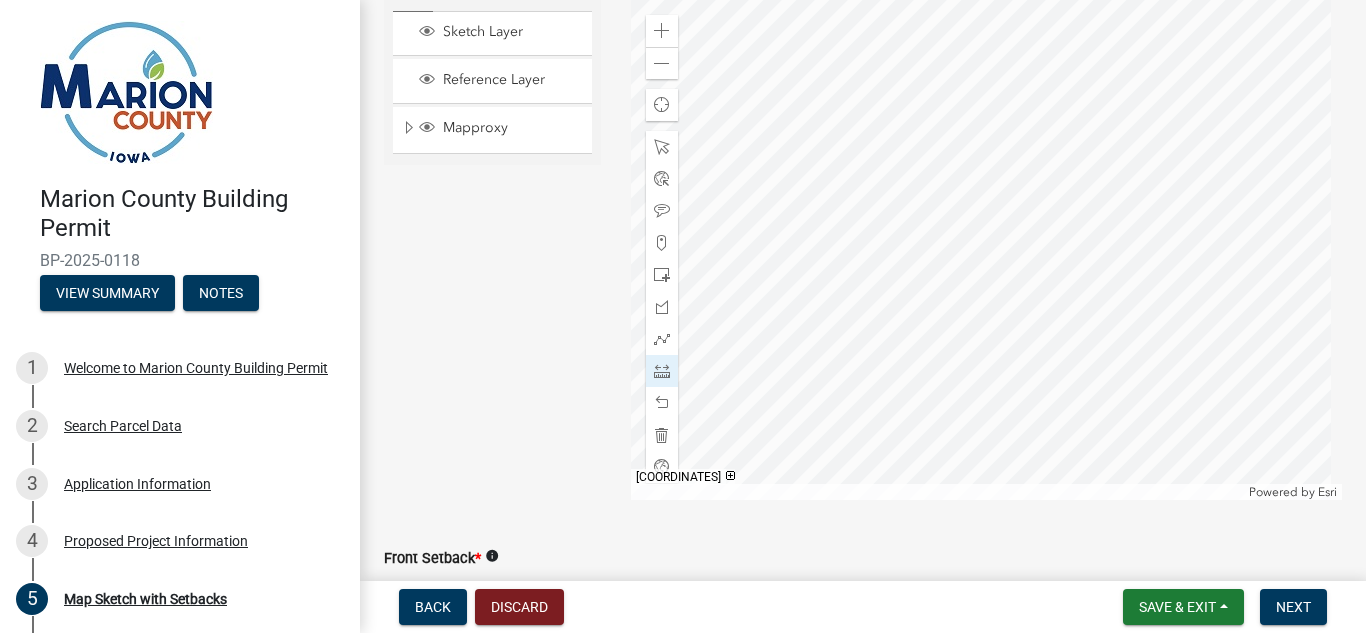 click 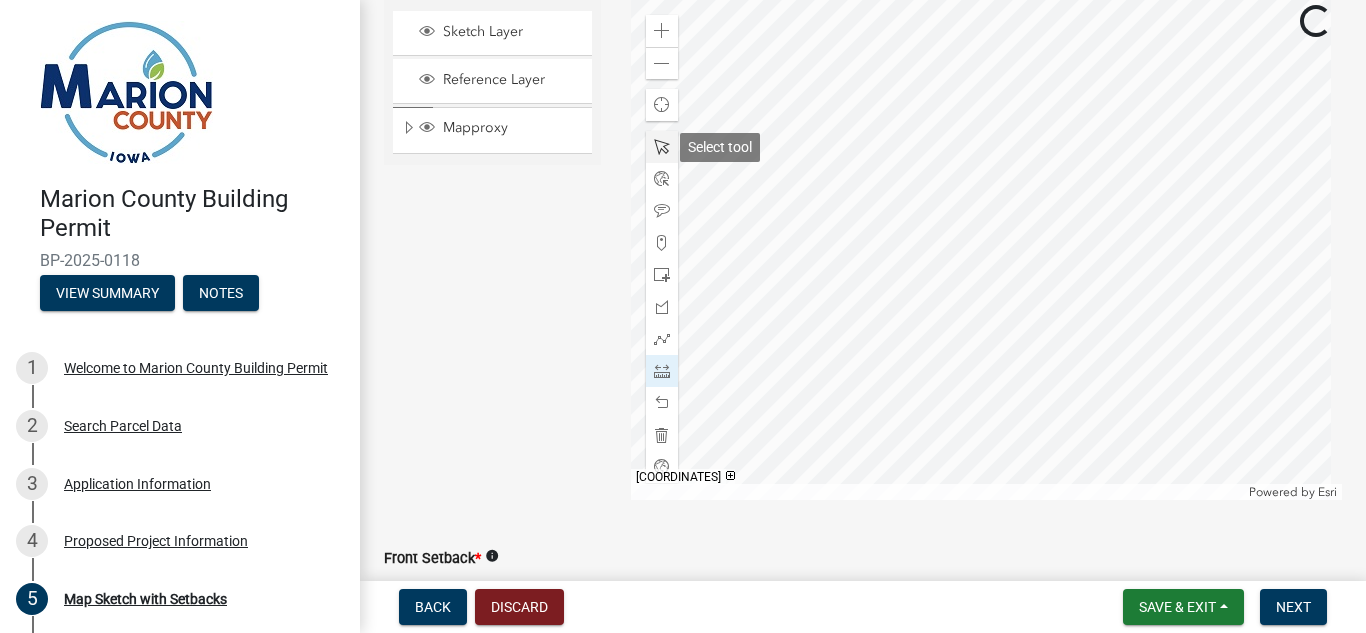 click 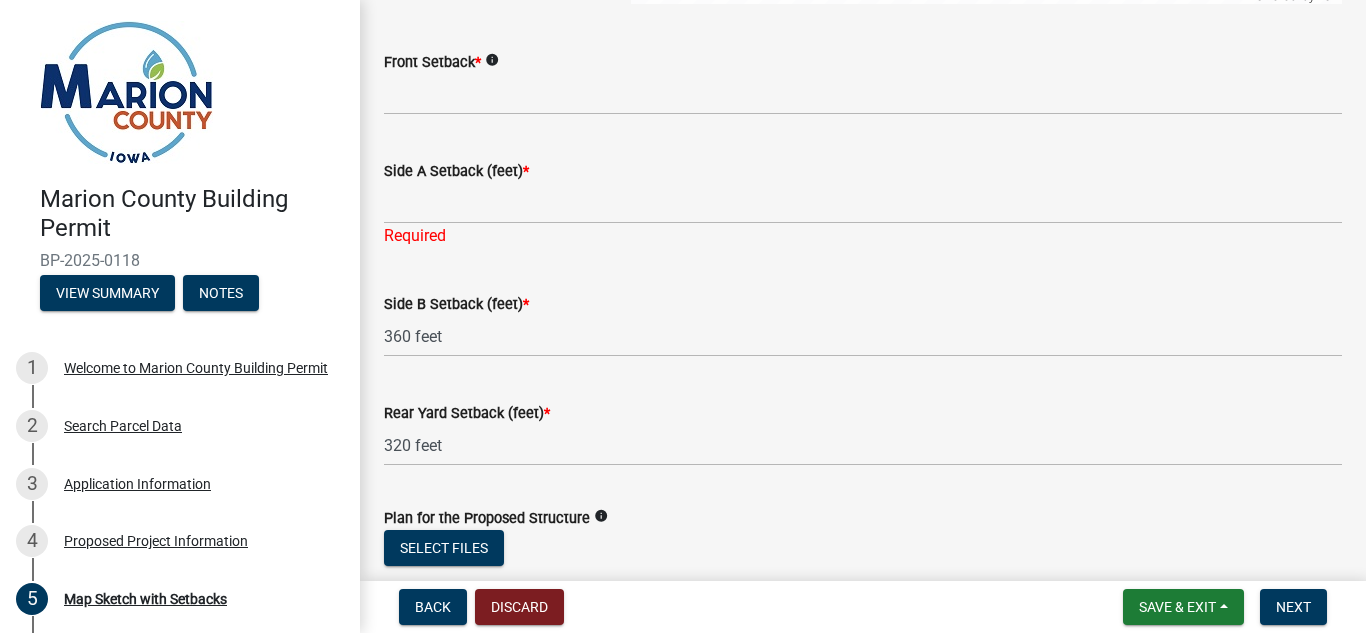 scroll, scrollTop: 1099, scrollLeft: 0, axis: vertical 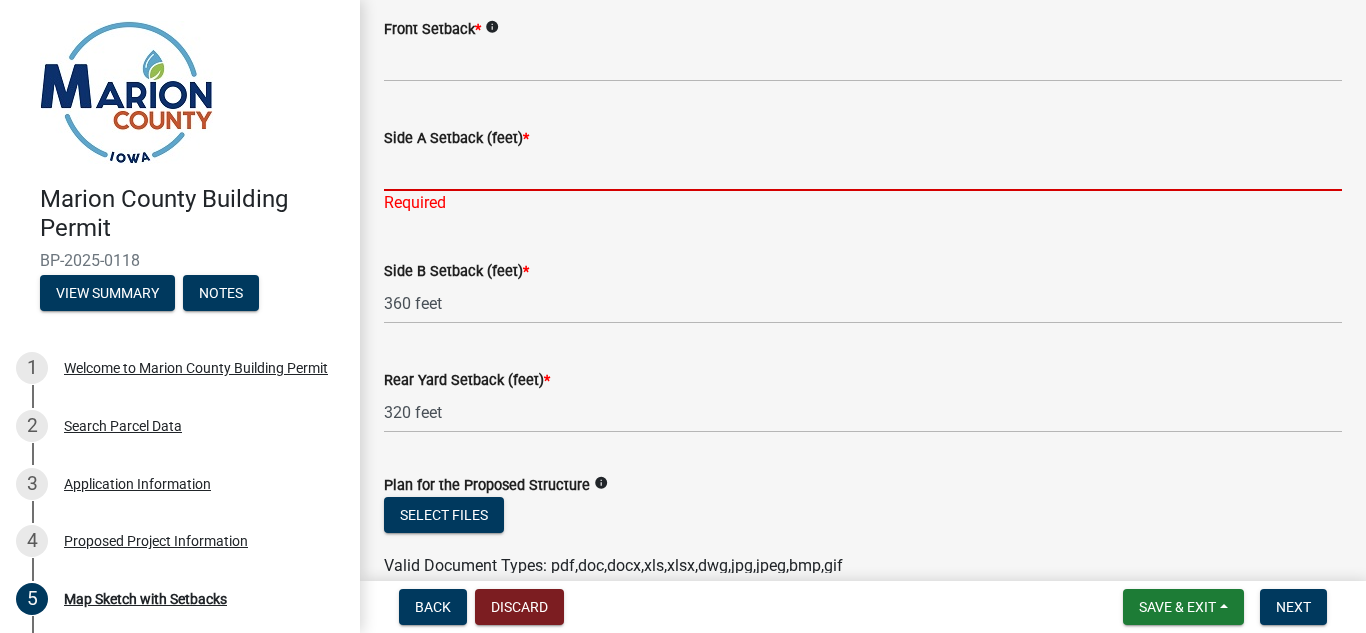 click on "Side A Setback (feet)  *" at bounding box center [863, 170] 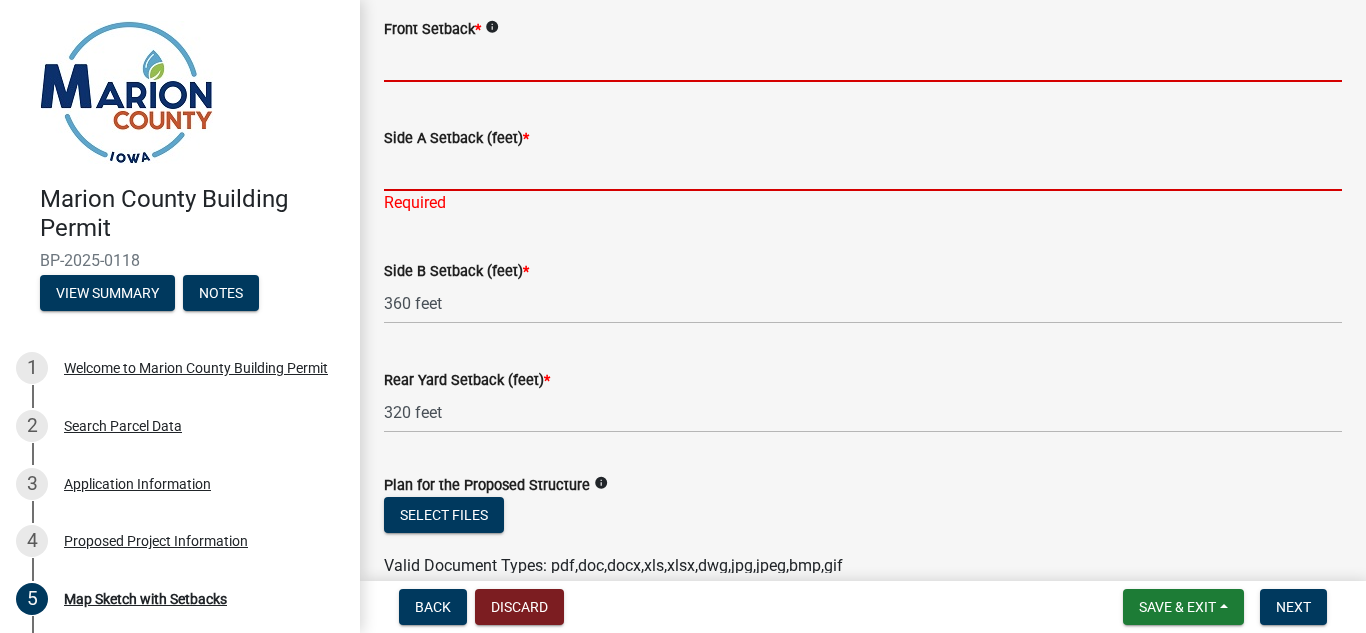 click on "Front Setback  *" at bounding box center [863, 61] 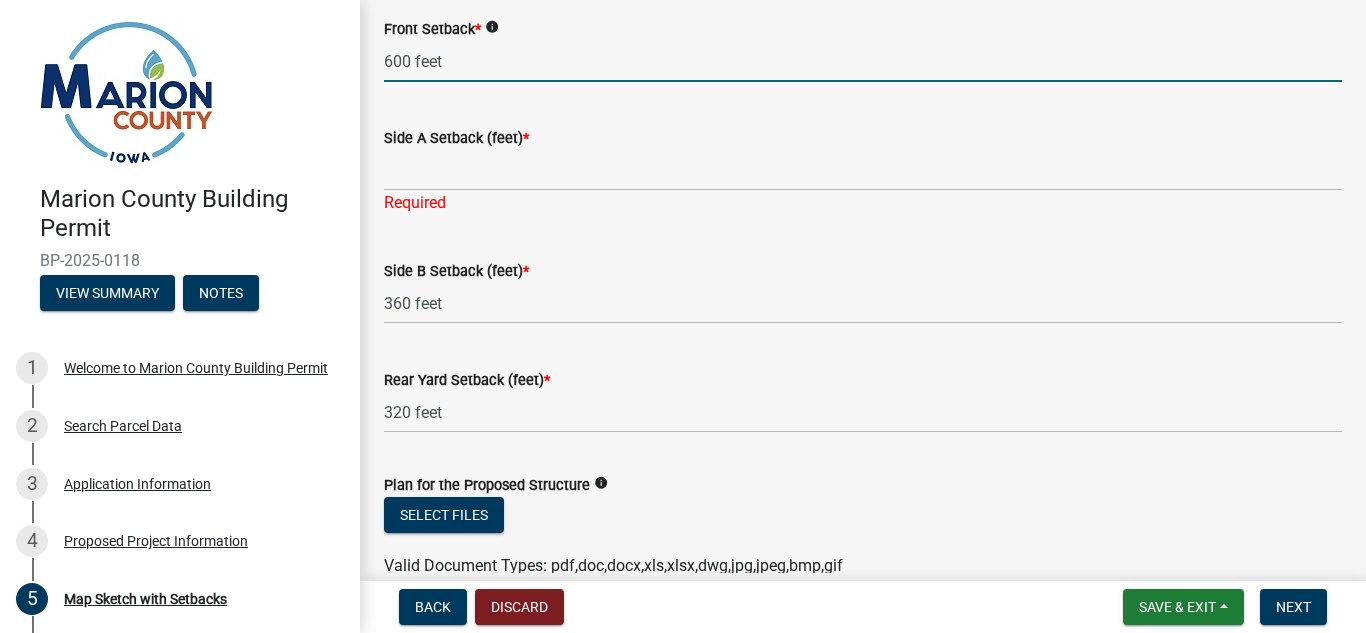 type on "600 feet" 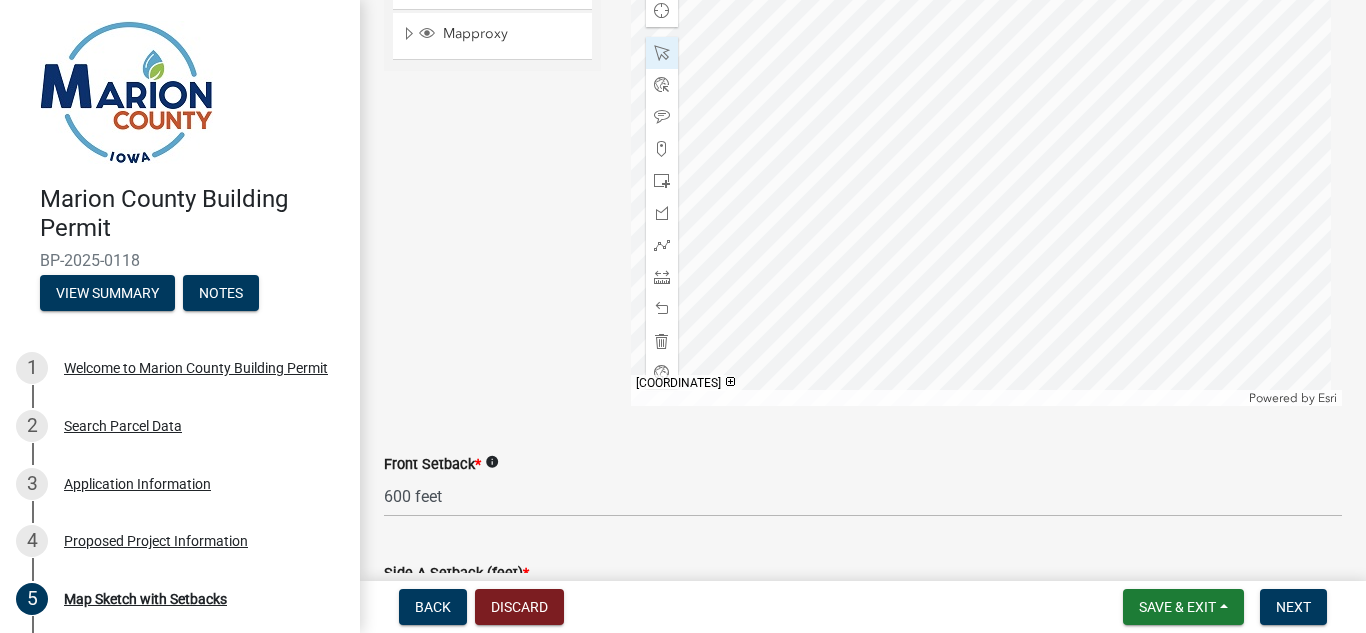 scroll, scrollTop: 661, scrollLeft: 0, axis: vertical 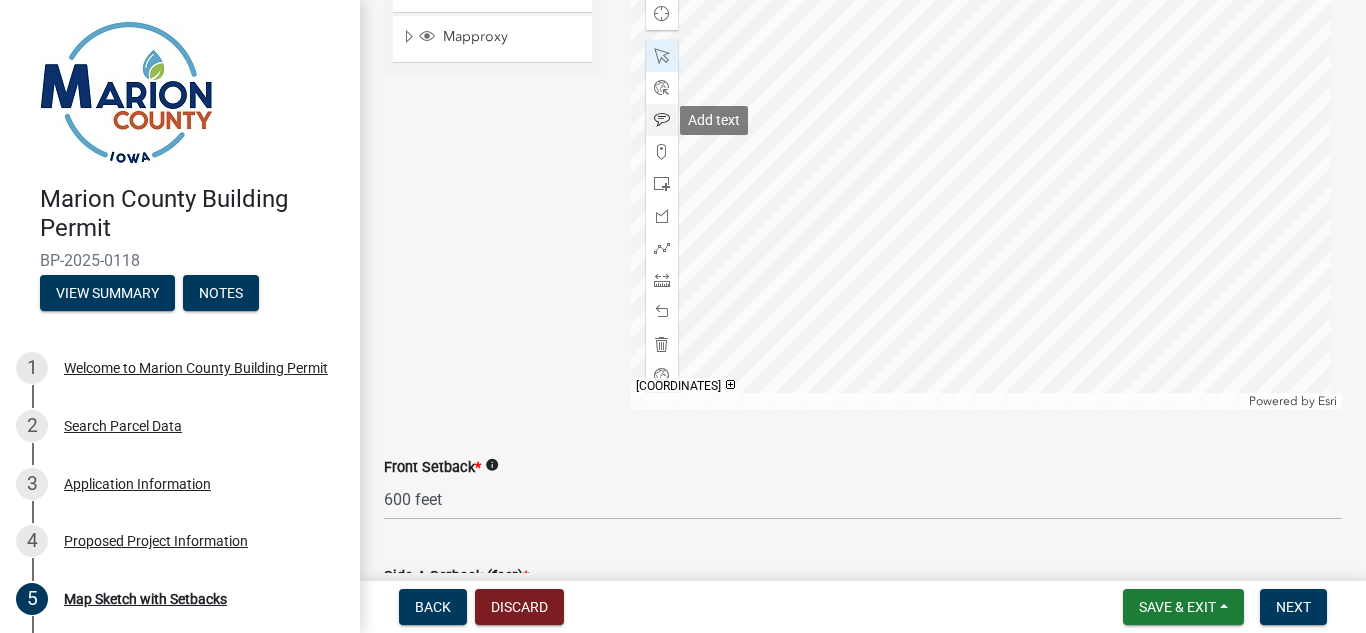 type on "200 feet" 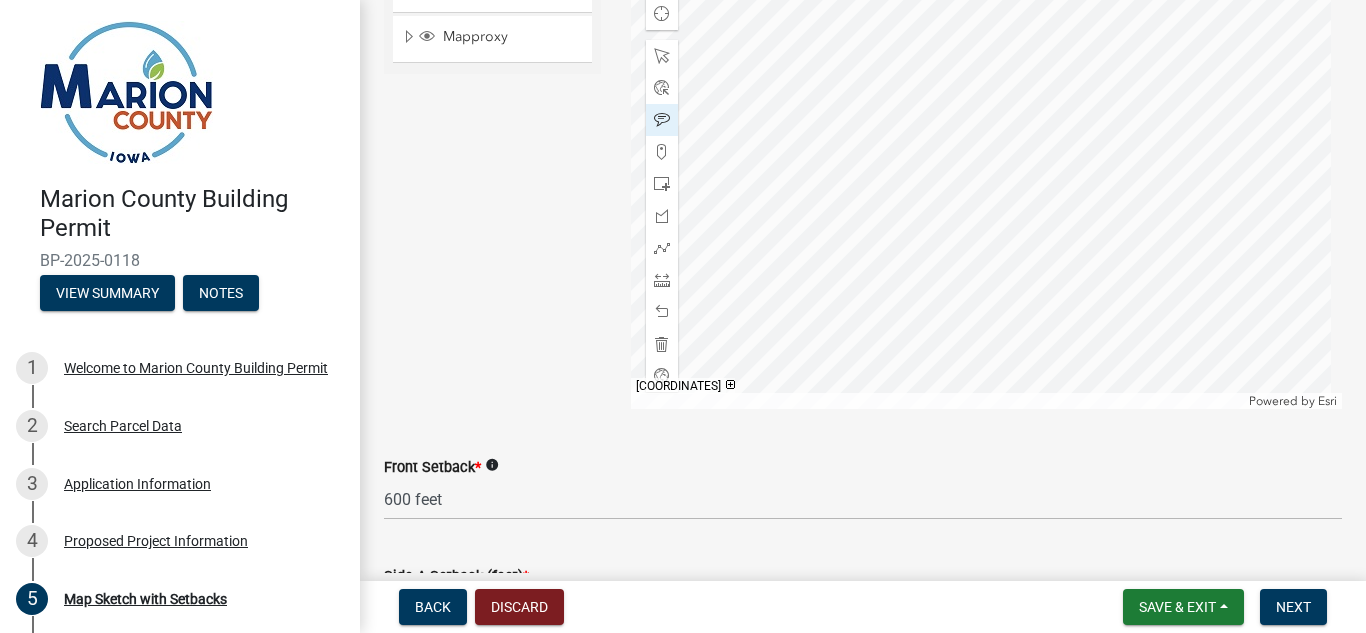 scroll, scrollTop: 570, scrollLeft: 0, axis: vertical 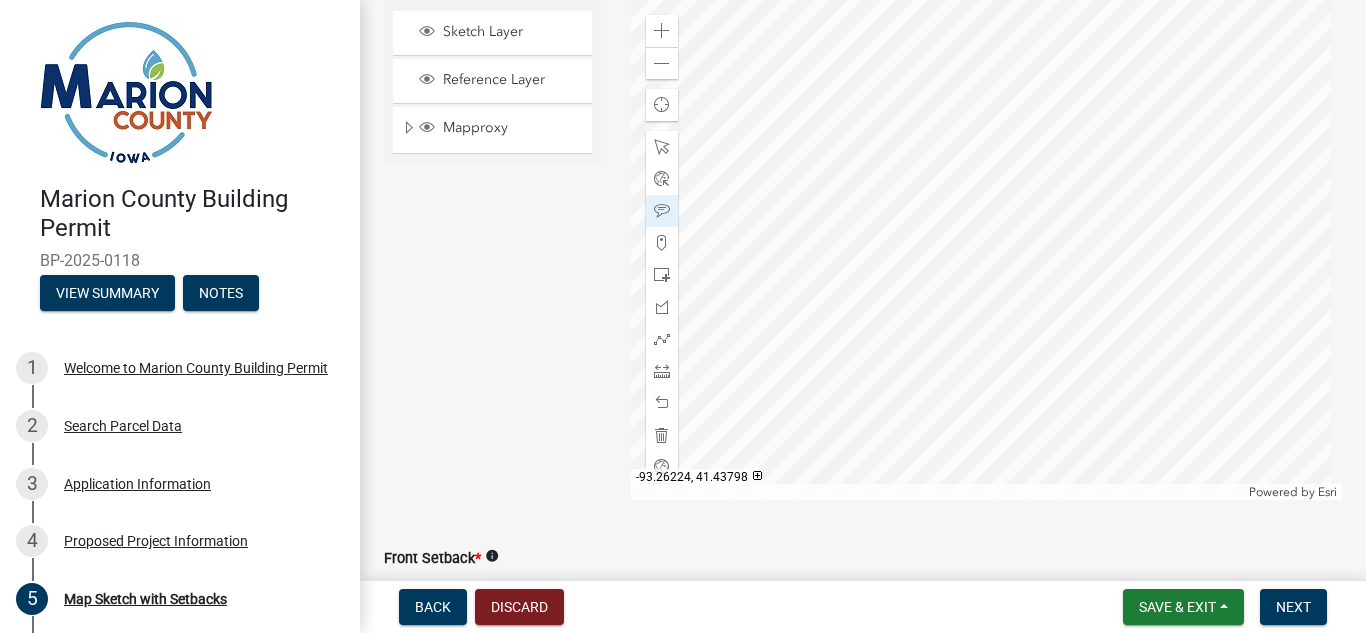 click 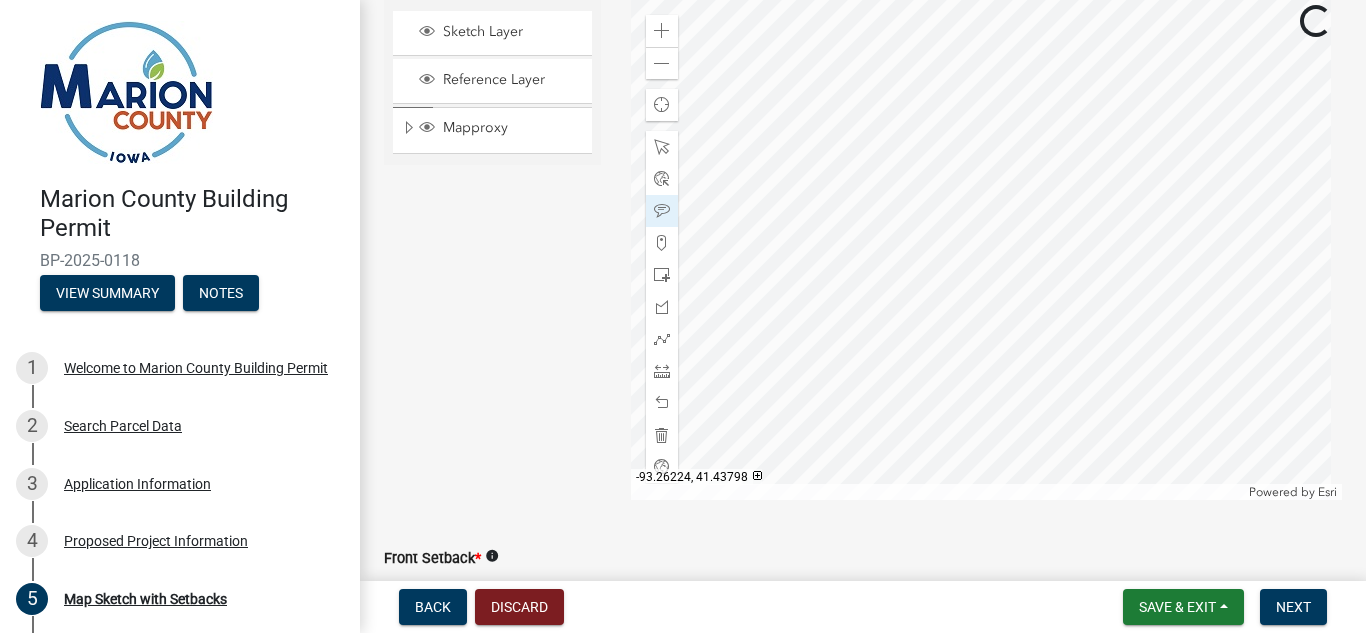 click 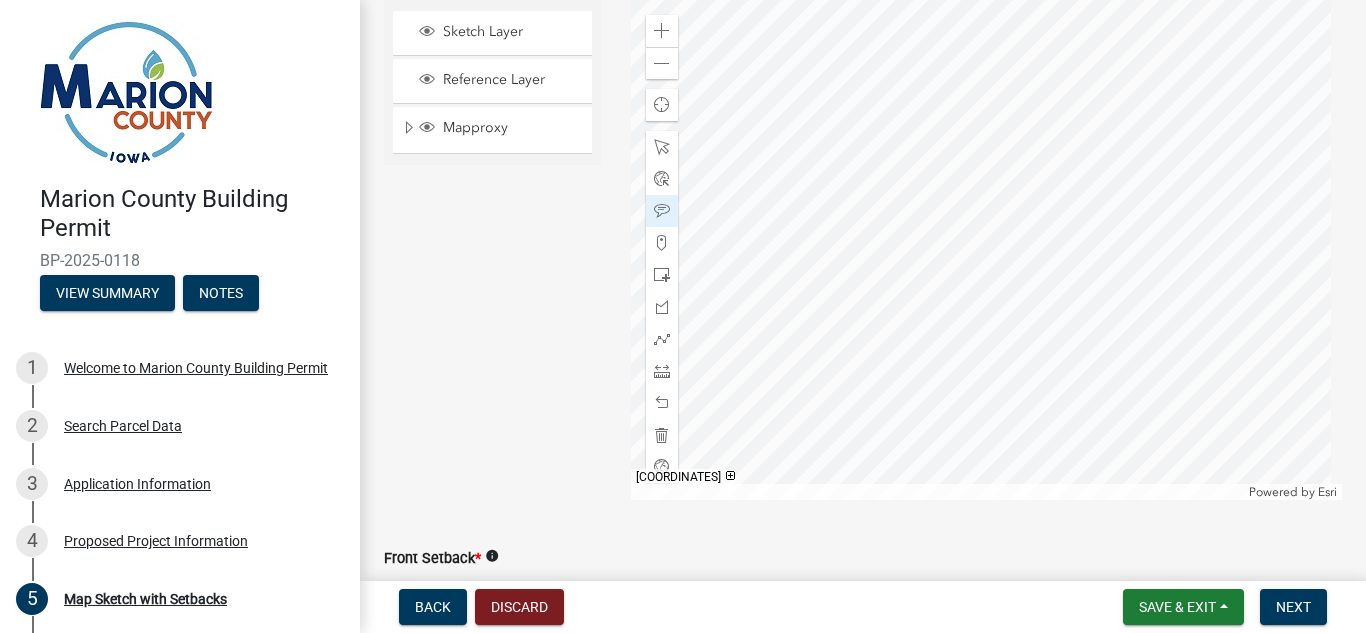 click 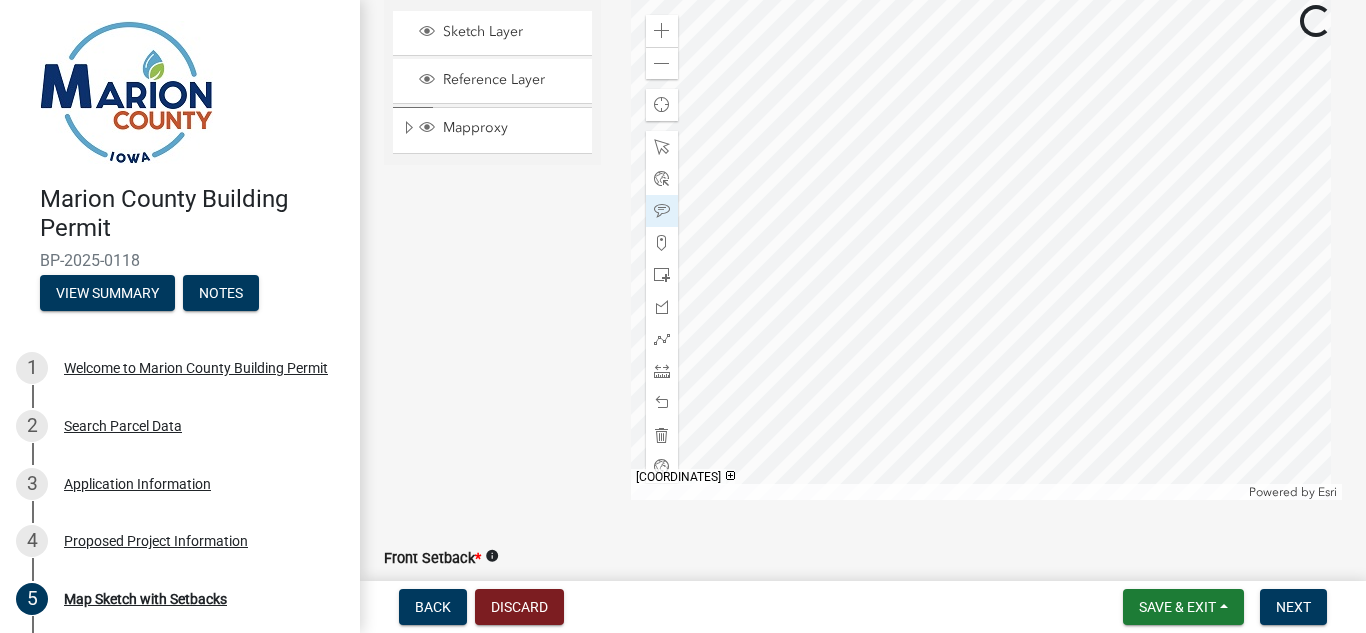 click 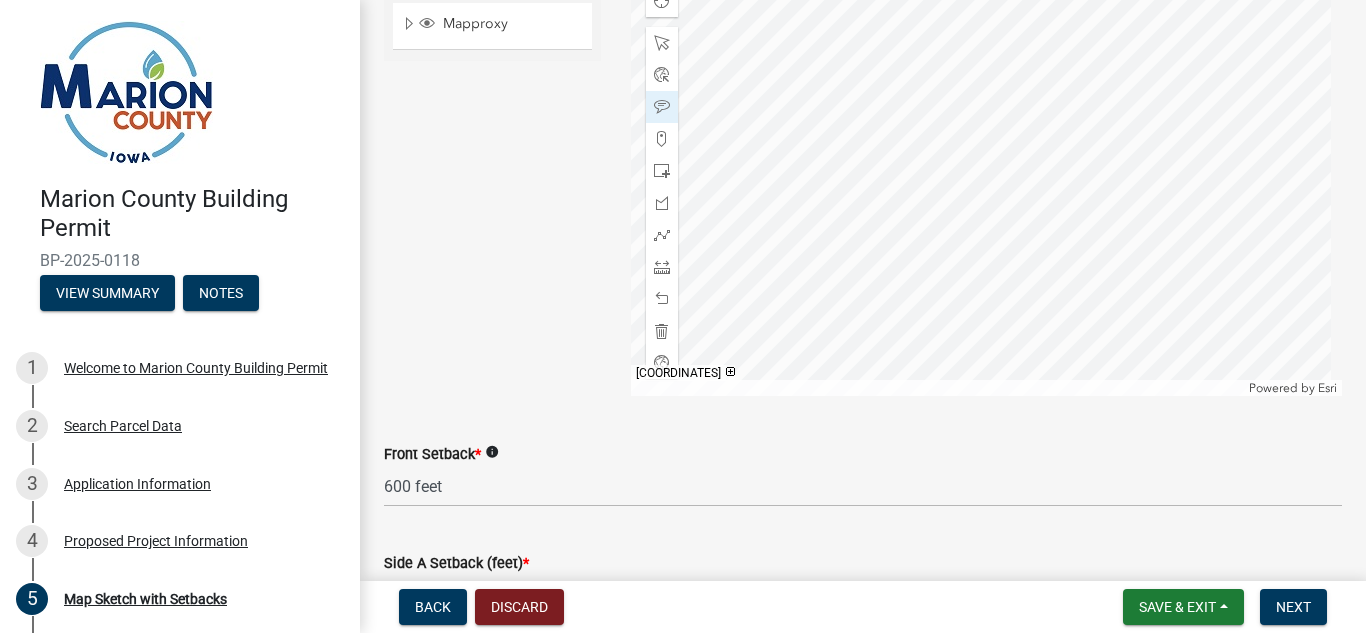 scroll, scrollTop: 673, scrollLeft: 0, axis: vertical 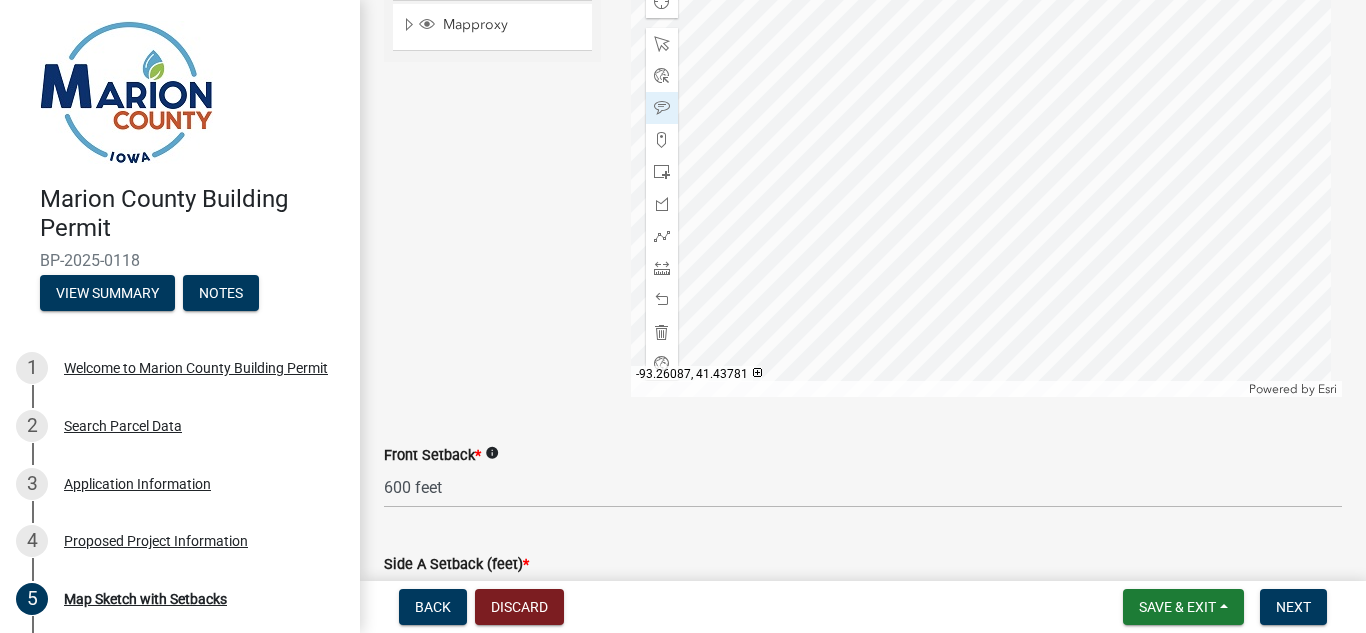 click 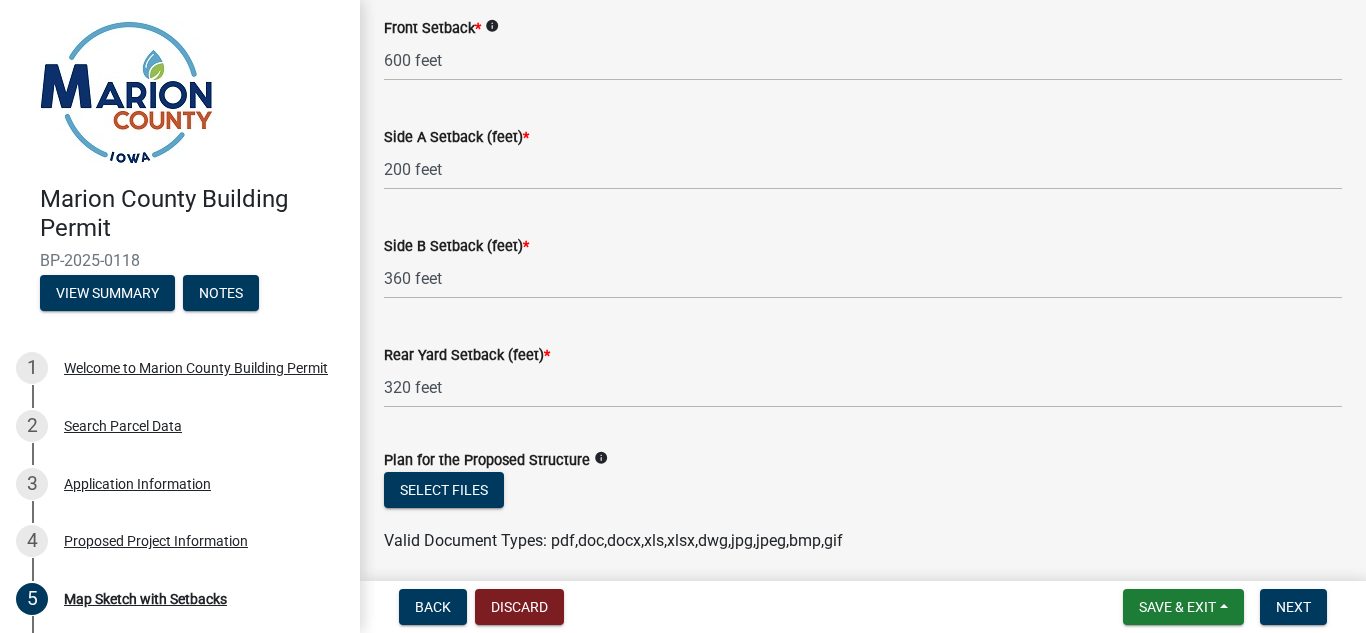 scroll, scrollTop: 1176, scrollLeft: 0, axis: vertical 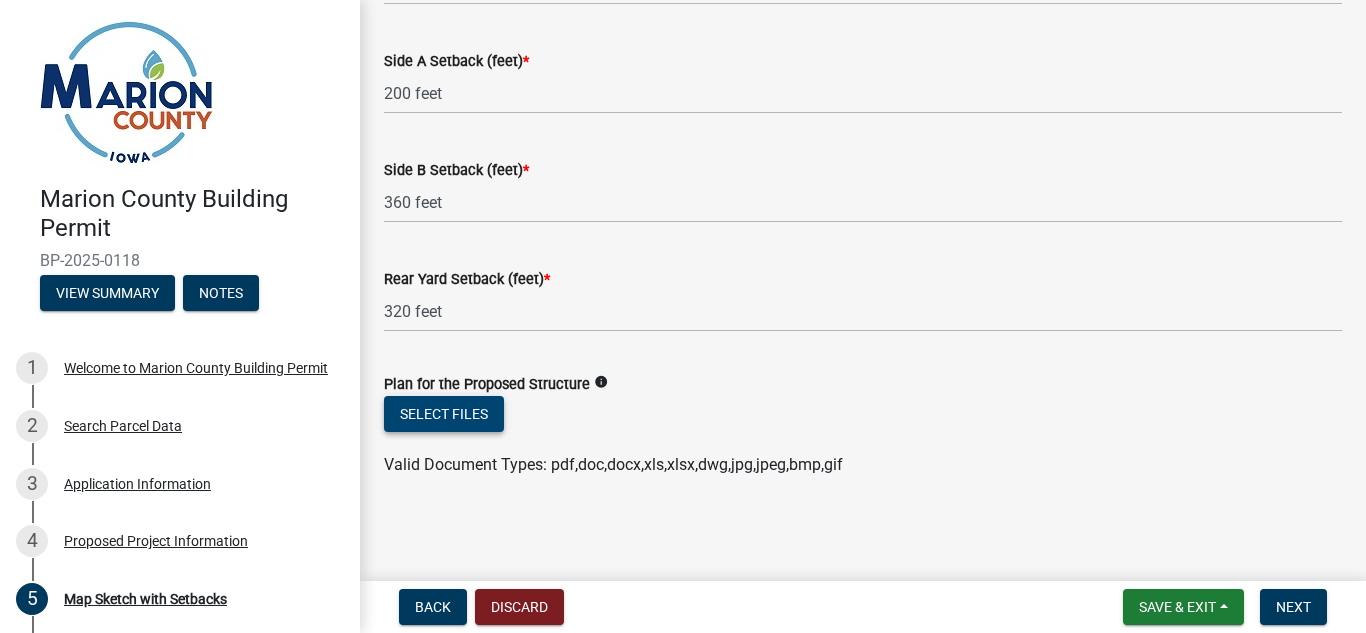 click on "Select files" 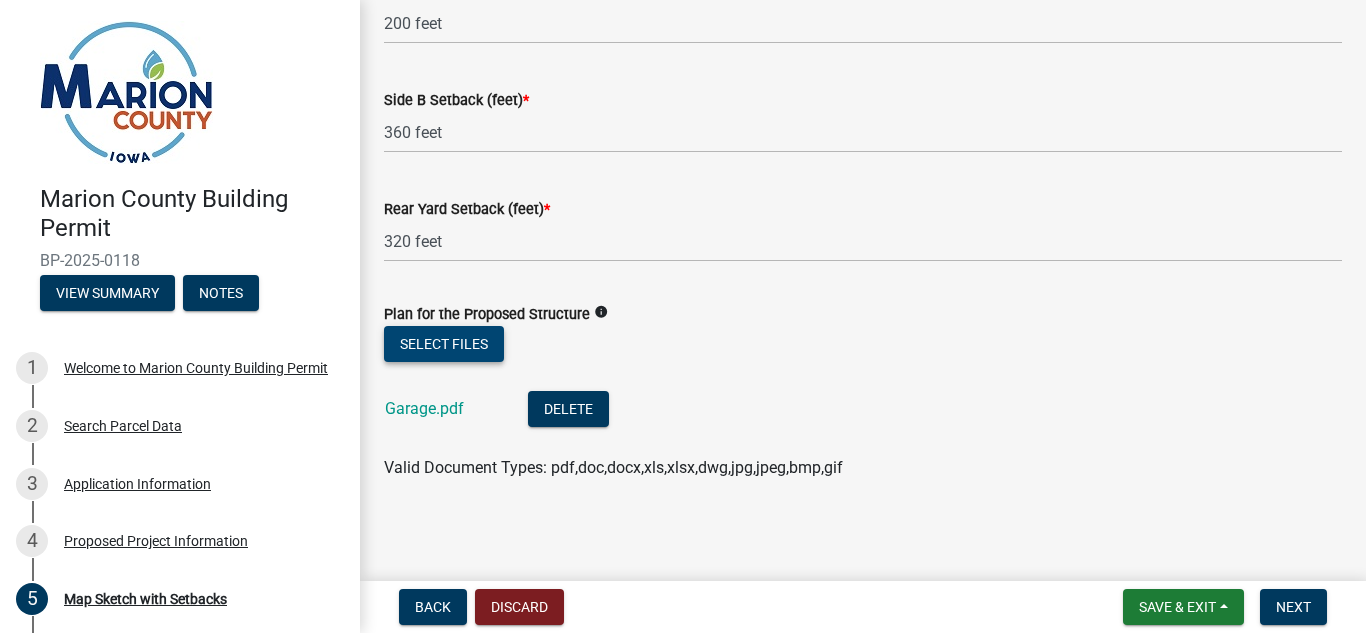scroll, scrollTop: 1249, scrollLeft: 0, axis: vertical 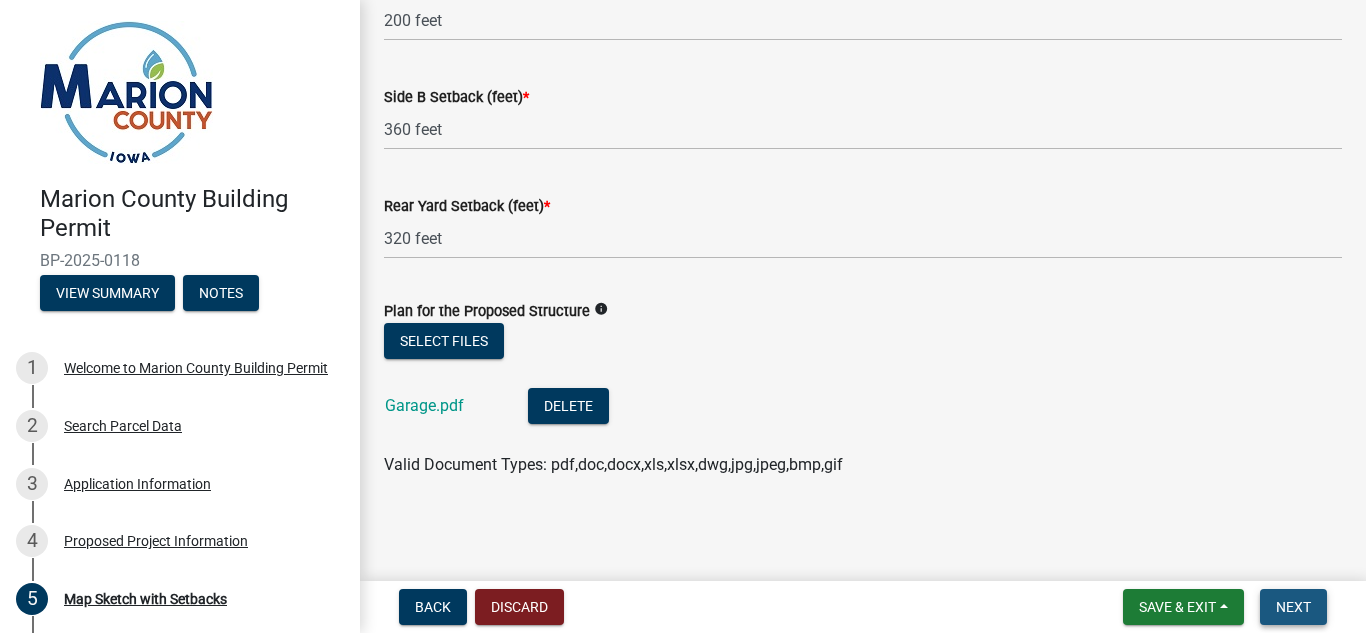 click on "Next" at bounding box center [1293, 607] 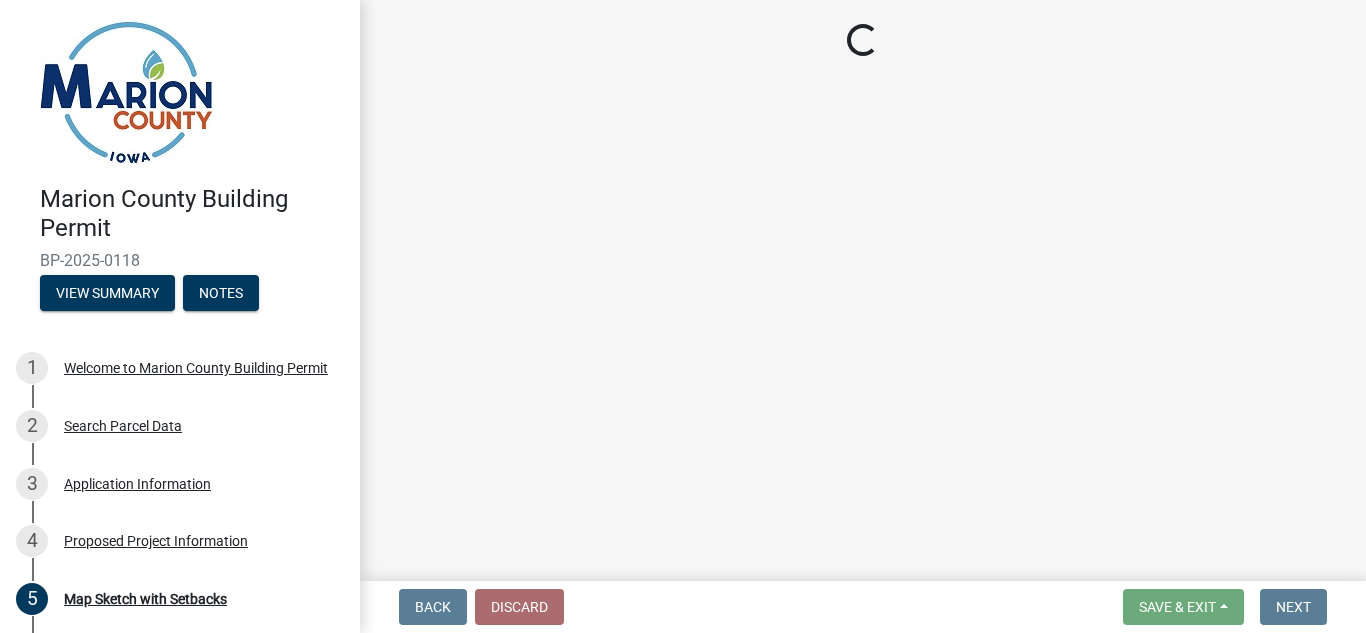scroll, scrollTop: 0, scrollLeft: 0, axis: both 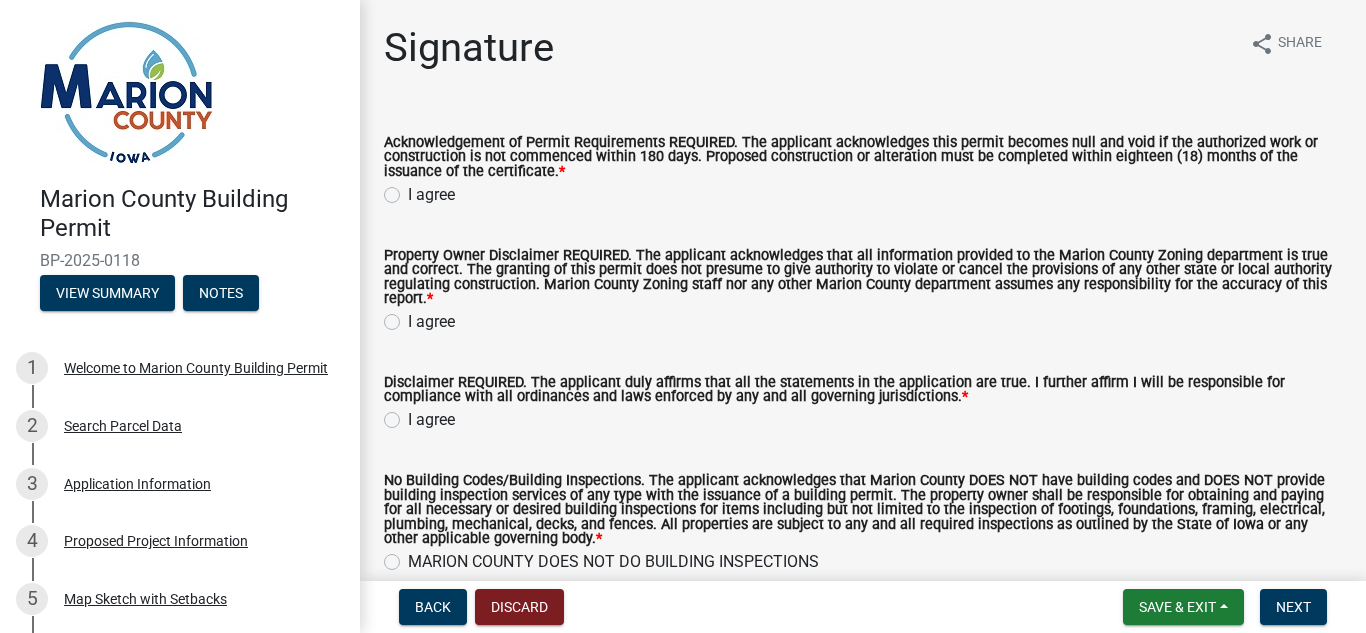 click on "I agree" 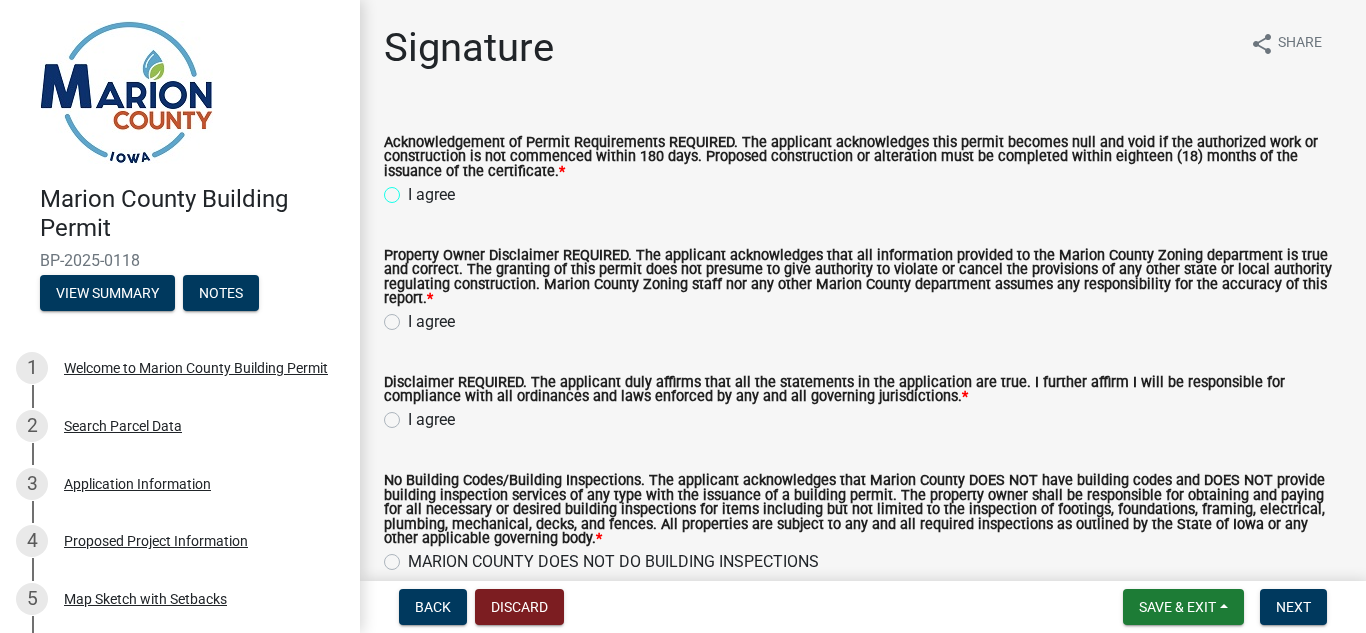 click on "I agree" at bounding box center [414, 189] 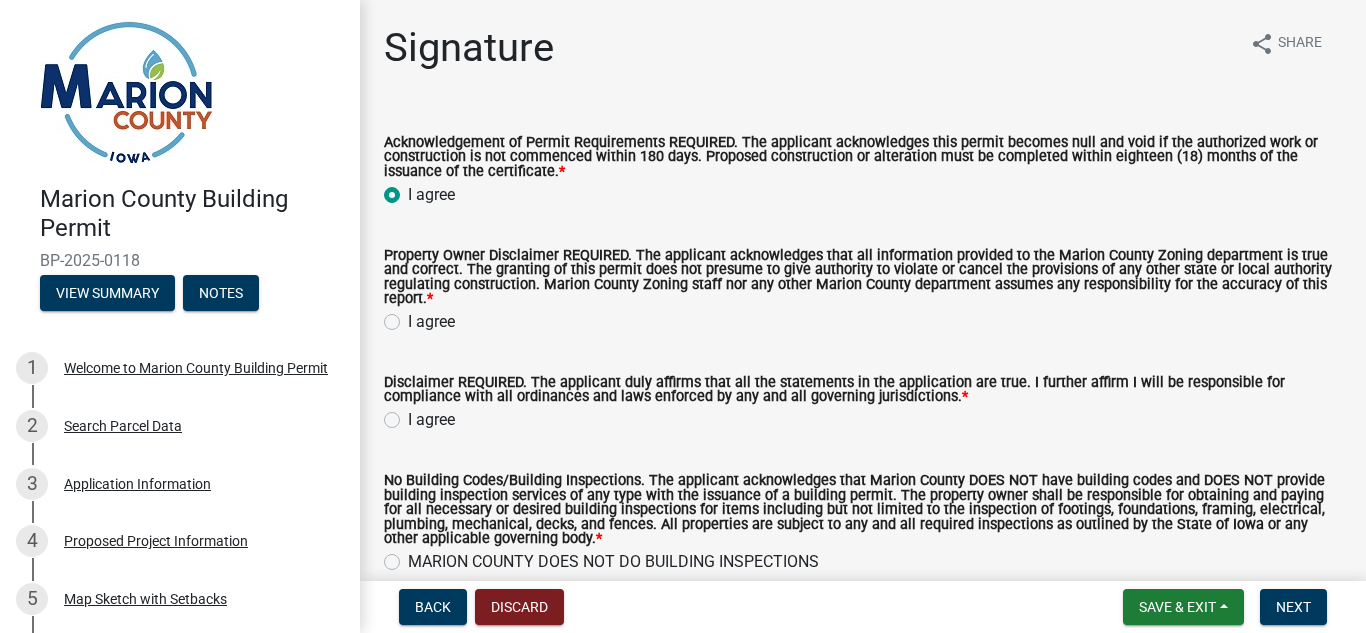 radio on "true" 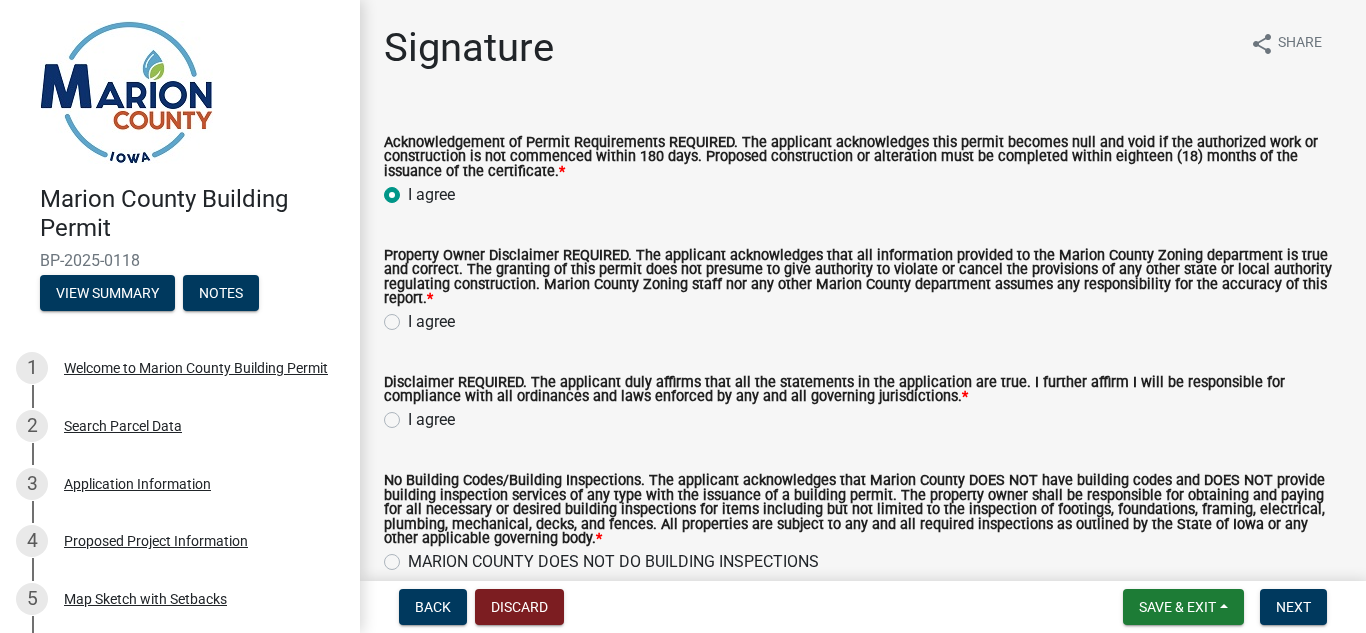 click on "I agree" 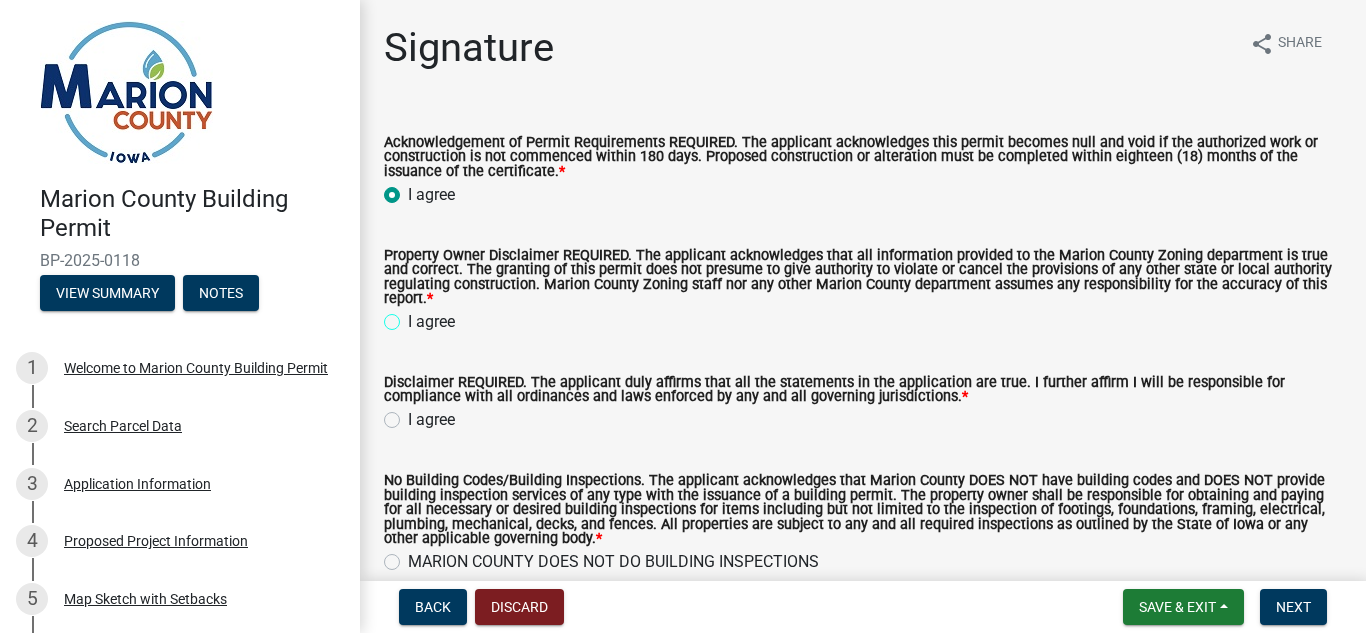 click on "I agree" at bounding box center [414, 316] 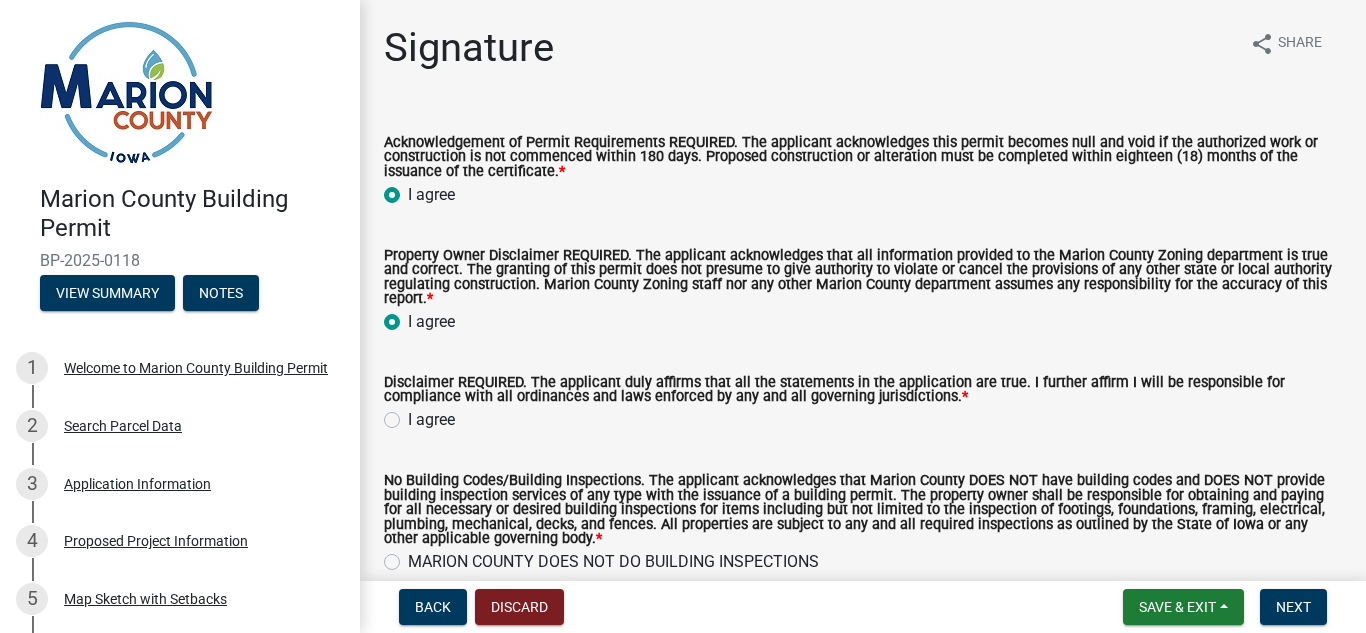 radio on "true" 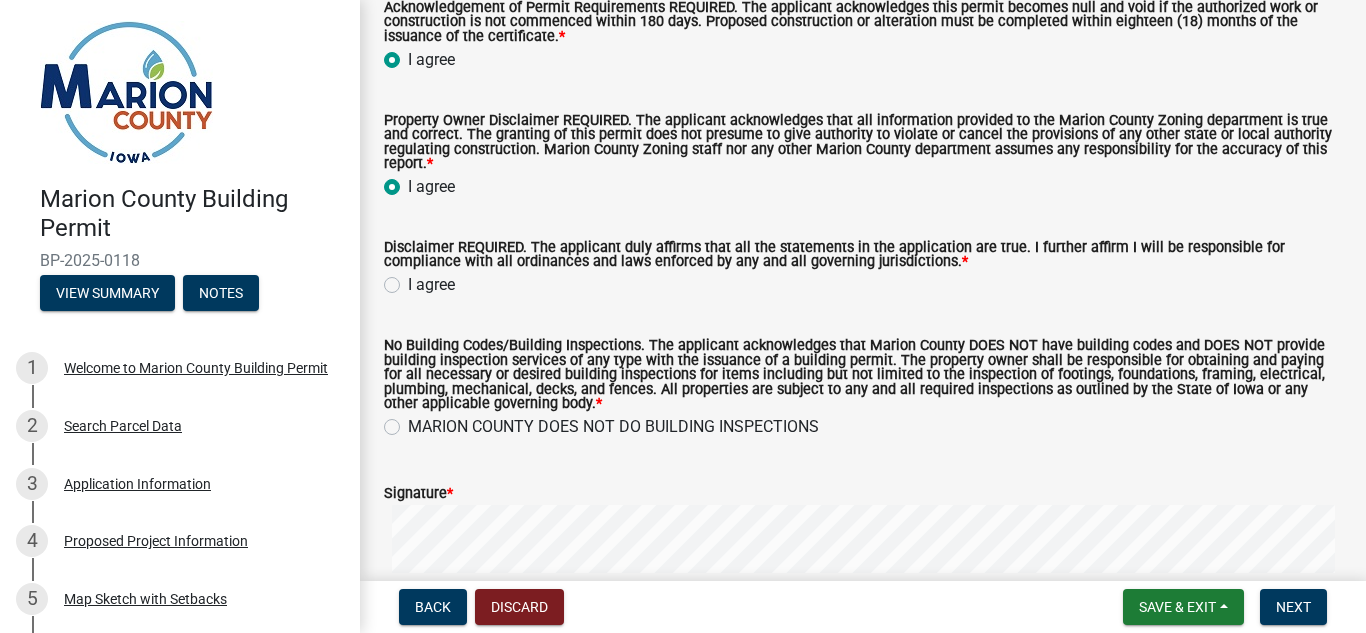 scroll, scrollTop: 137, scrollLeft: 0, axis: vertical 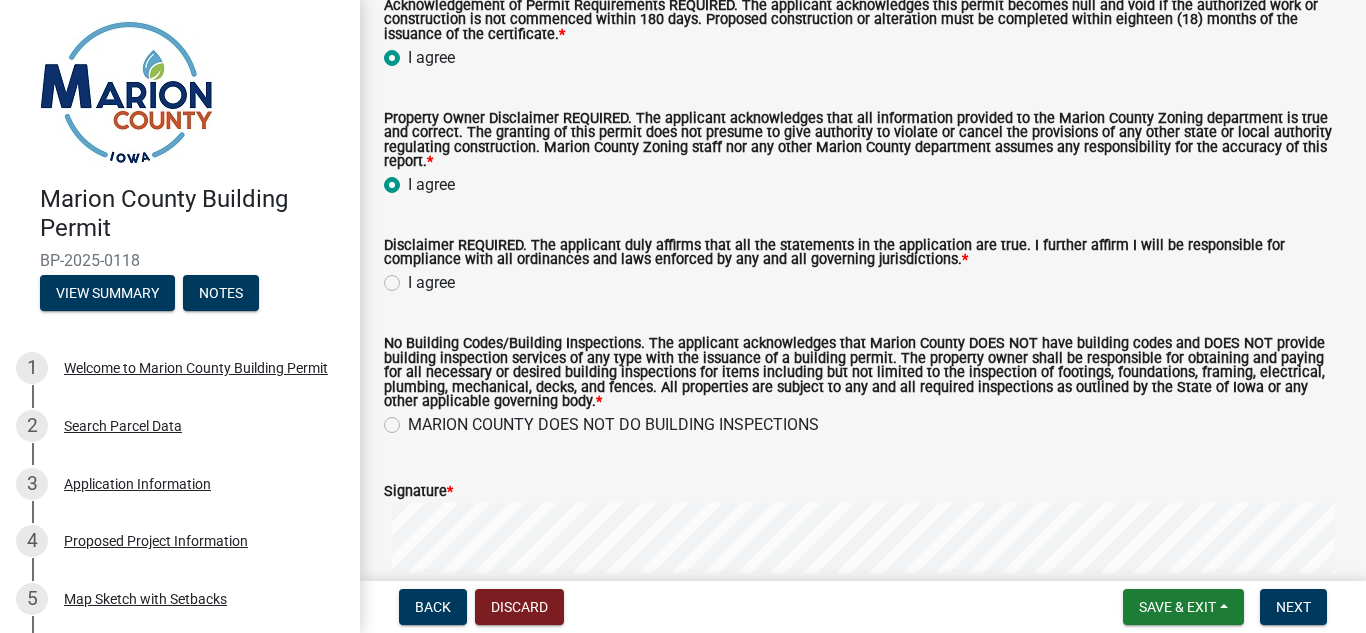 click on "I agree" 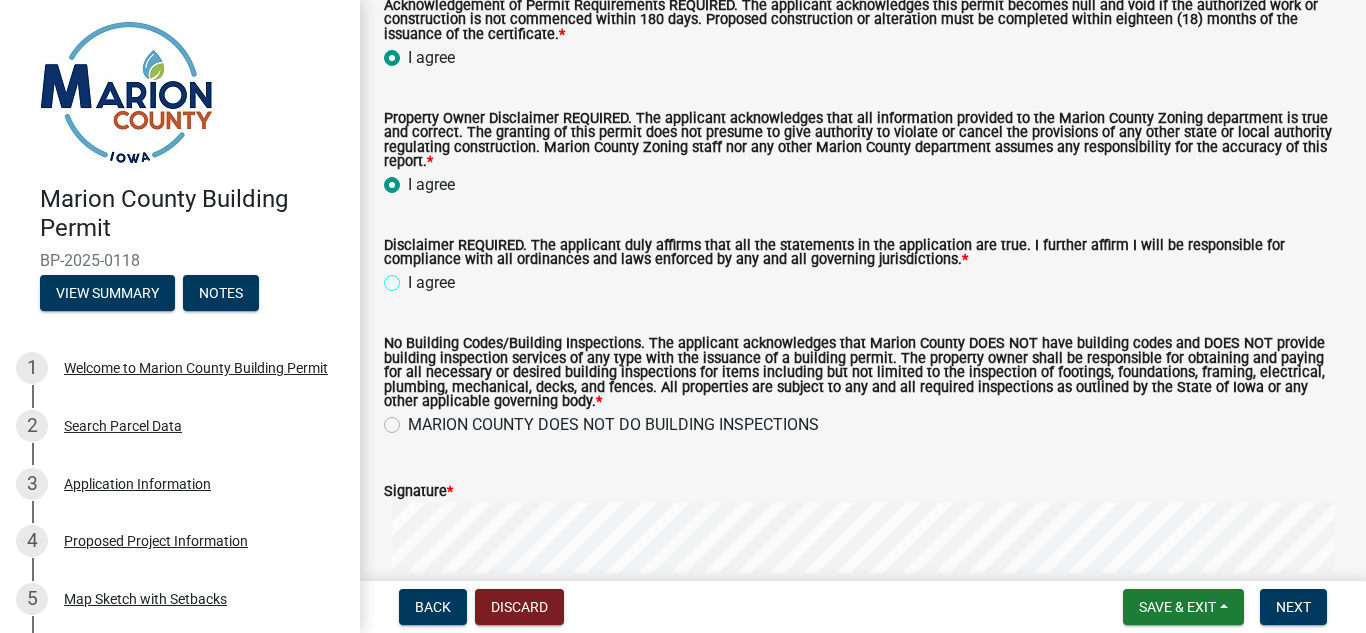 click on "I agree" at bounding box center [414, 277] 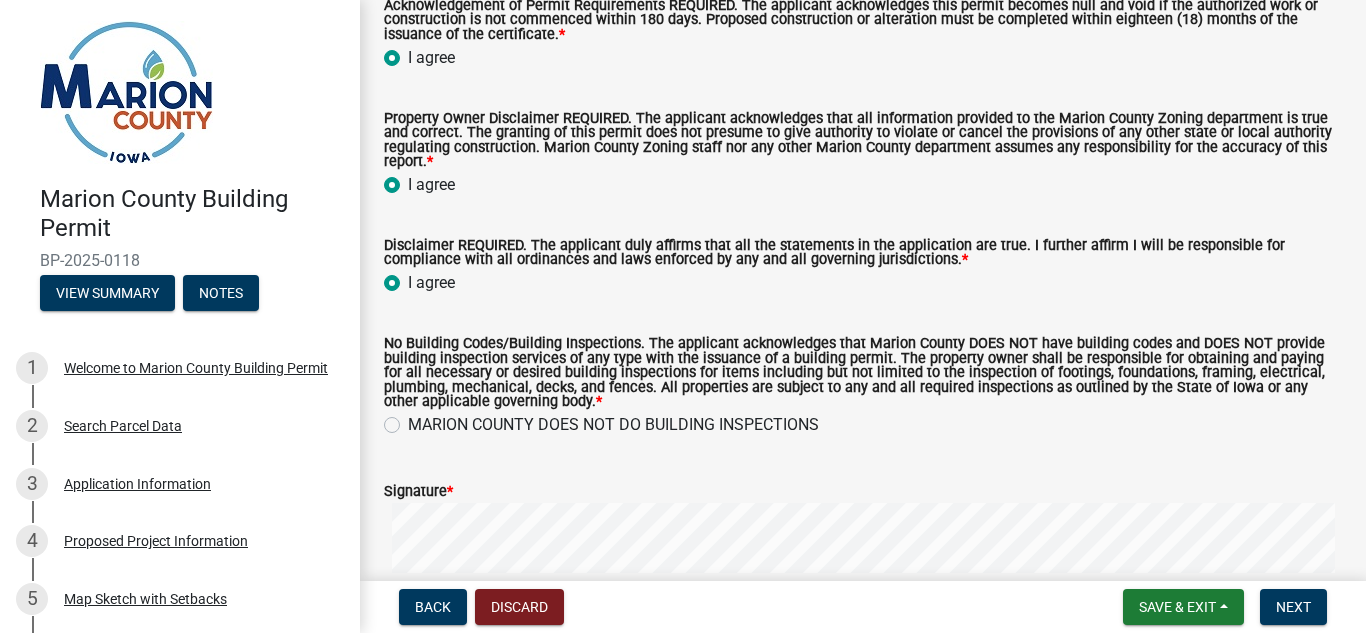 radio on "true" 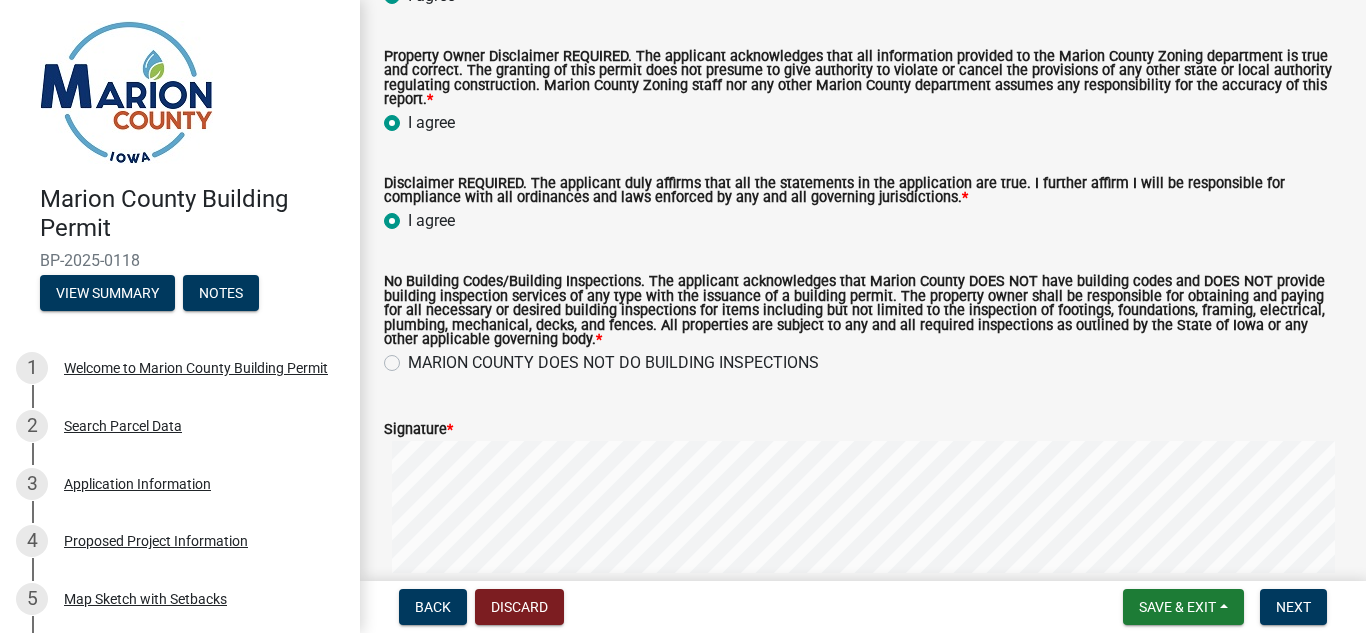 scroll, scrollTop: 209, scrollLeft: 0, axis: vertical 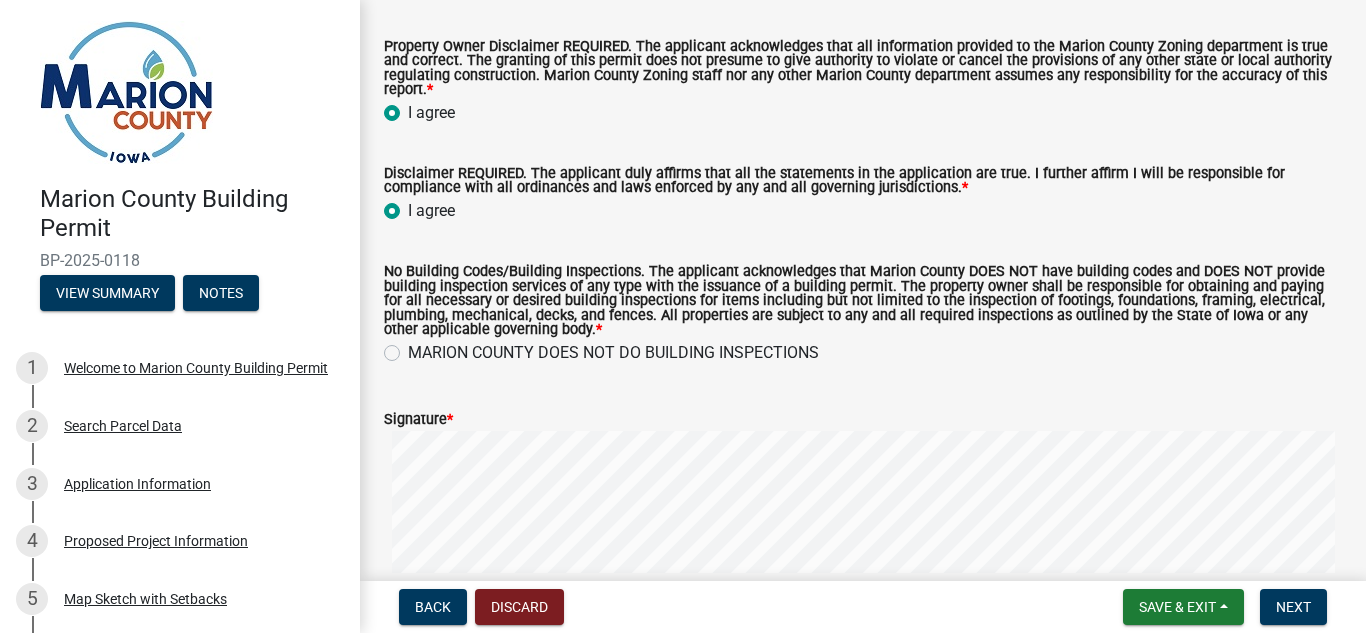 click on "MARION COUNTY DOES NOT DO BUILDING INSPECTIONS" 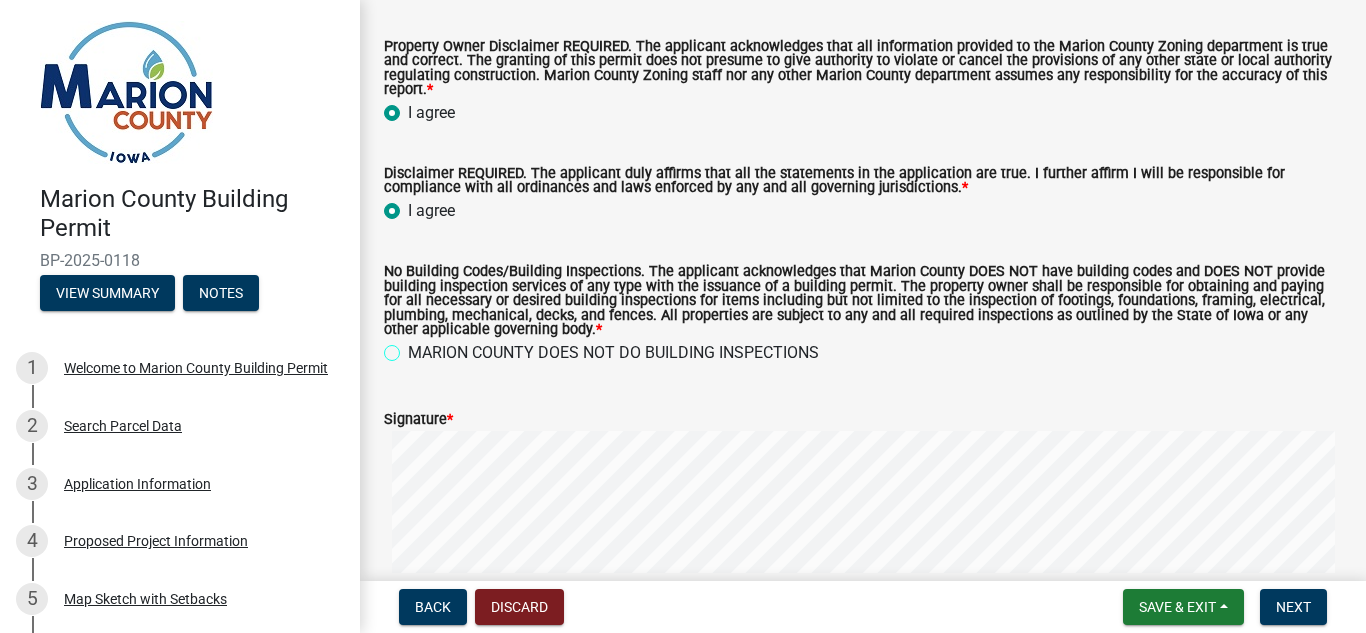 click on "MARION COUNTY DOES NOT DO BUILDING INSPECTIONS" at bounding box center (414, 347) 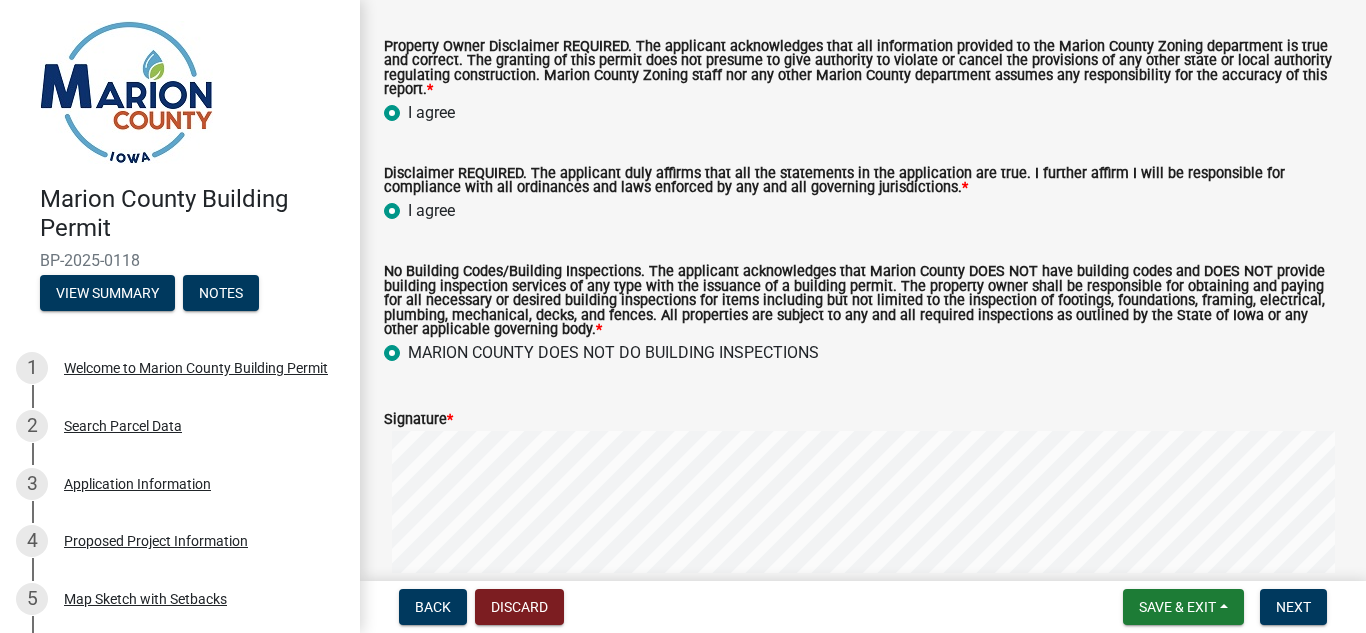 radio on "true" 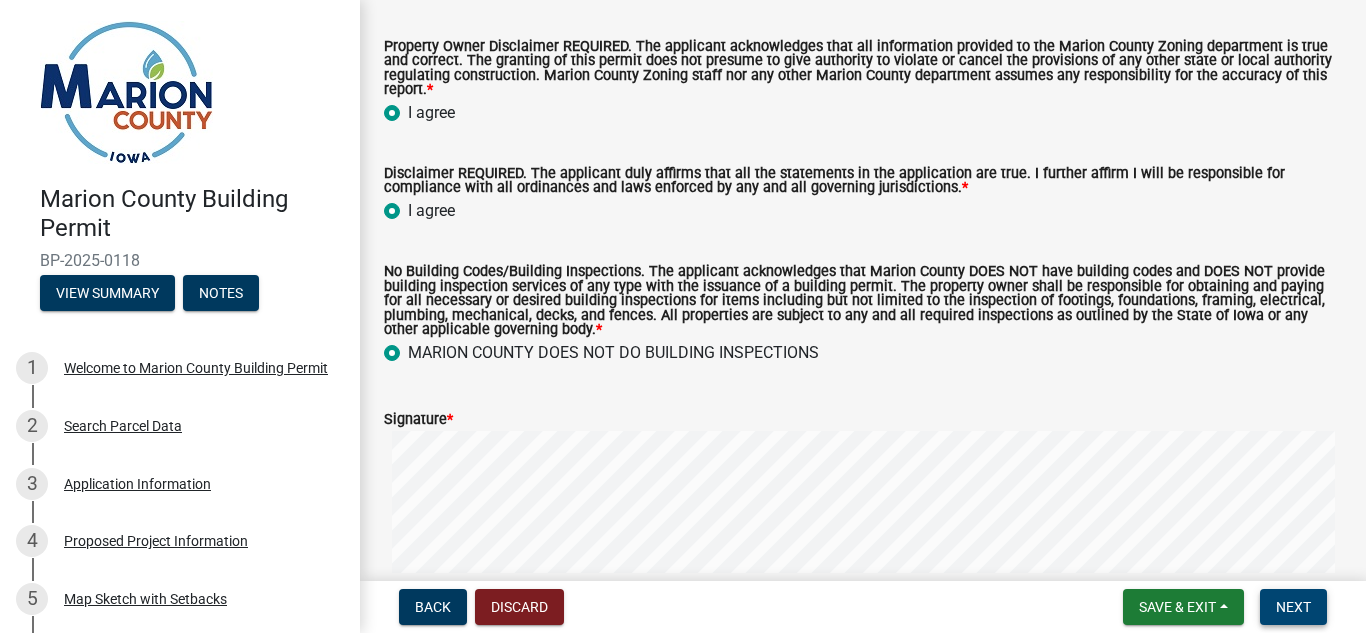 drag, startPoint x: 515, startPoint y: 433, endPoint x: 1306, endPoint y: 610, distance: 810.5615 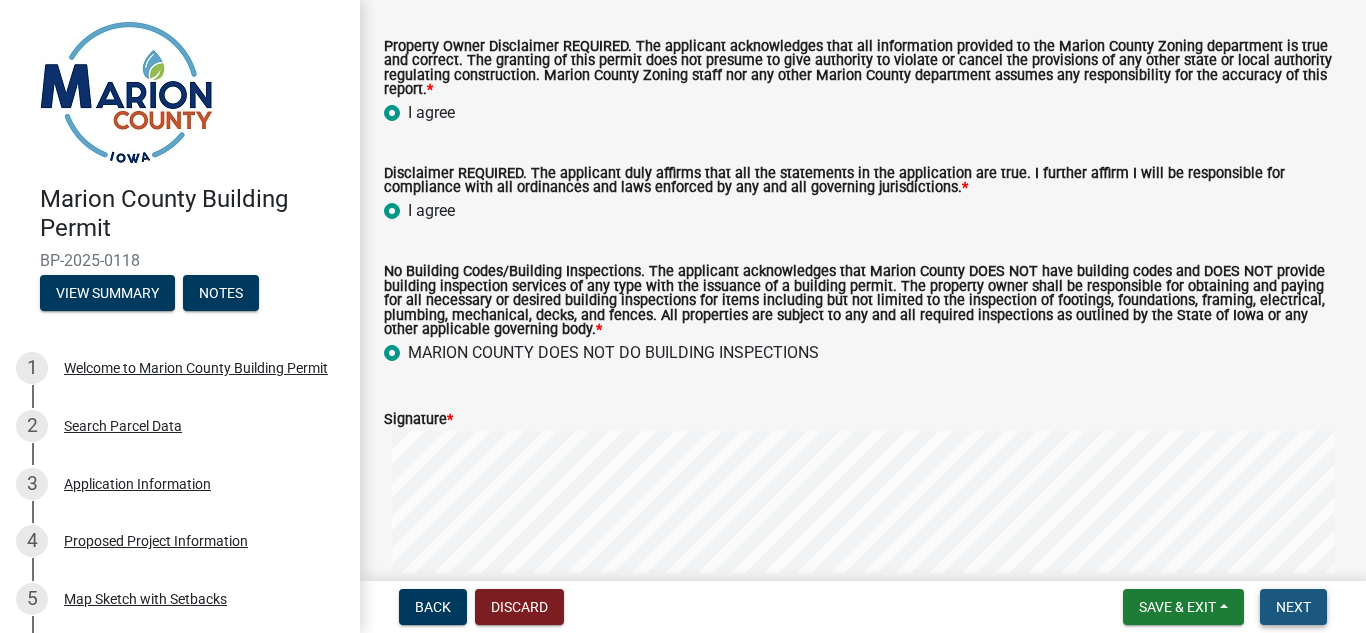 click on "Next" at bounding box center [1293, 607] 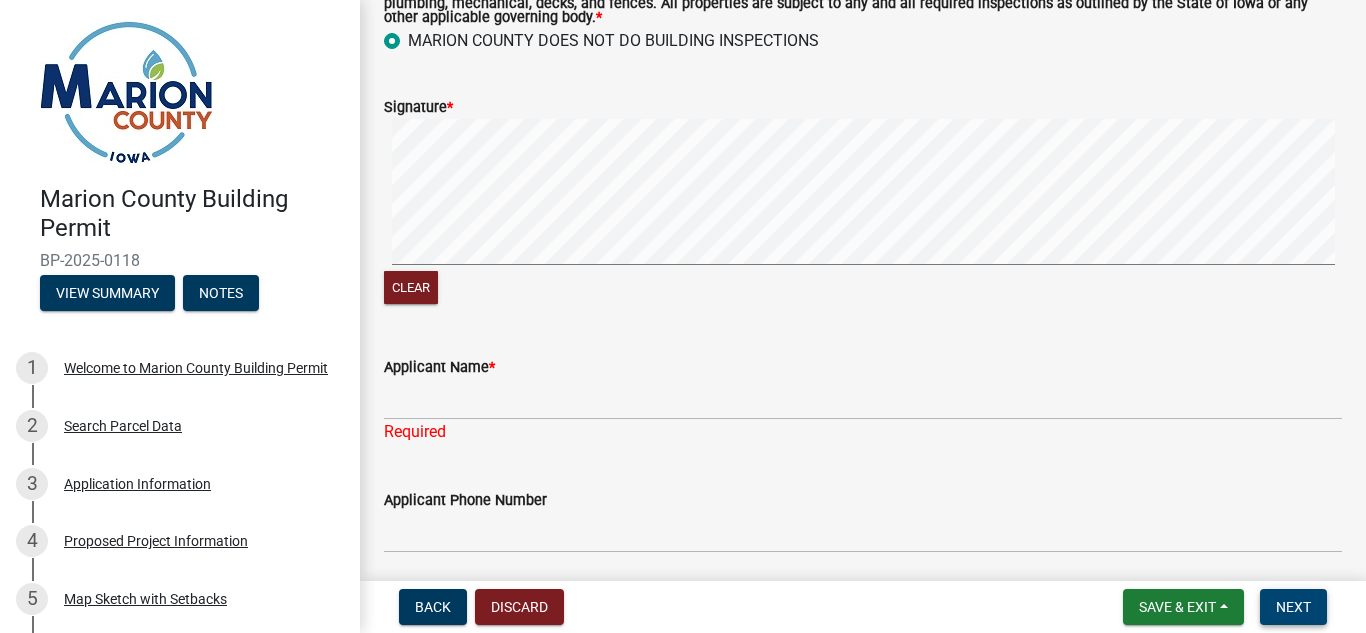 scroll, scrollTop: 523, scrollLeft: 0, axis: vertical 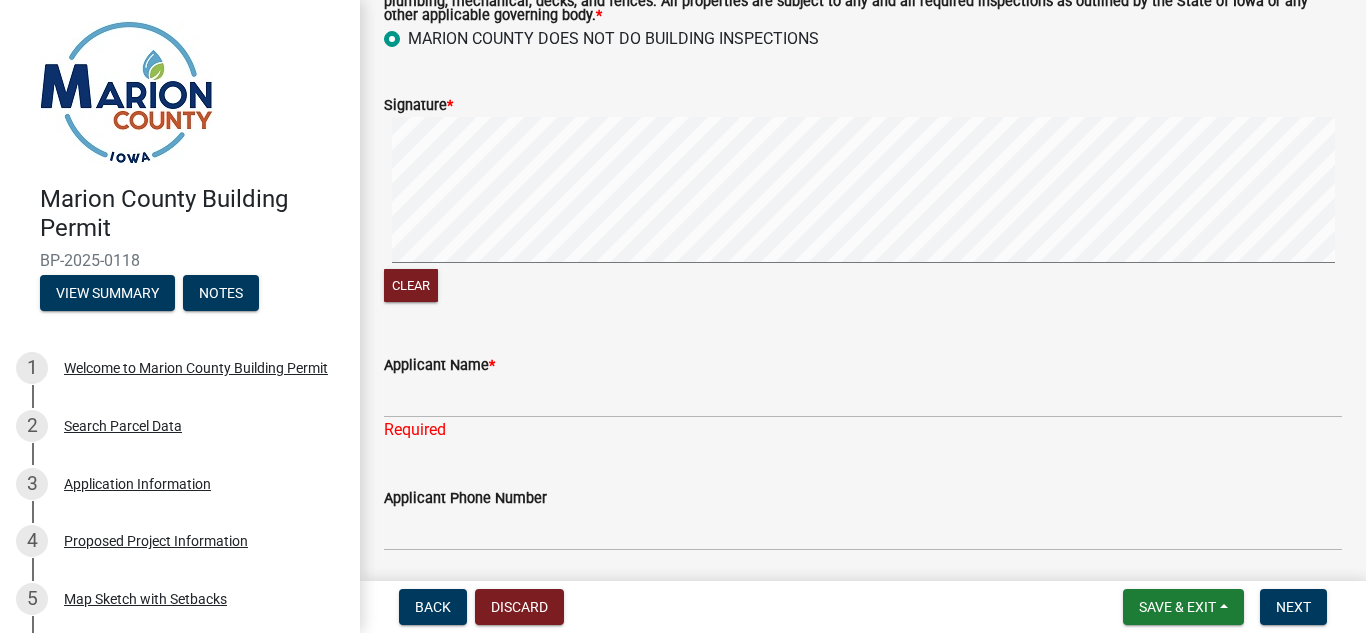 click on "Required" 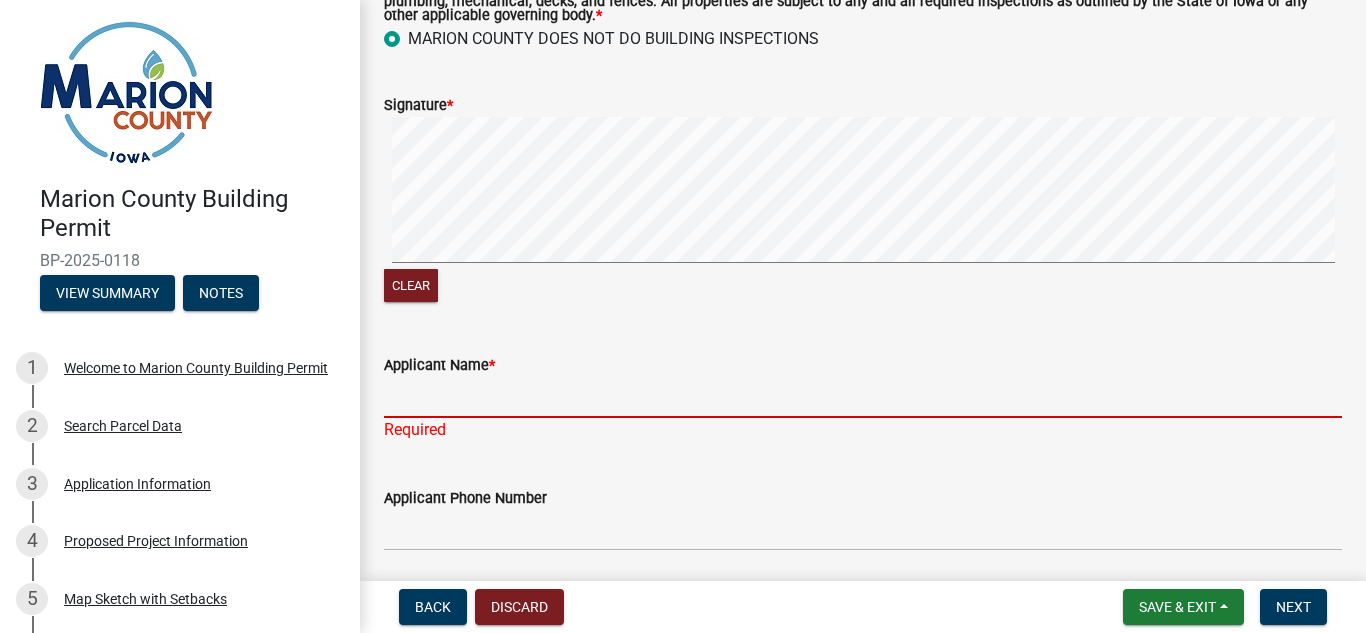 click on "Applicant Name  *" at bounding box center (863, 397) 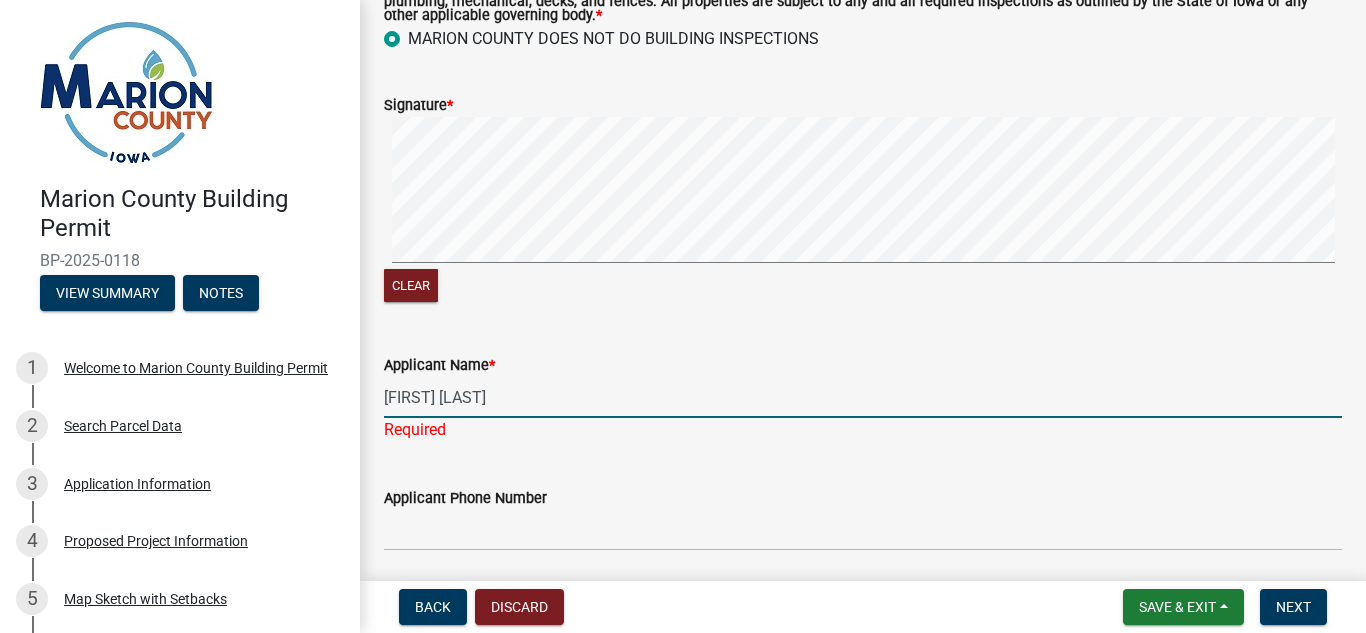 type on "[LAST] [LAST]" 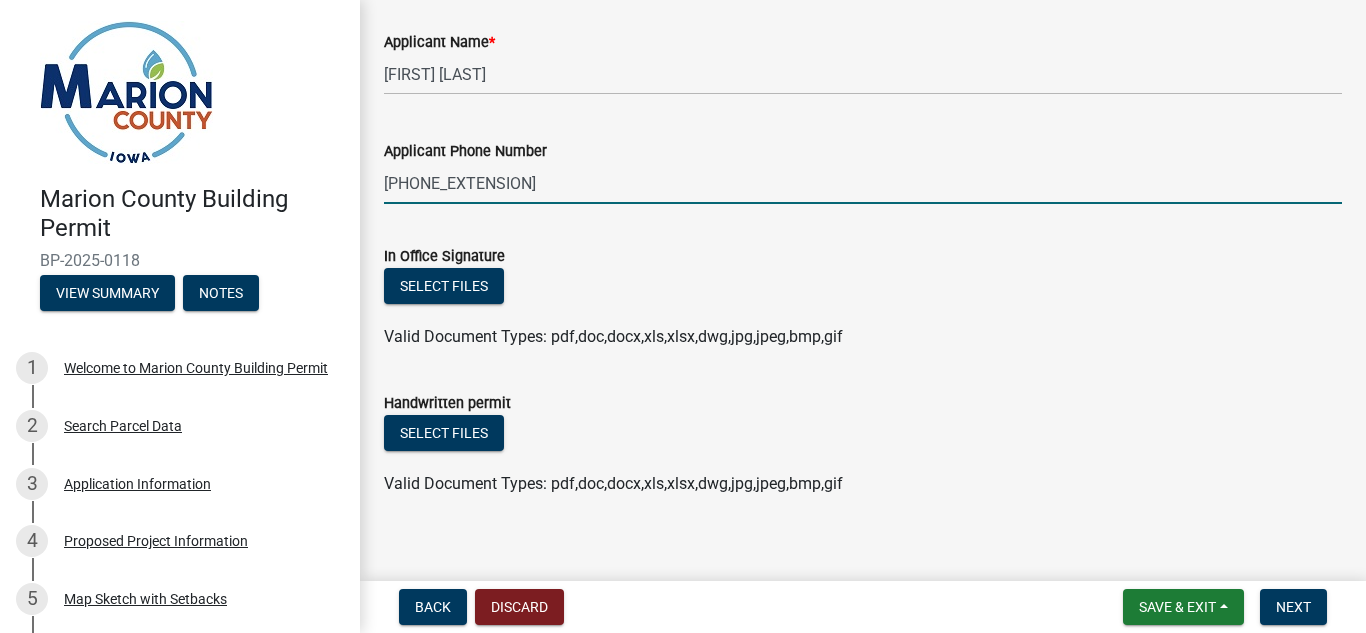 scroll, scrollTop: 869, scrollLeft: 0, axis: vertical 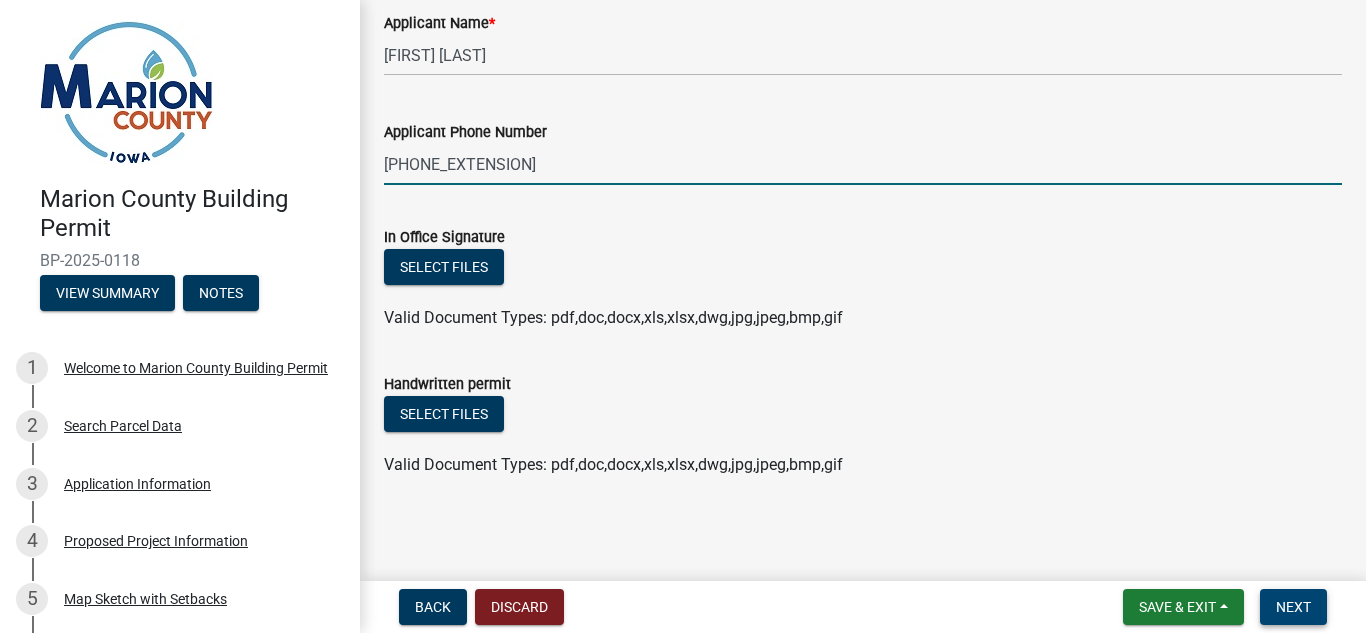 type on "6417809899" 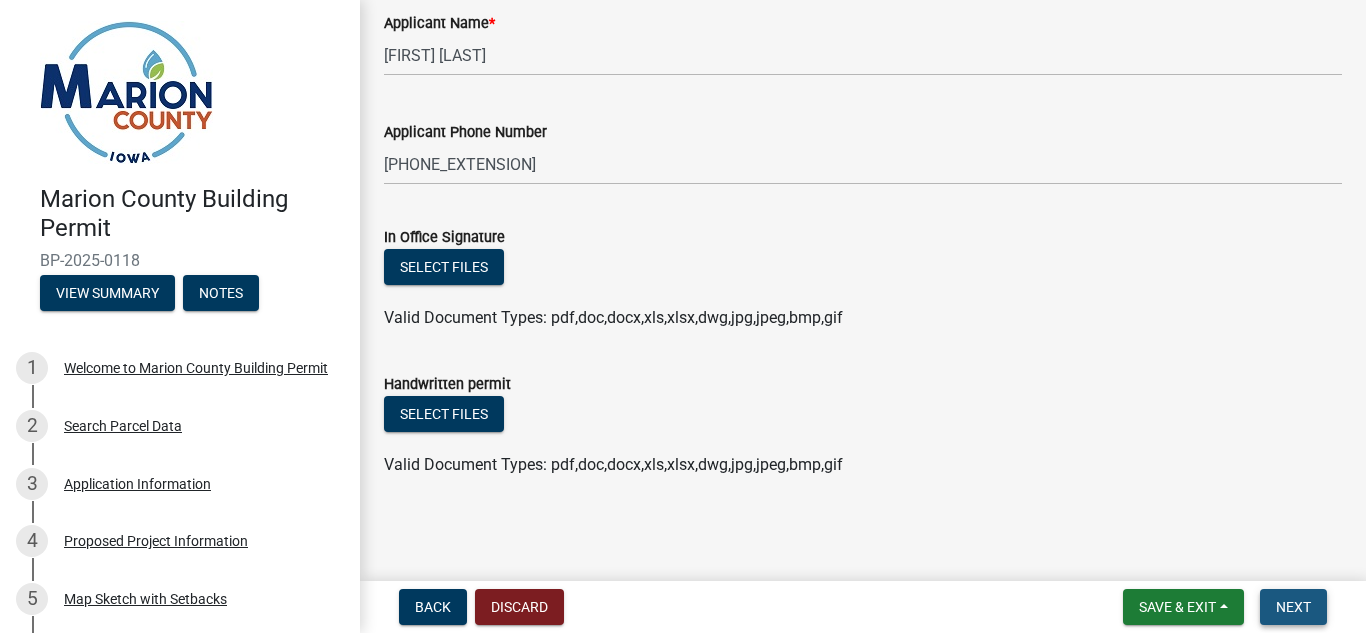 click on "Next" at bounding box center [1293, 607] 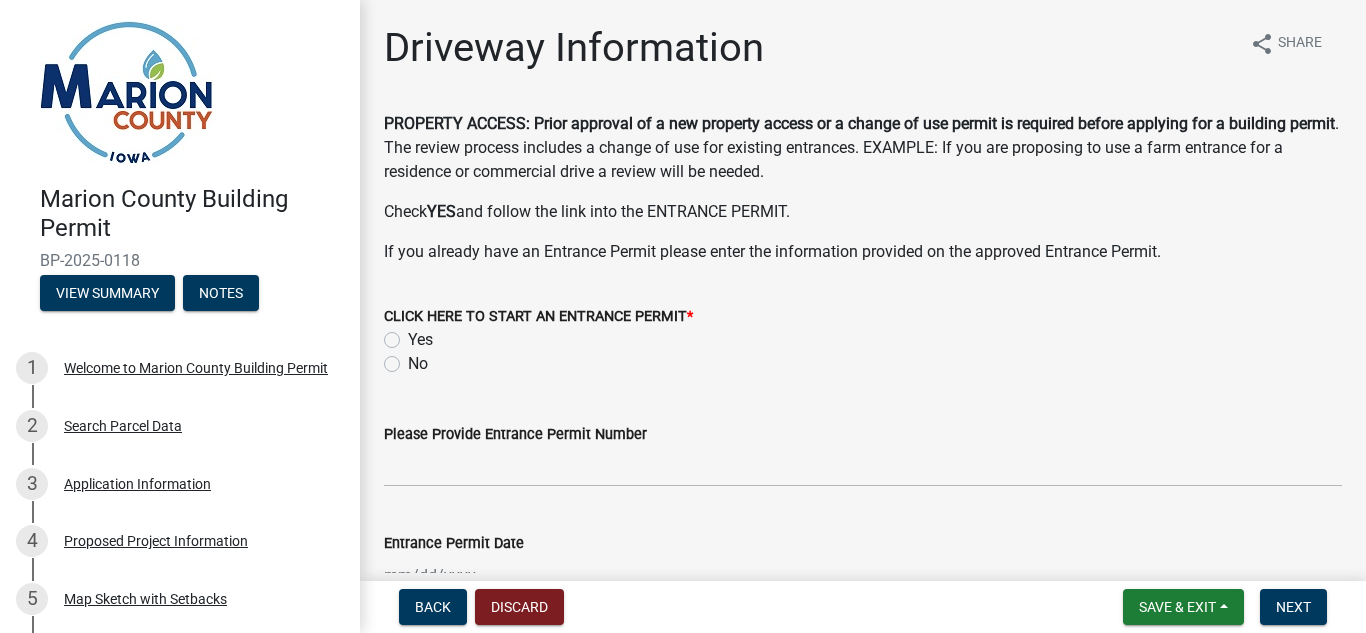 click on "No" 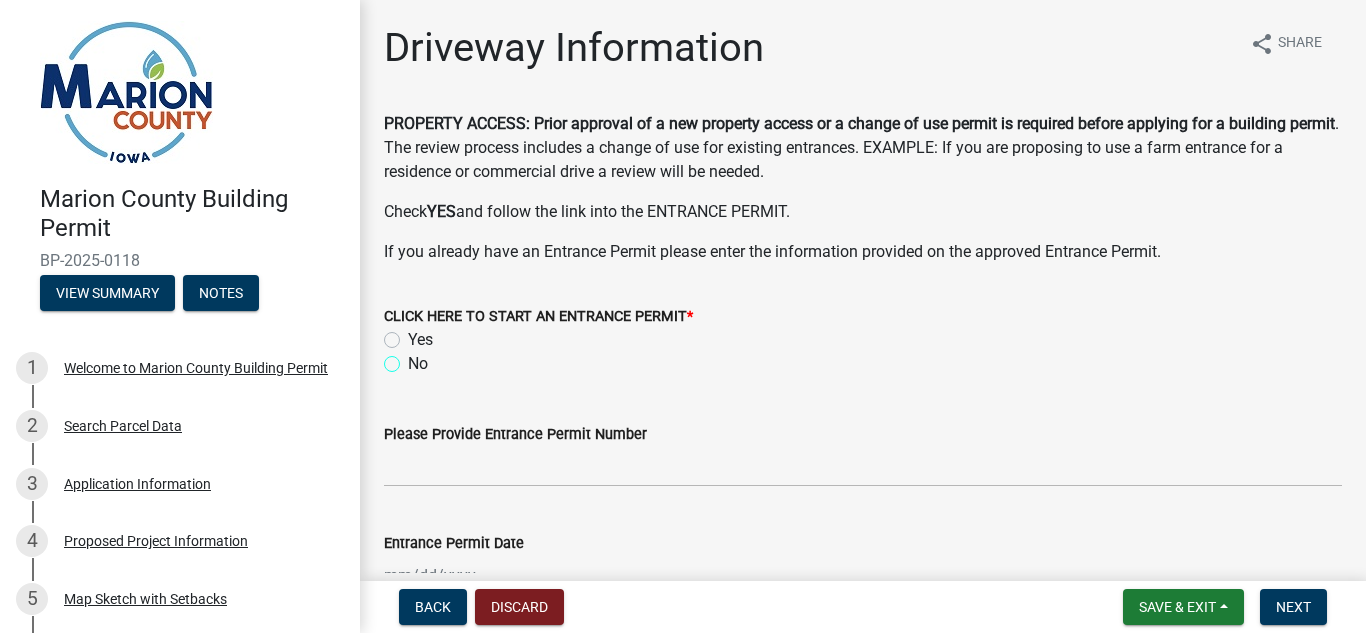 click on "No" at bounding box center (414, 358) 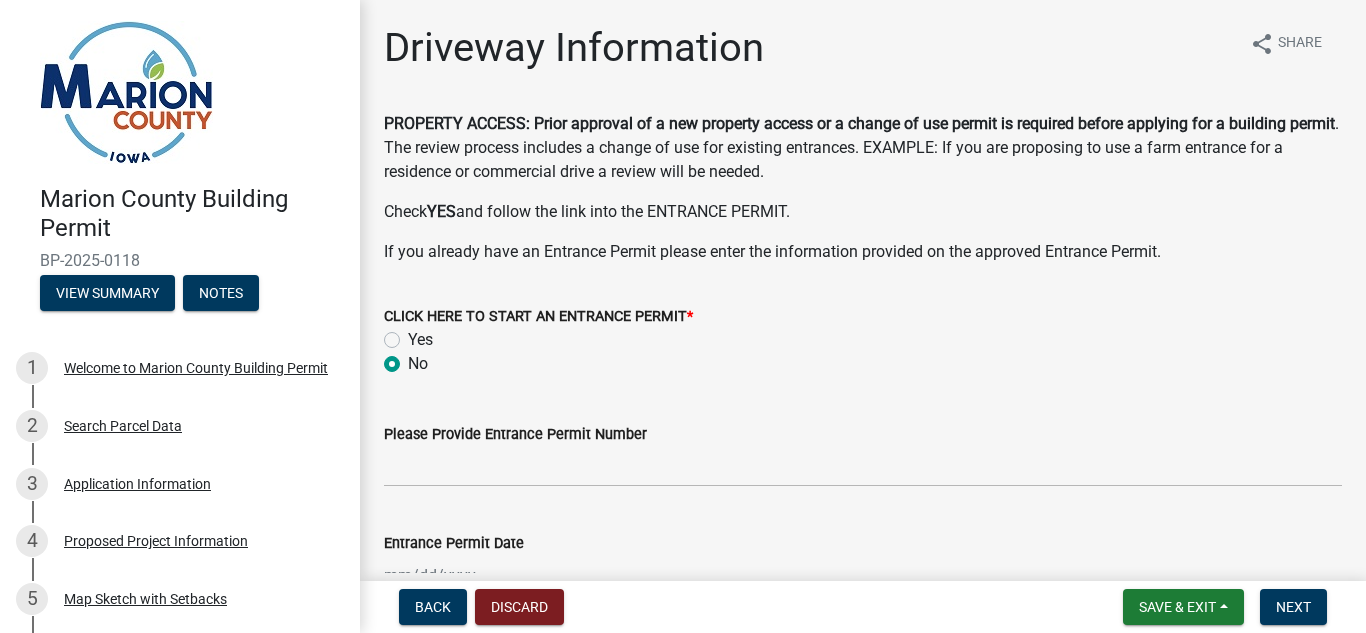 radio on "true" 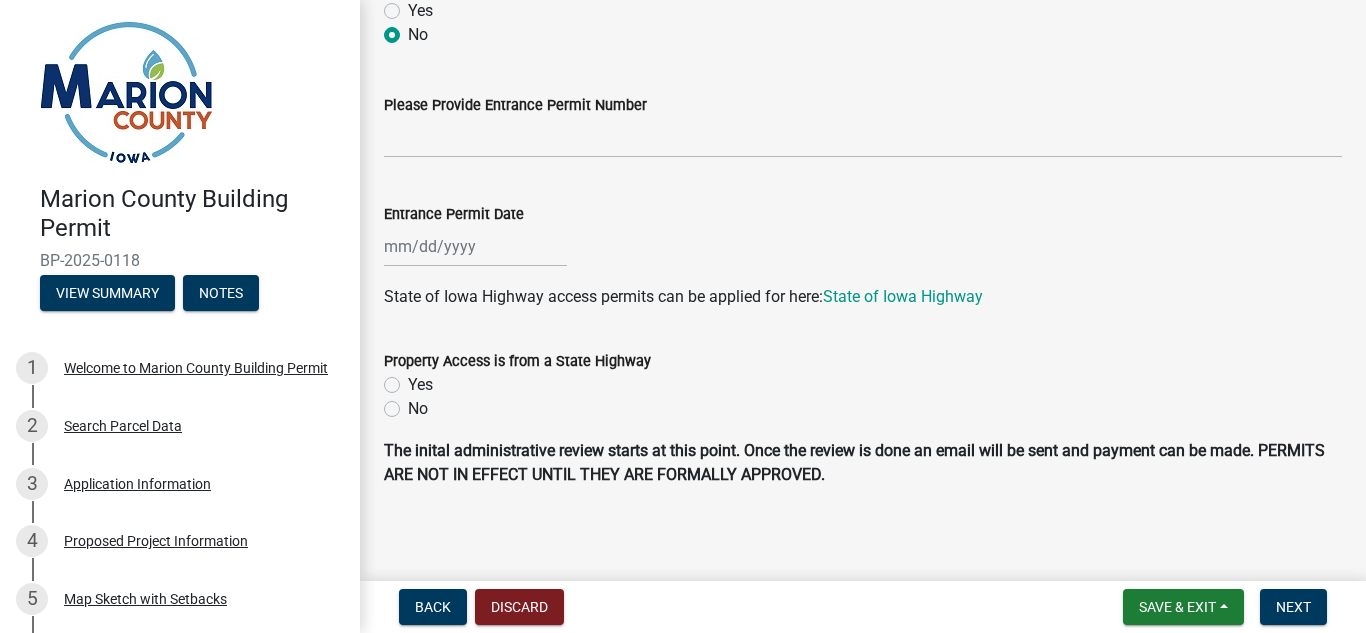 scroll, scrollTop: 337, scrollLeft: 0, axis: vertical 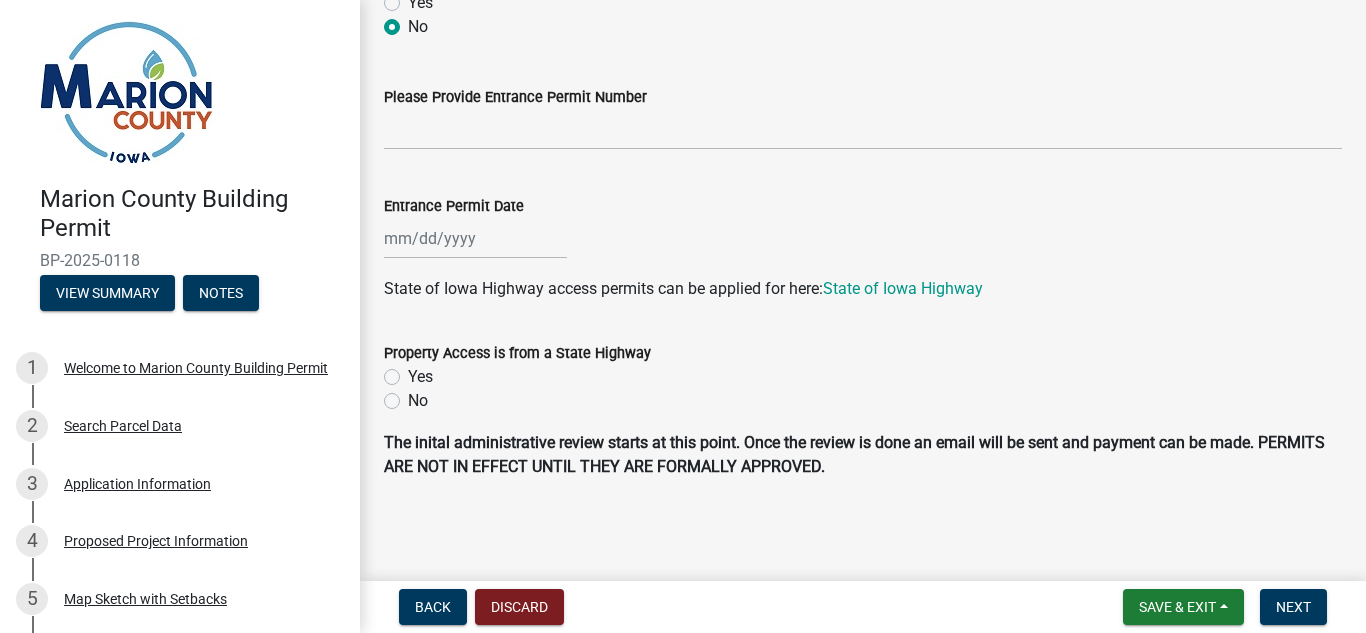 click on "No" 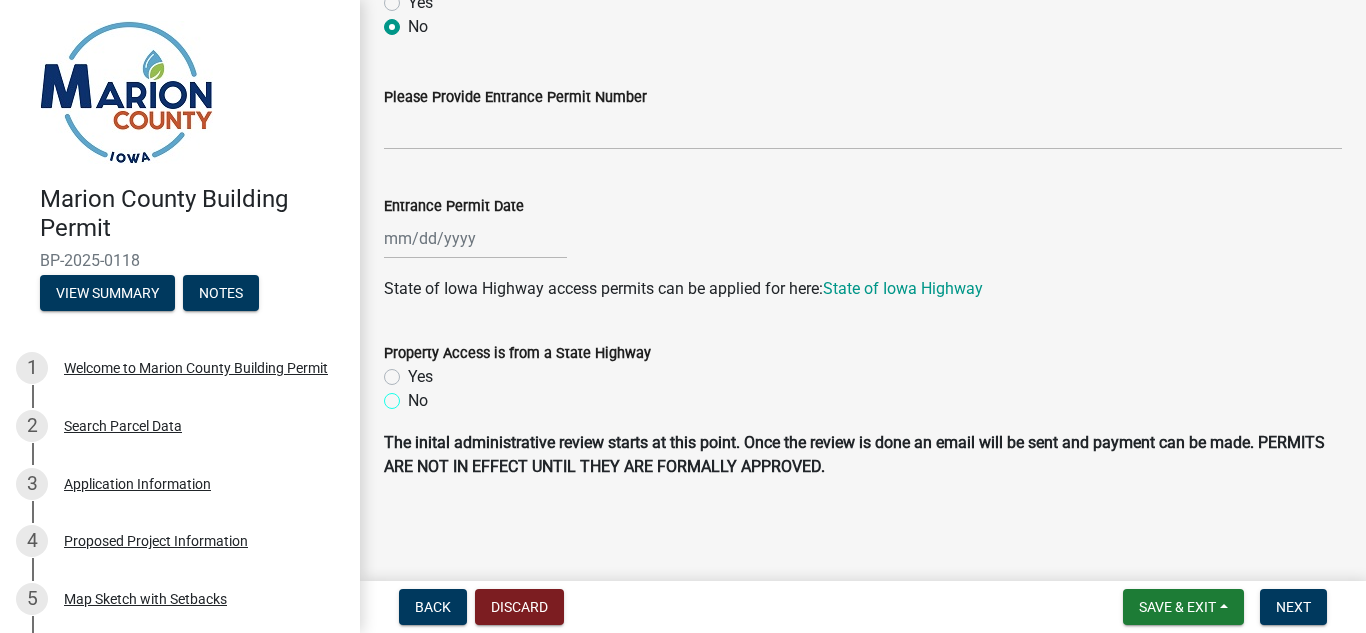 click on "No" at bounding box center [414, 395] 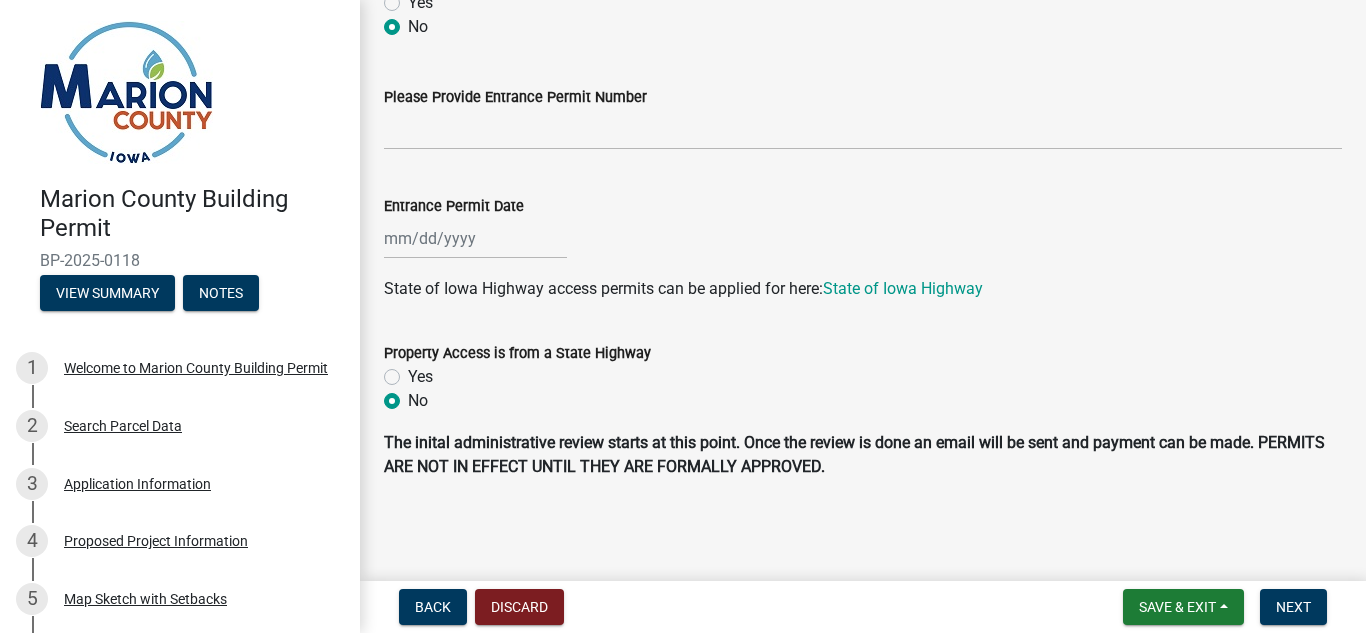 radio on "true" 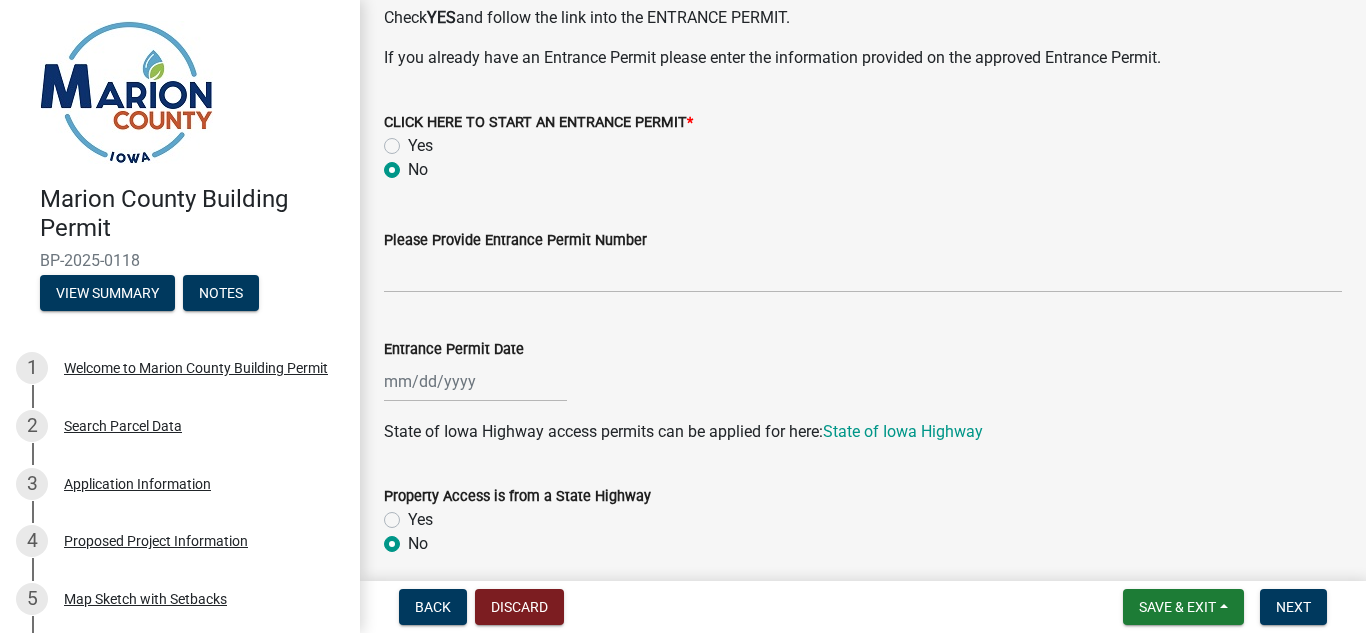 scroll, scrollTop: 191, scrollLeft: 0, axis: vertical 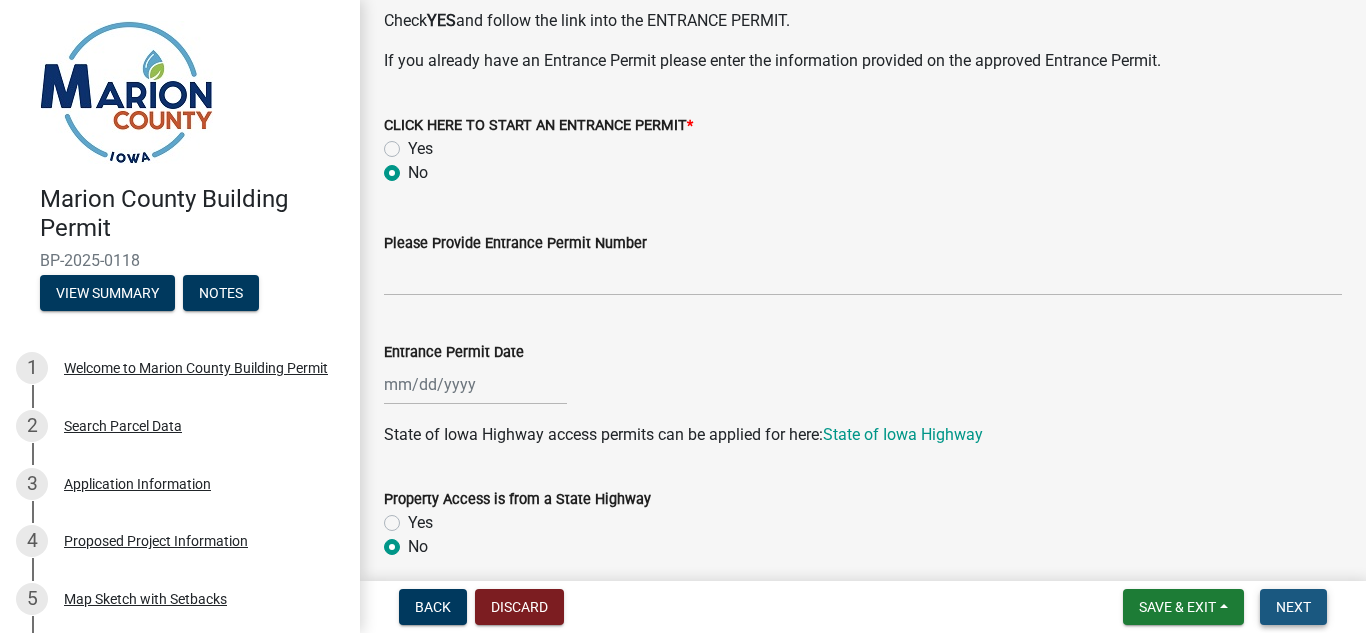 click on "Next" at bounding box center (1293, 607) 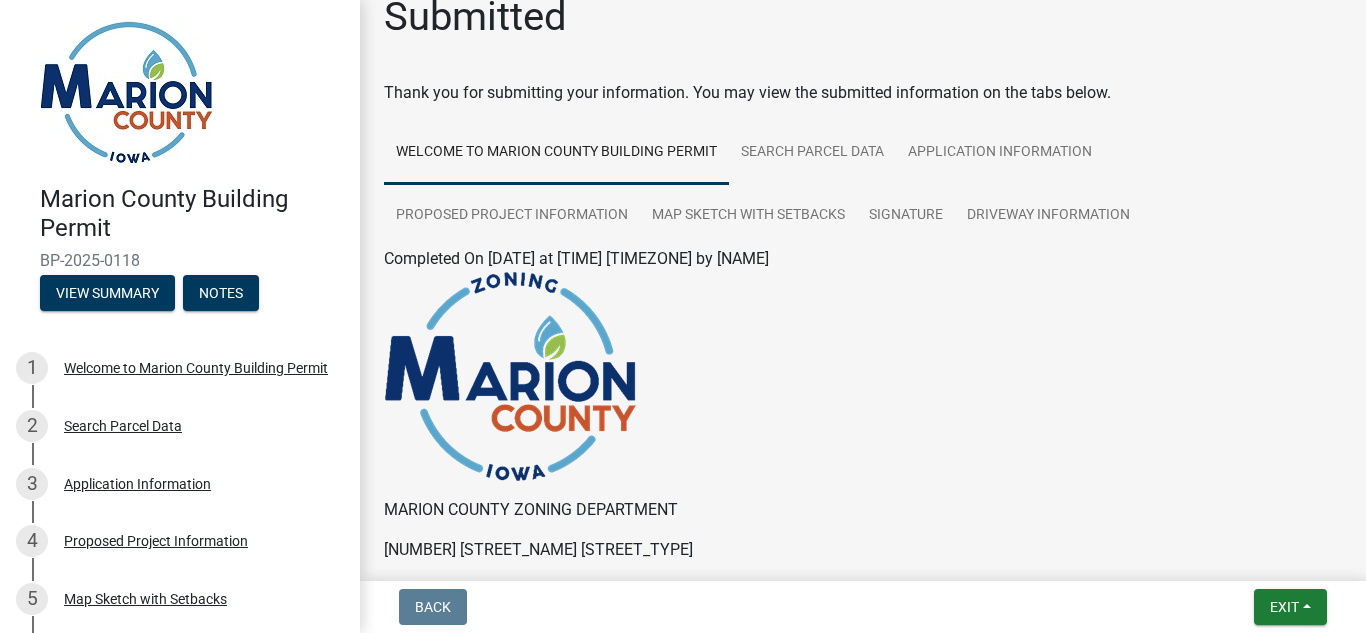 scroll, scrollTop: 0, scrollLeft: 0, axis: both 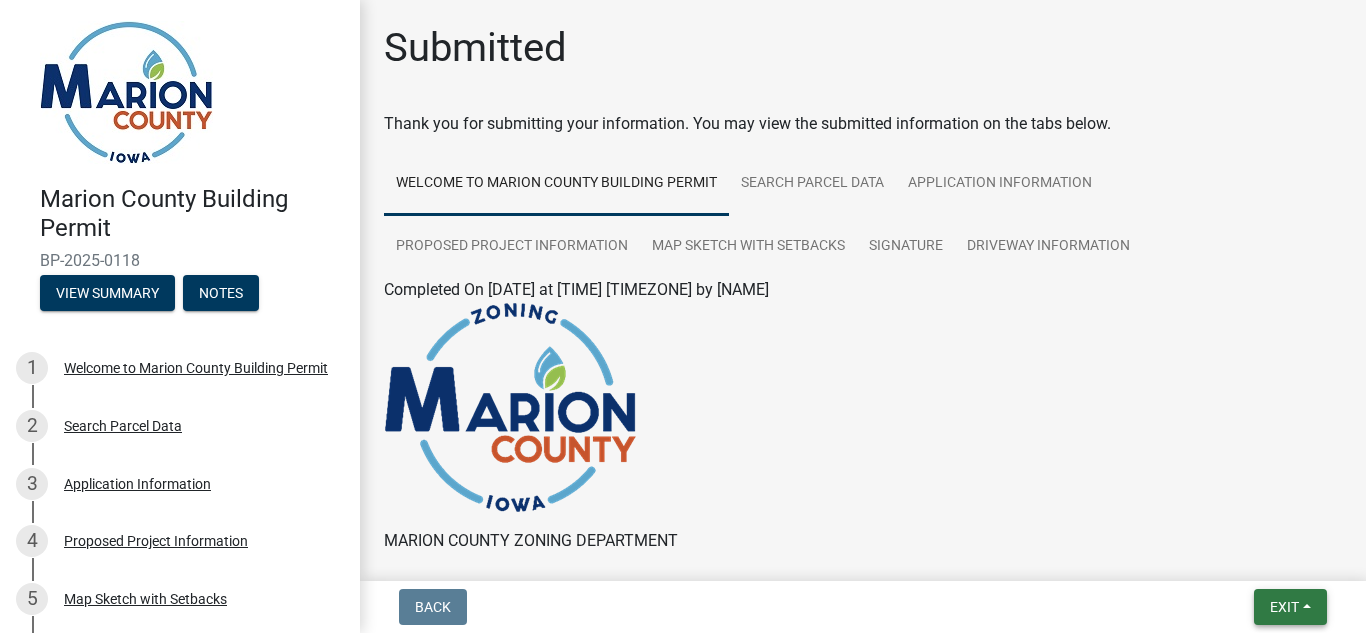 click on "Exit" at bounding box center (1284, 607) 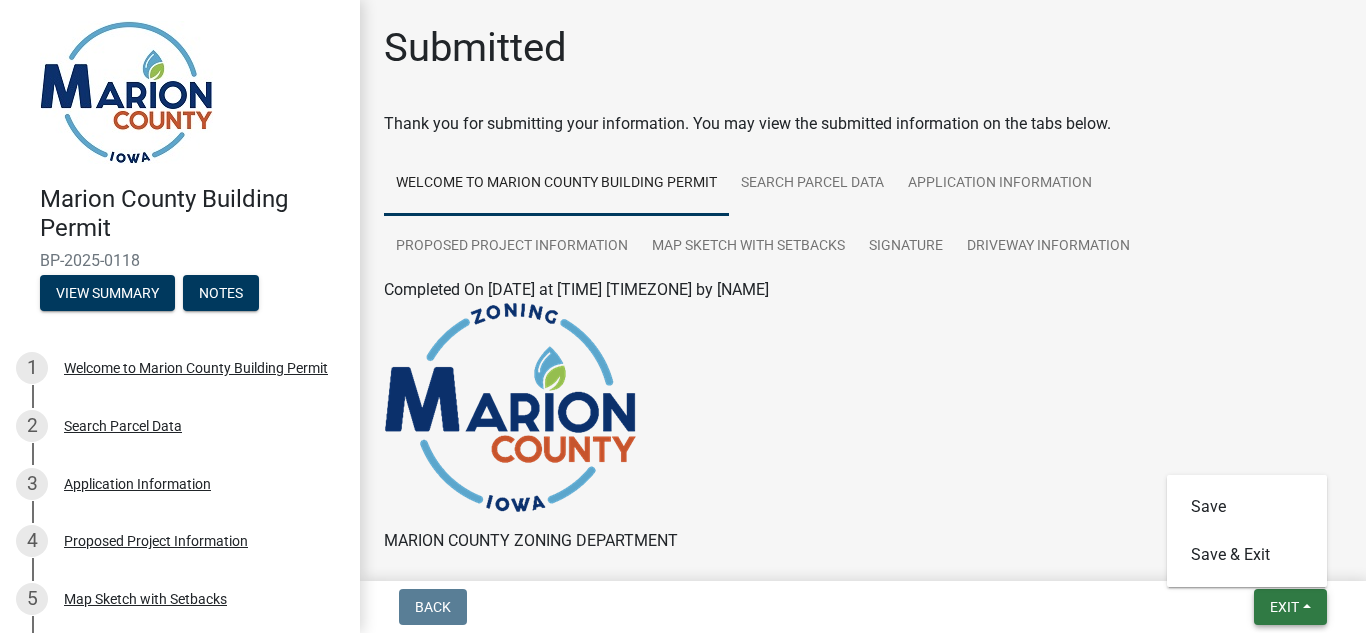 click on "Exit" at bounding box center [1284, 607] 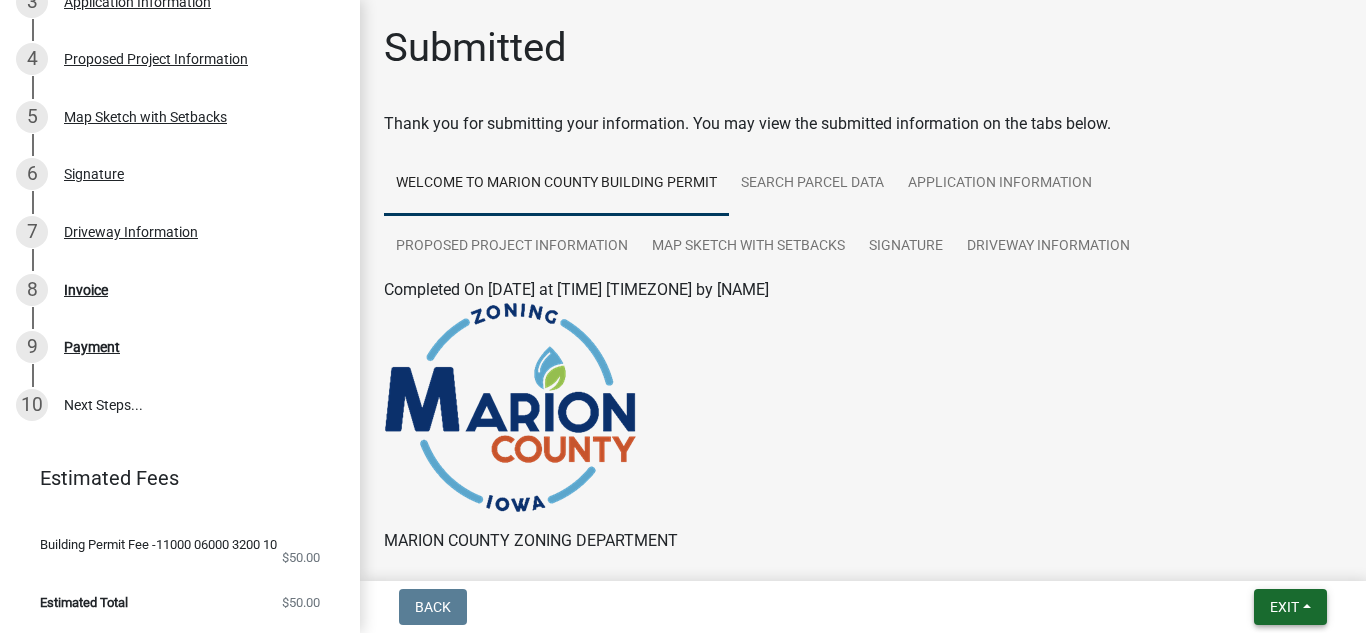 scroll, scrollTop: 495, scrollLeft: 0, axis: vertical 